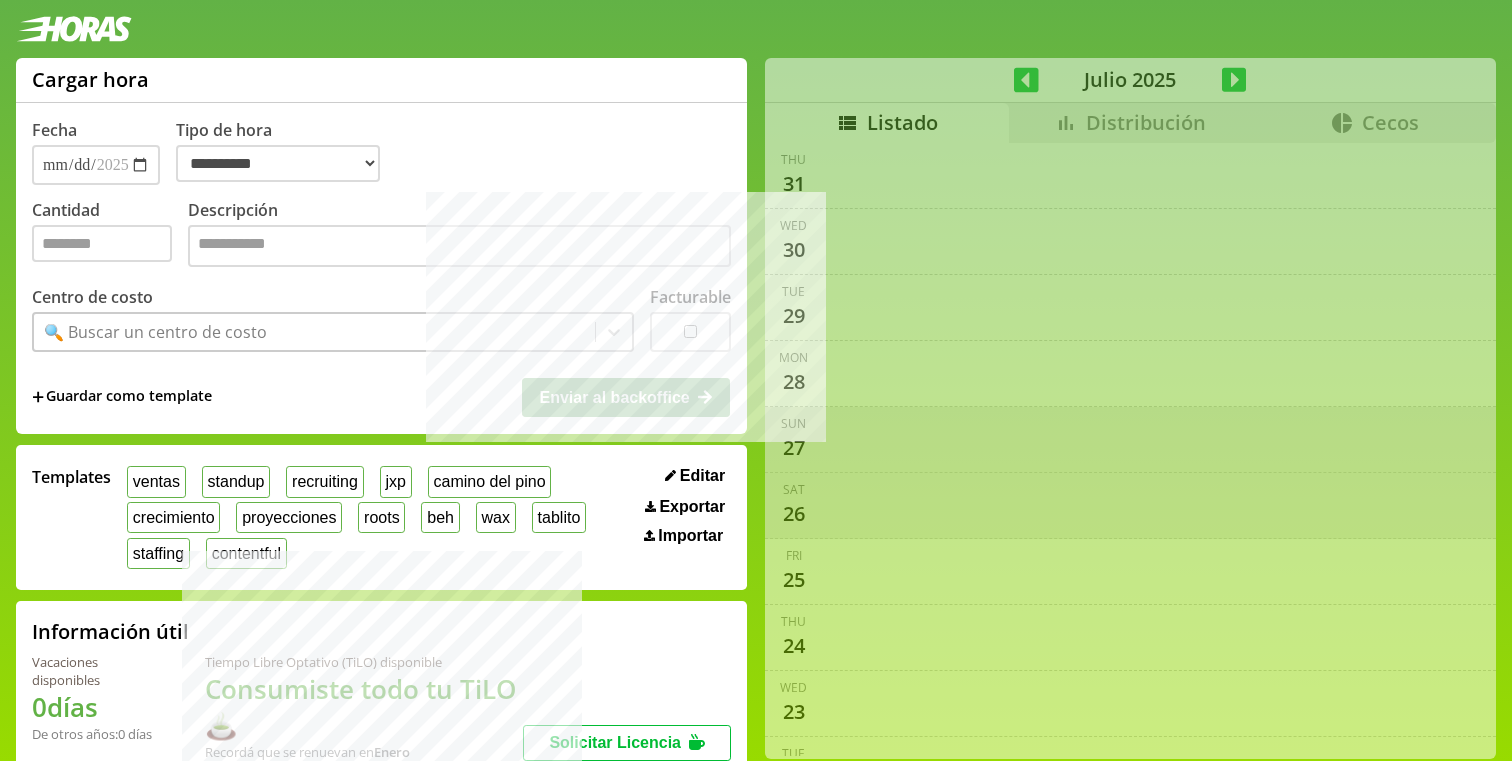 select on "**********" 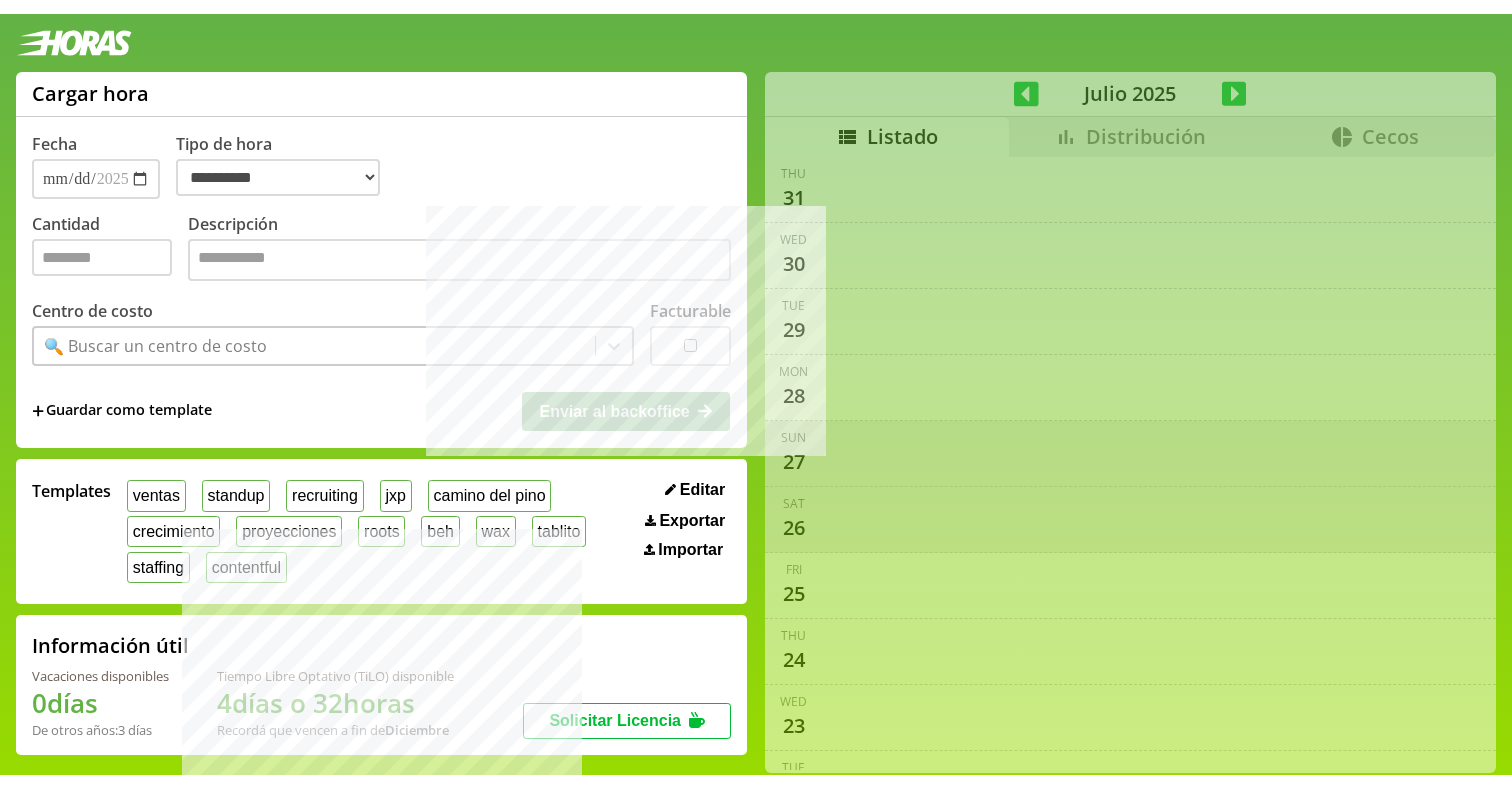 scroll, scrollTop: 0, scrollLeft: 0, axis: both 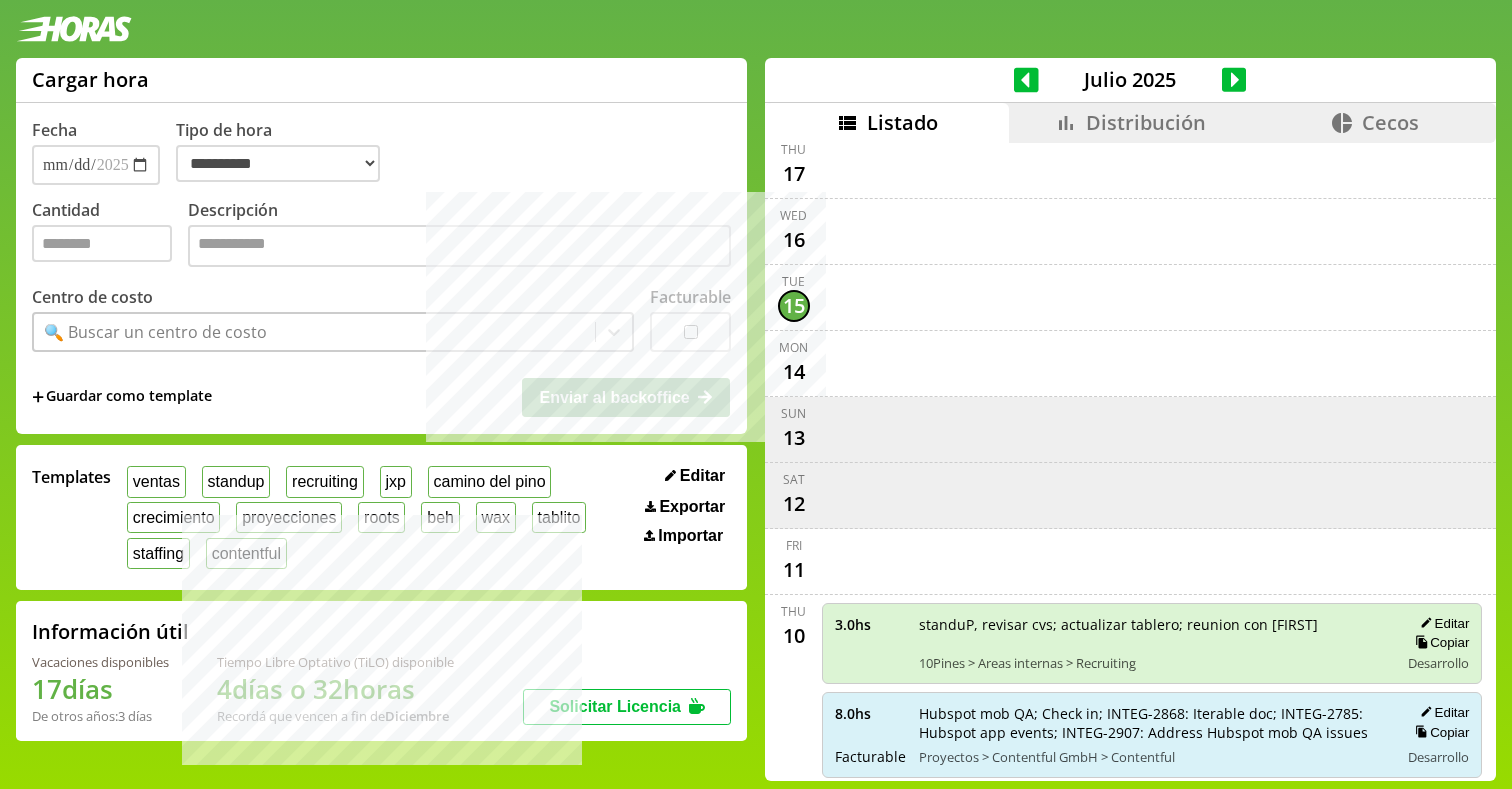 click on "Templates ventas standup recruiting jxp camino del pino crecimiento proyecciones roots beh wax tablito staffing contentful Editar Exportar Importar" at bounding box center (381, 518) 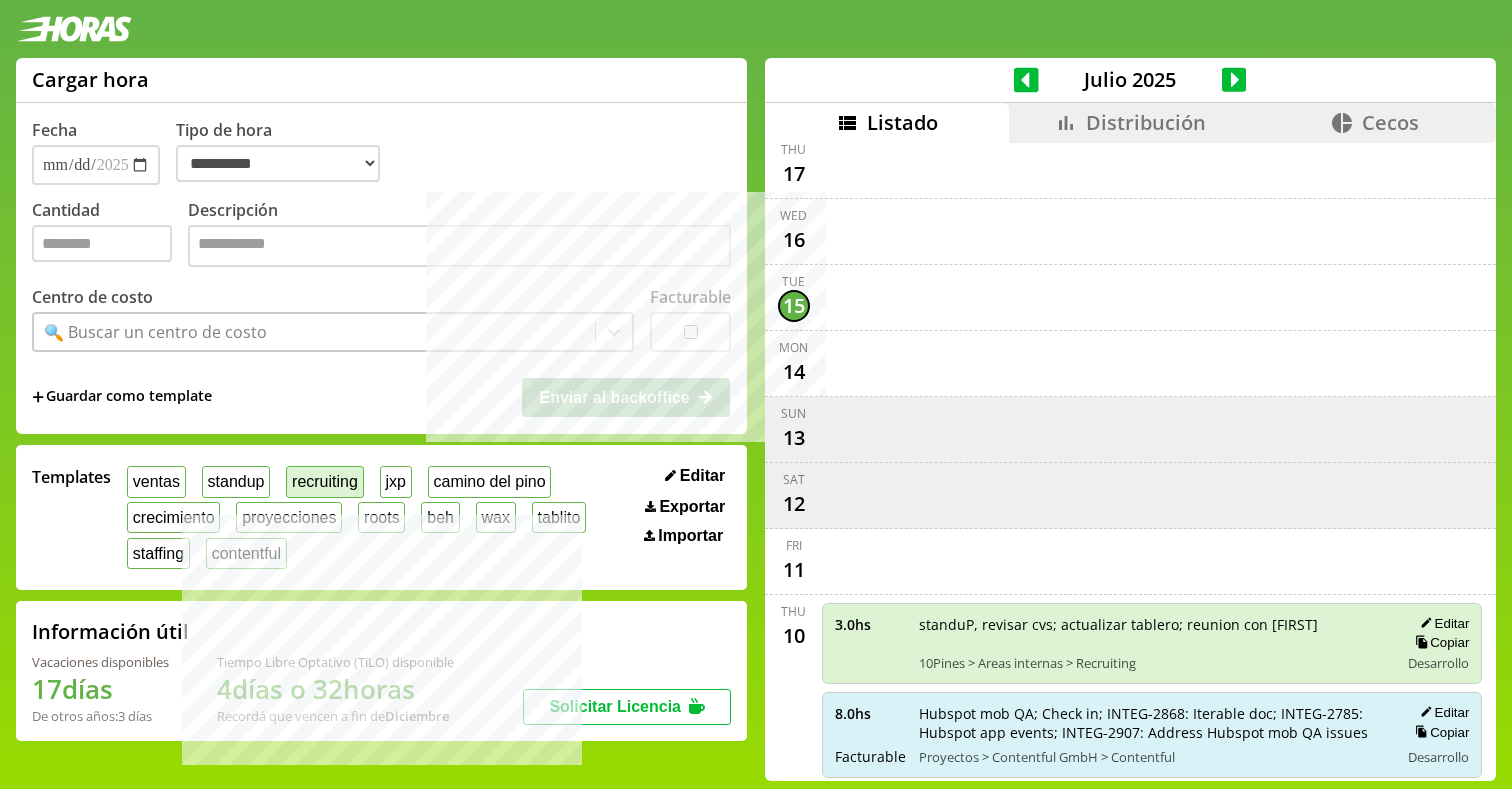 click on "recruiting" at bounding box center [324, 481] 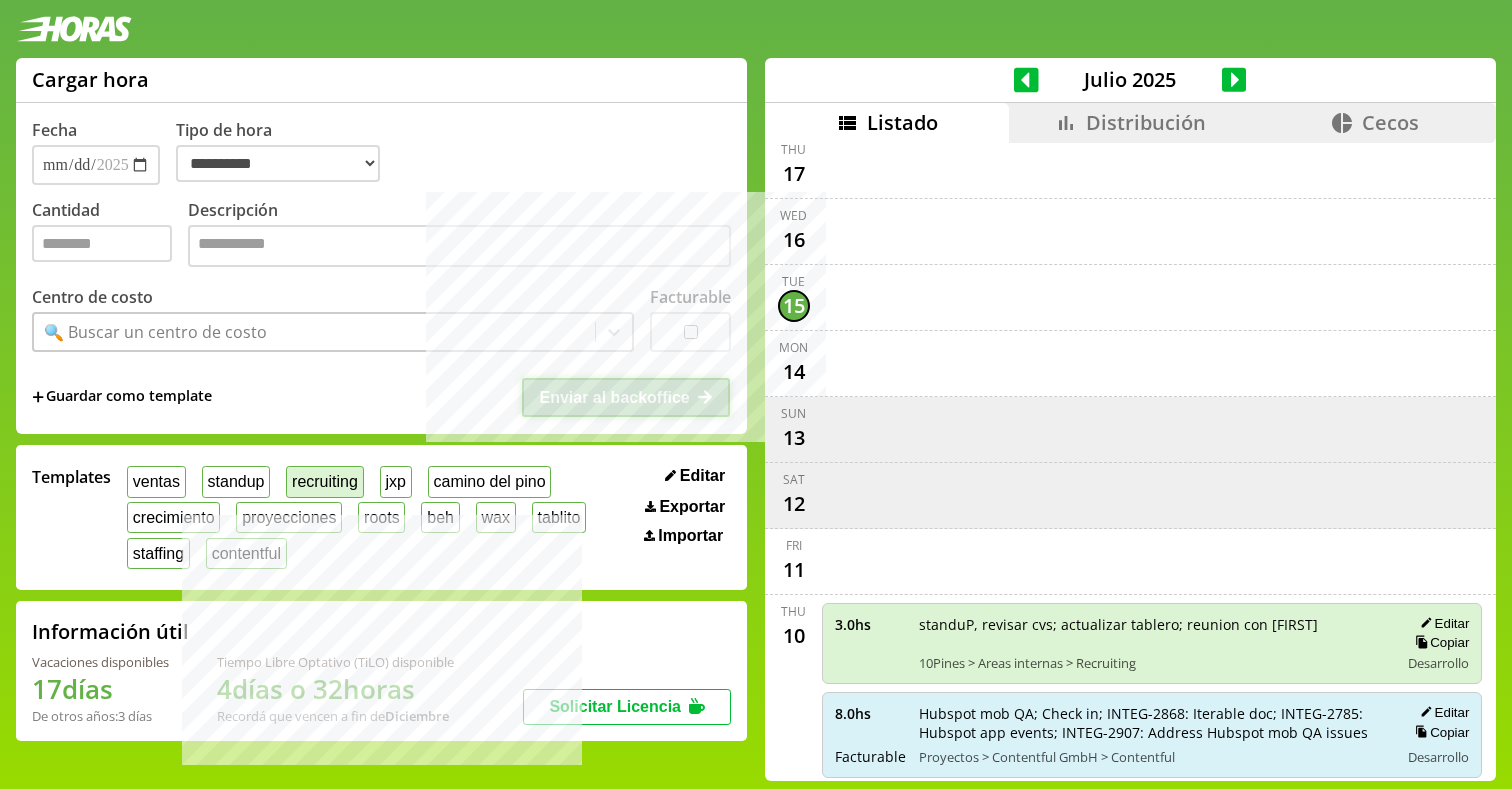 type on "*" 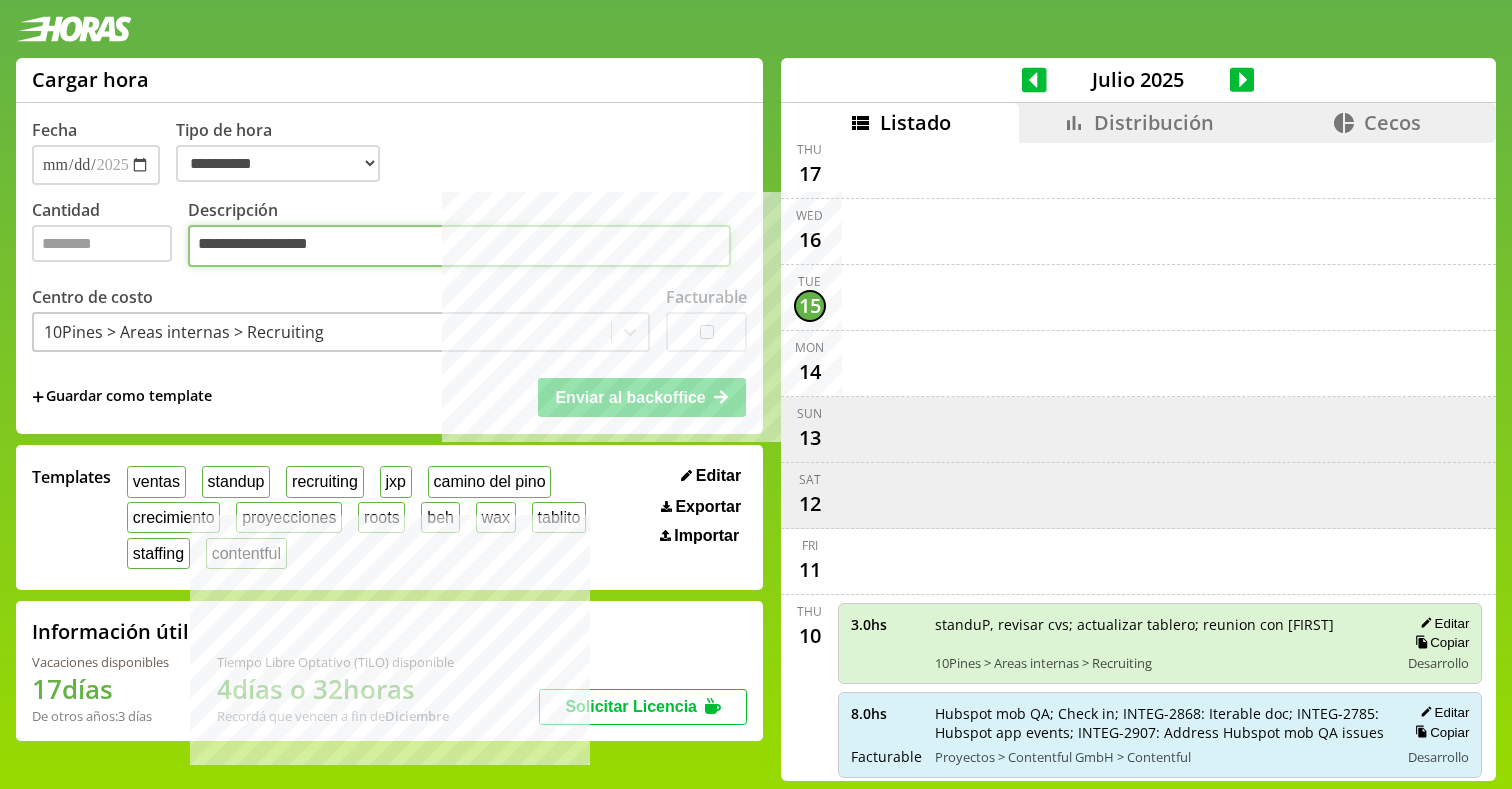 click on "**********" at bounding box center (459, 246) 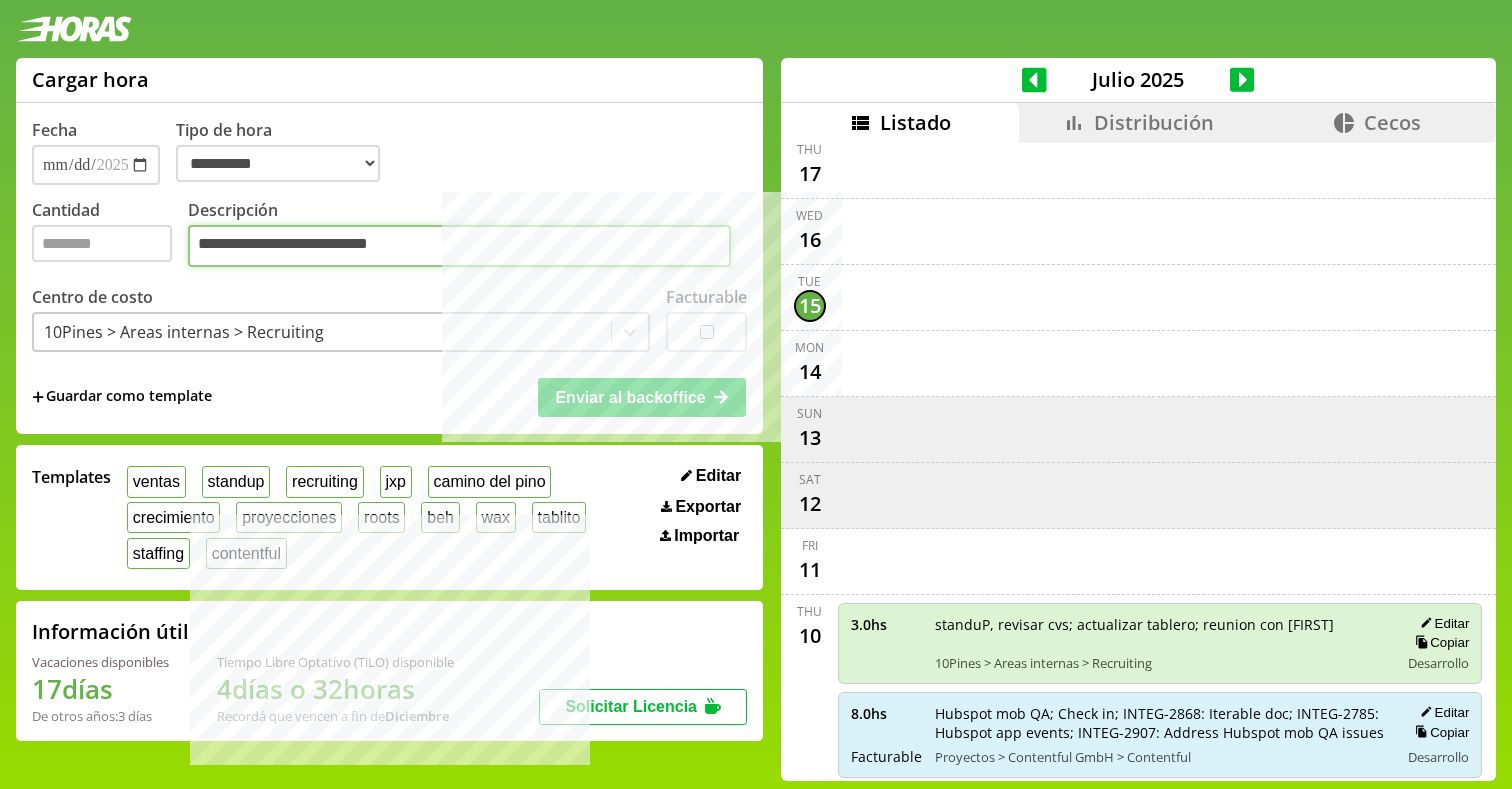 type on "**********" 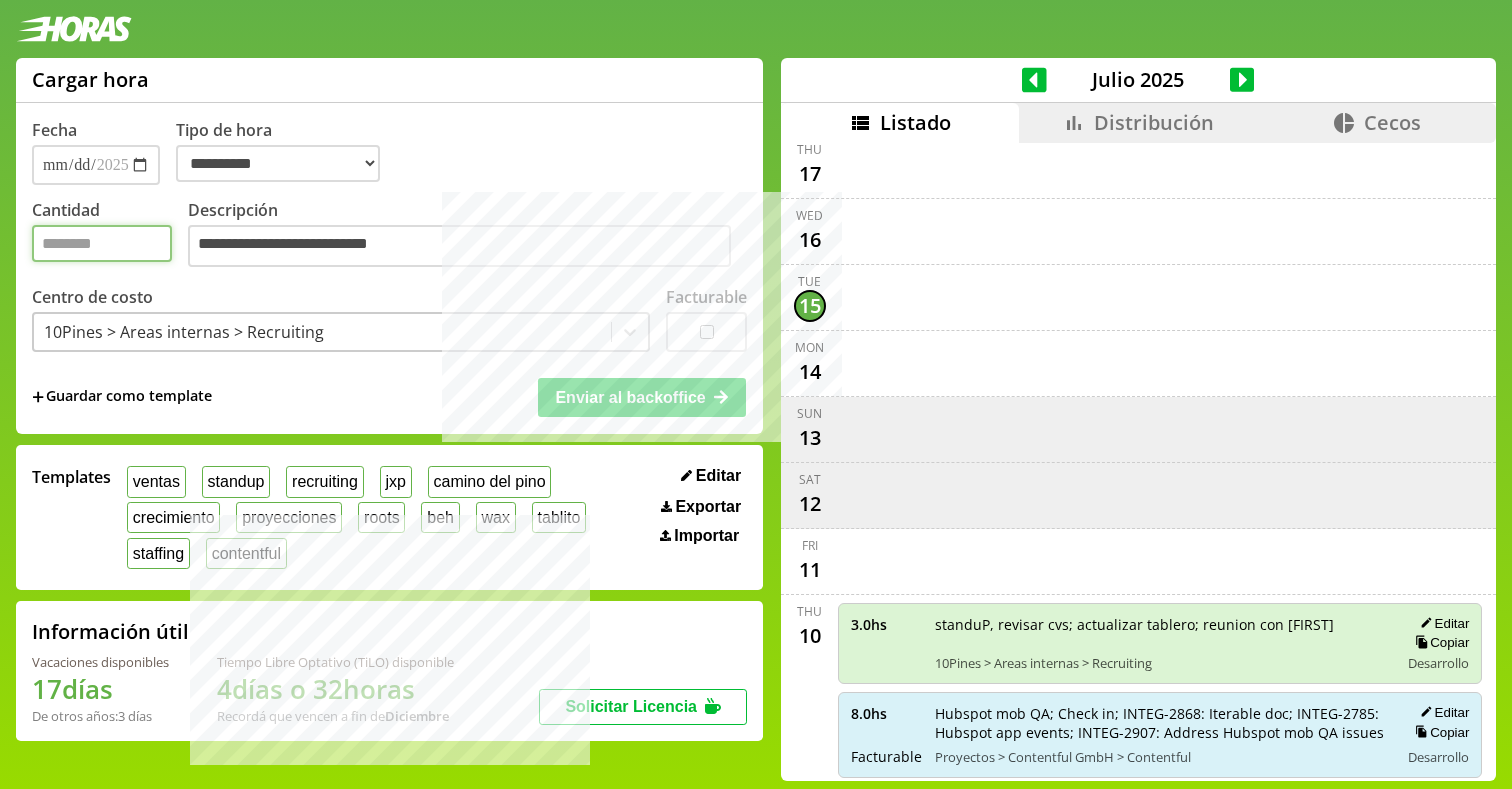 click on "*" at bounding box center [102, 243] 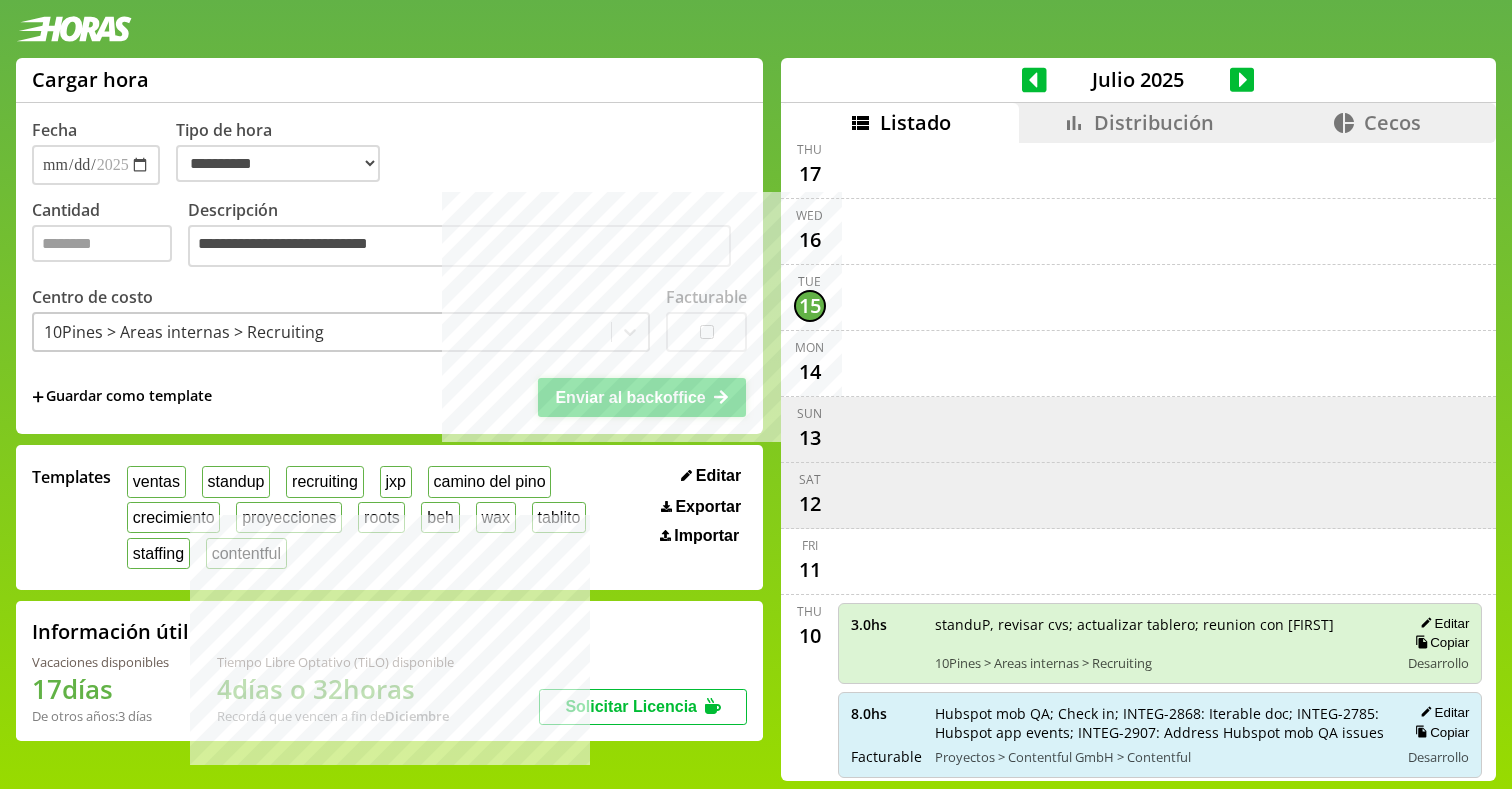 click on "Enviar al backoffice" at bounding box center (630, 397) 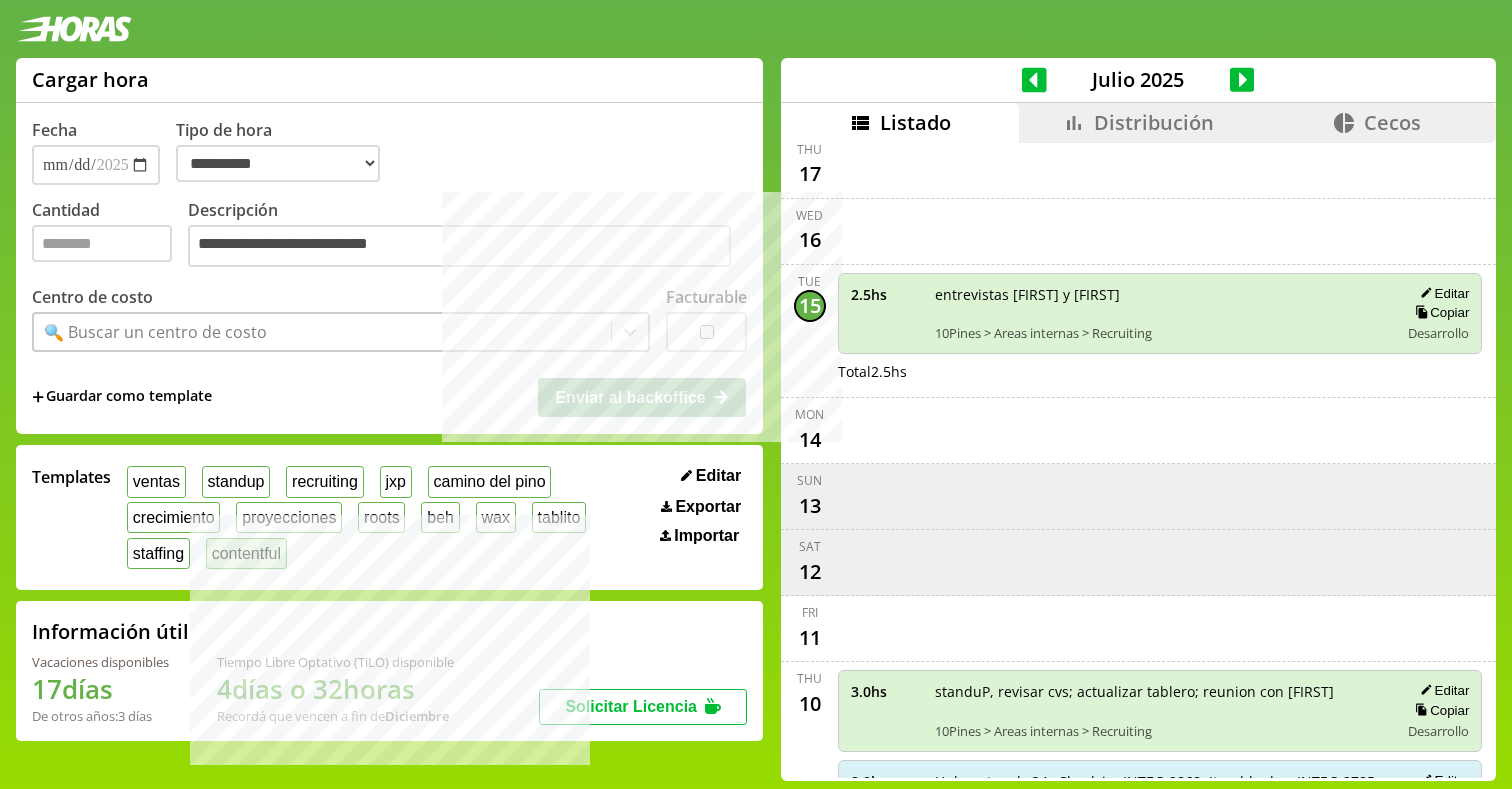 click on "contentful" at bounding box center [246, 553] 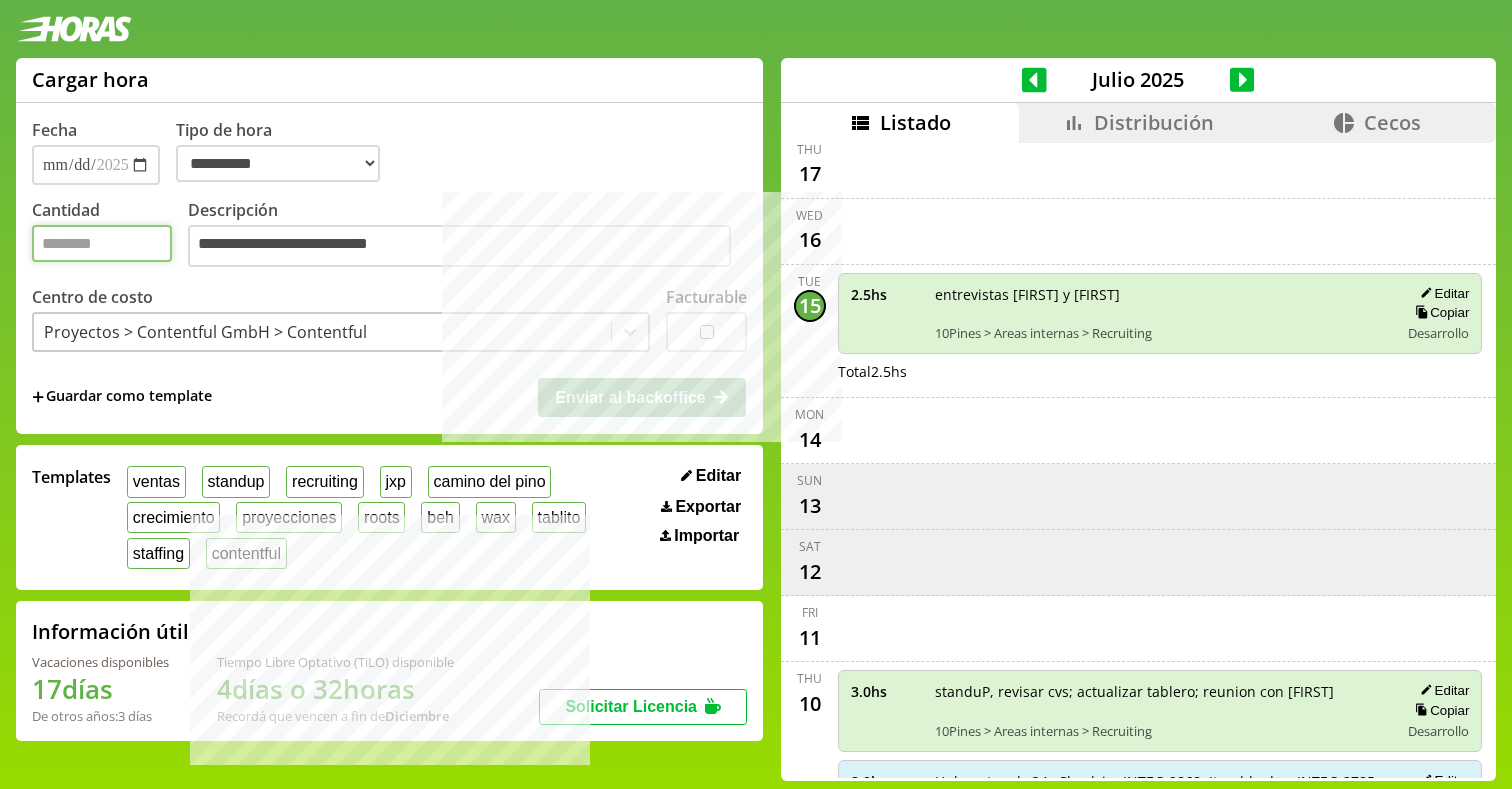 click on "*" at bounding box center (102, 243) 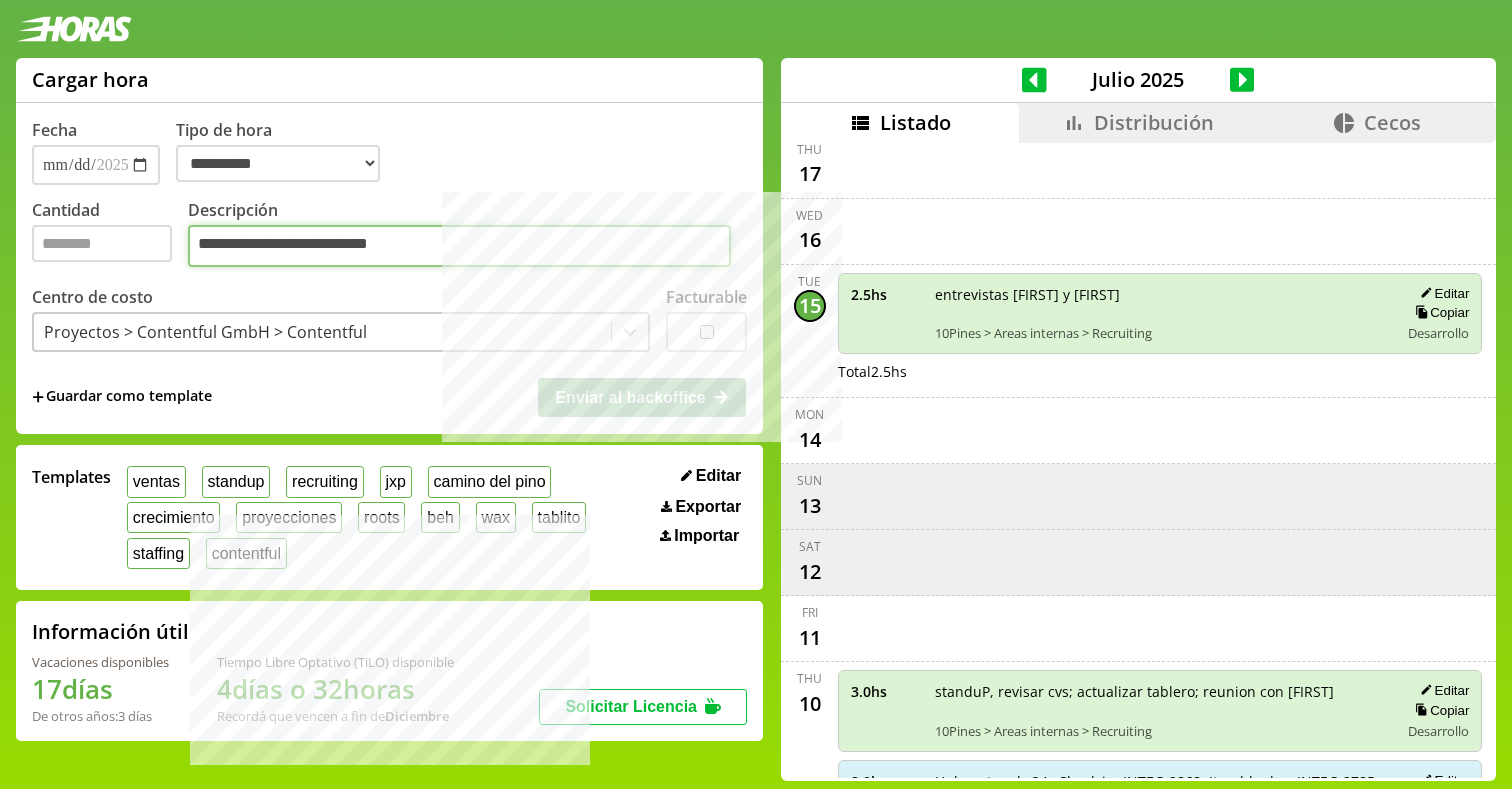 click on "**********" at bounding box center [459, 246] 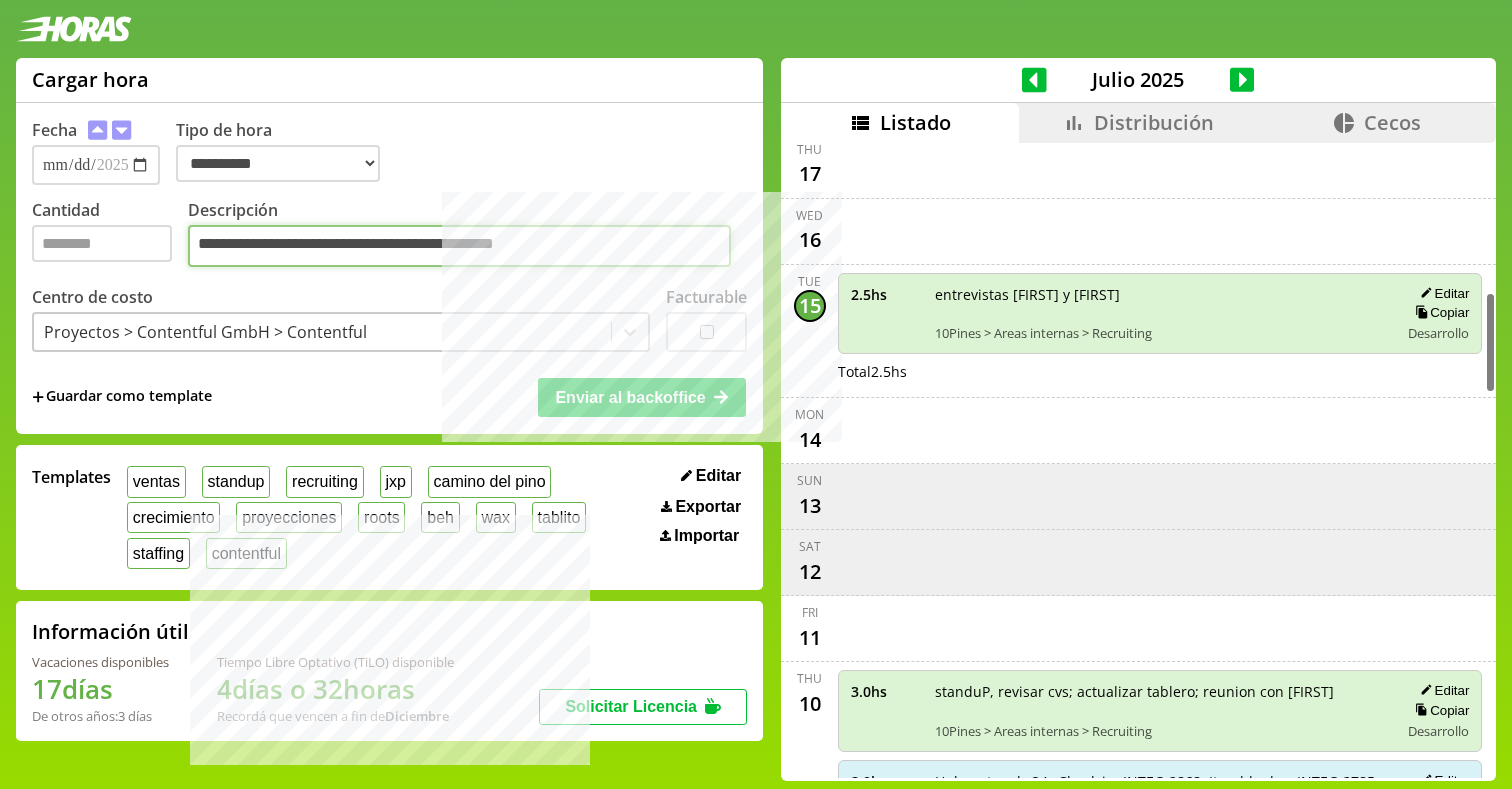 type on "**********" 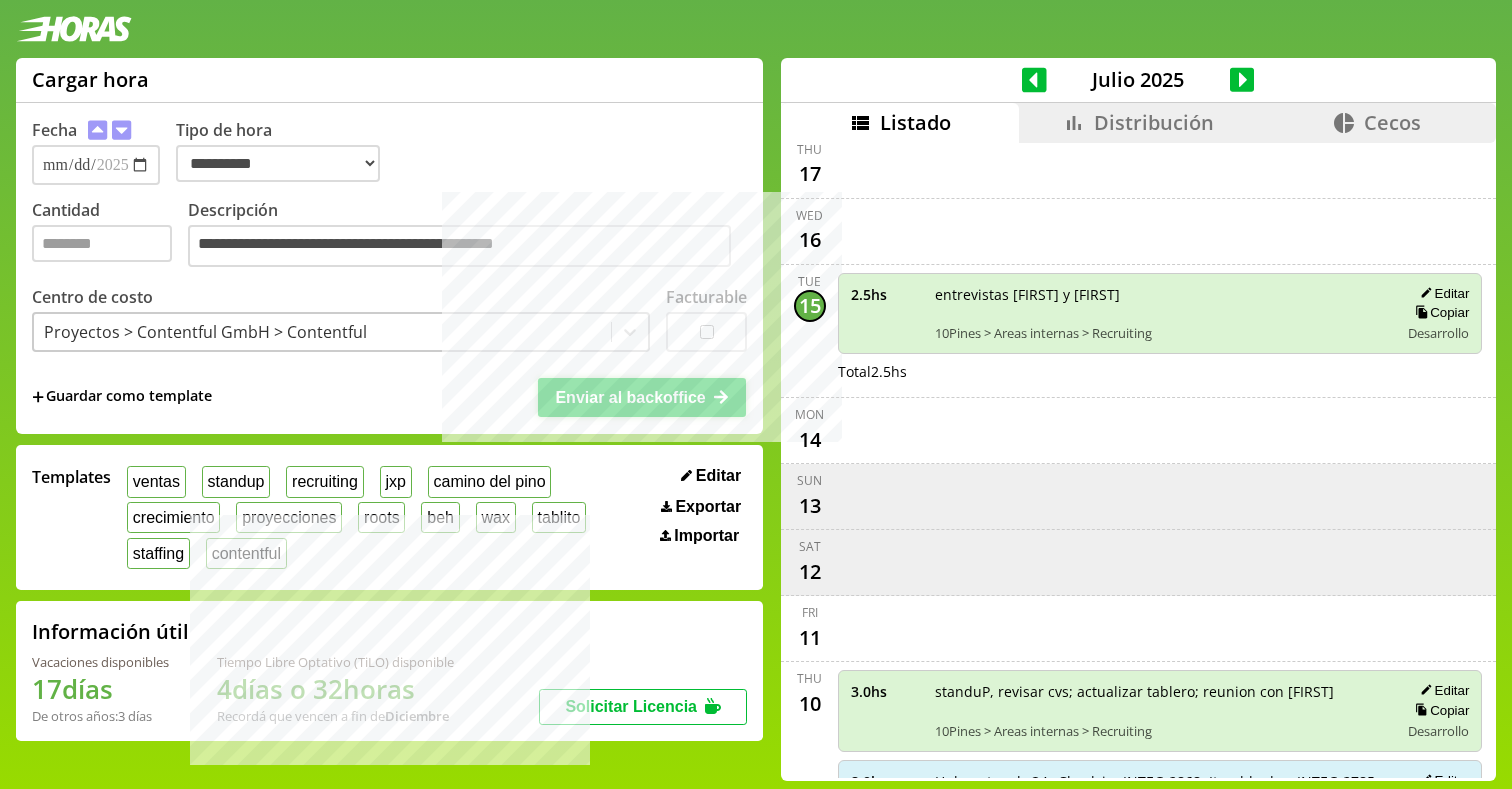 click 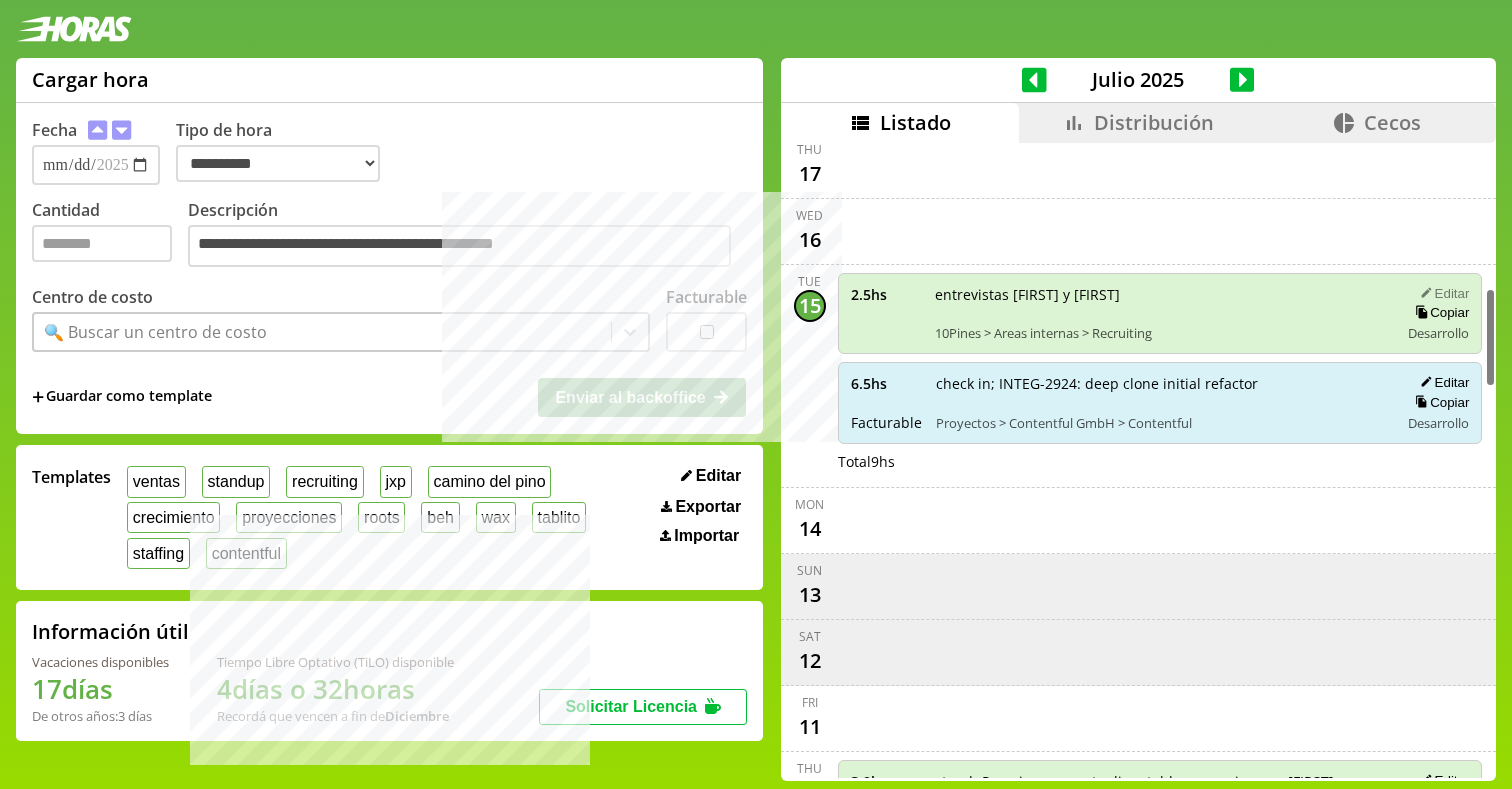 click on "Editar" at bounding box center (1441, 293) 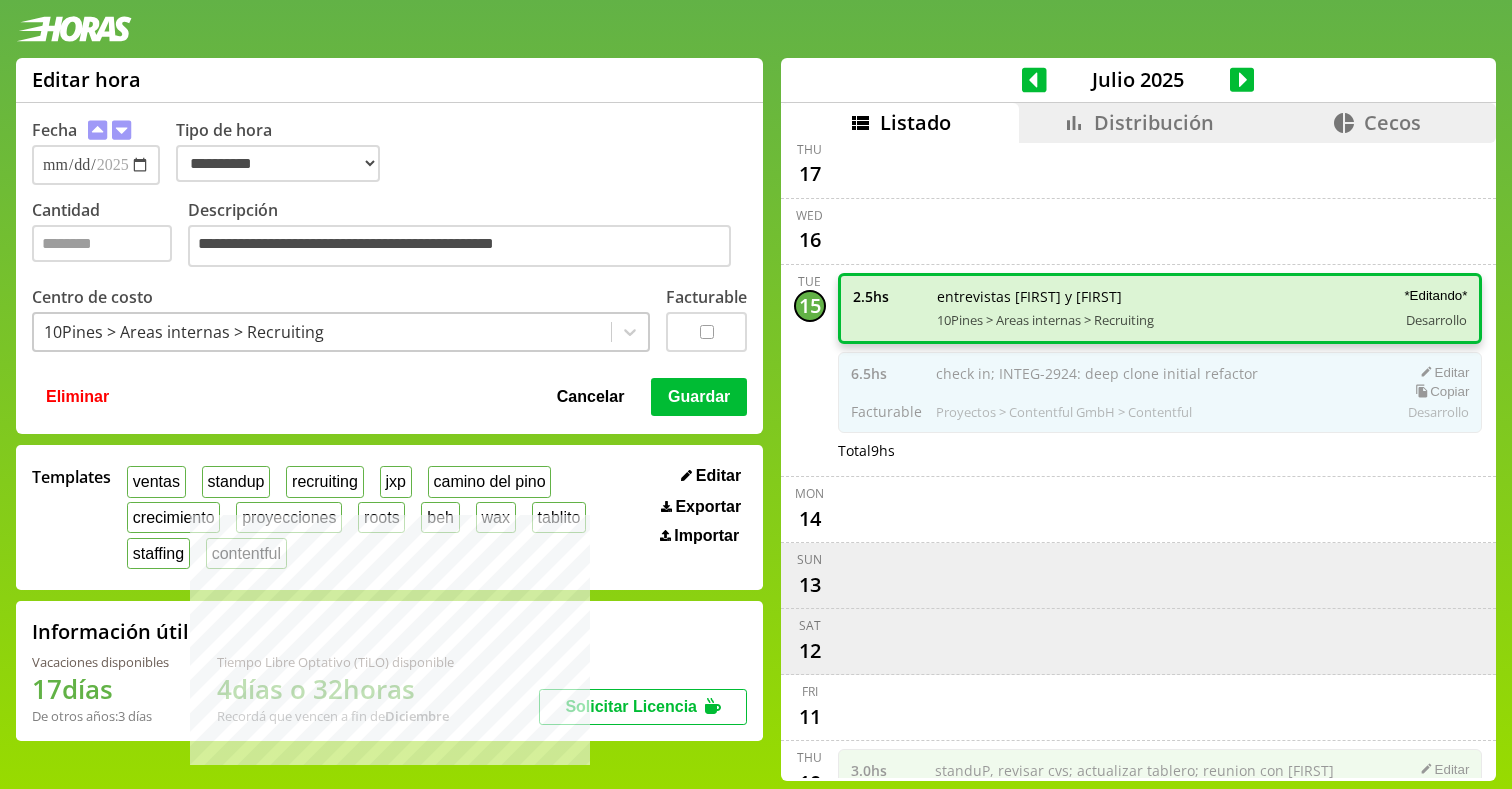 click on "Cantidad ***" at bounding box center (110, 235) 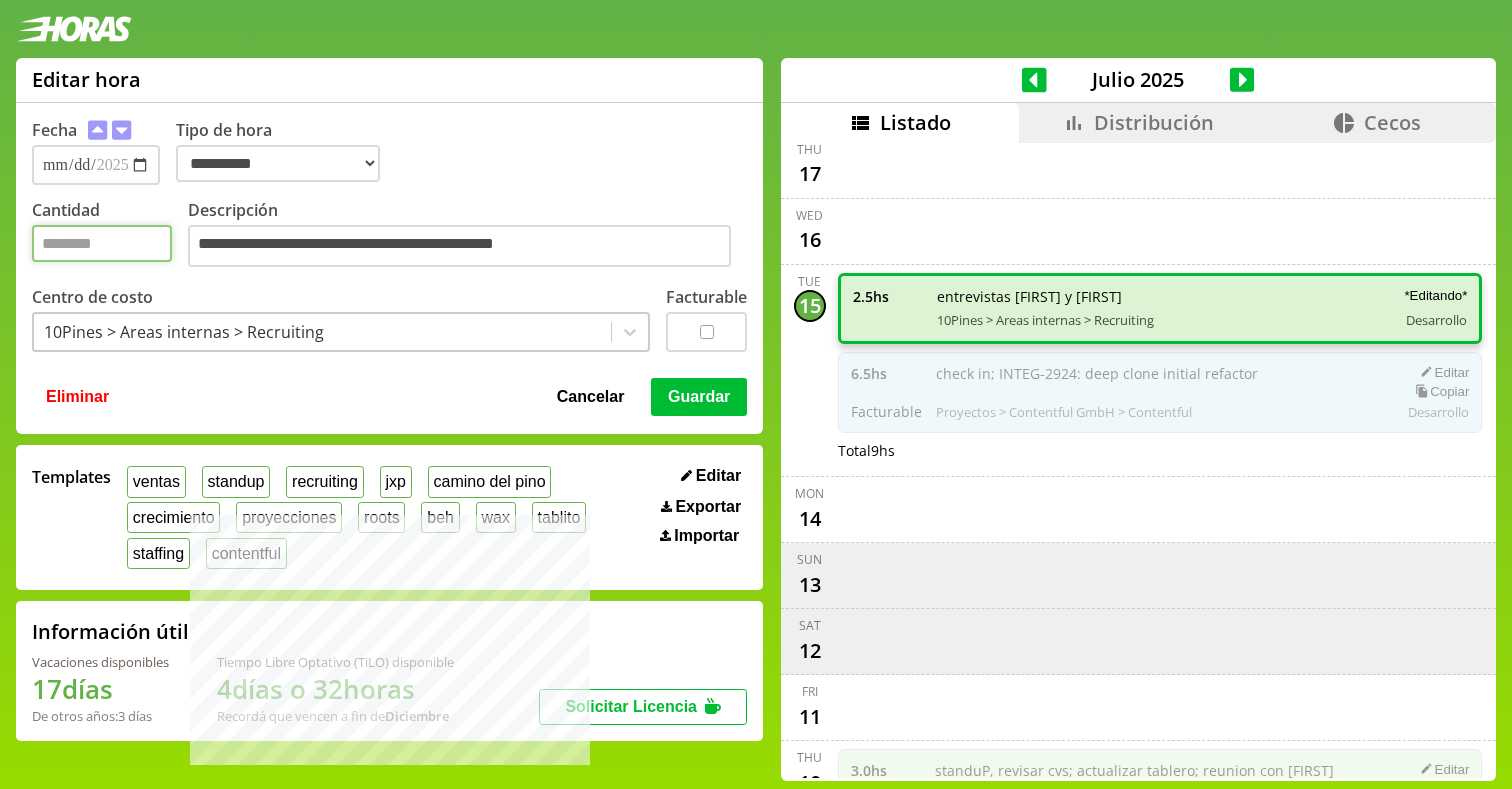 click on "***" at bounding box center [102, 243] 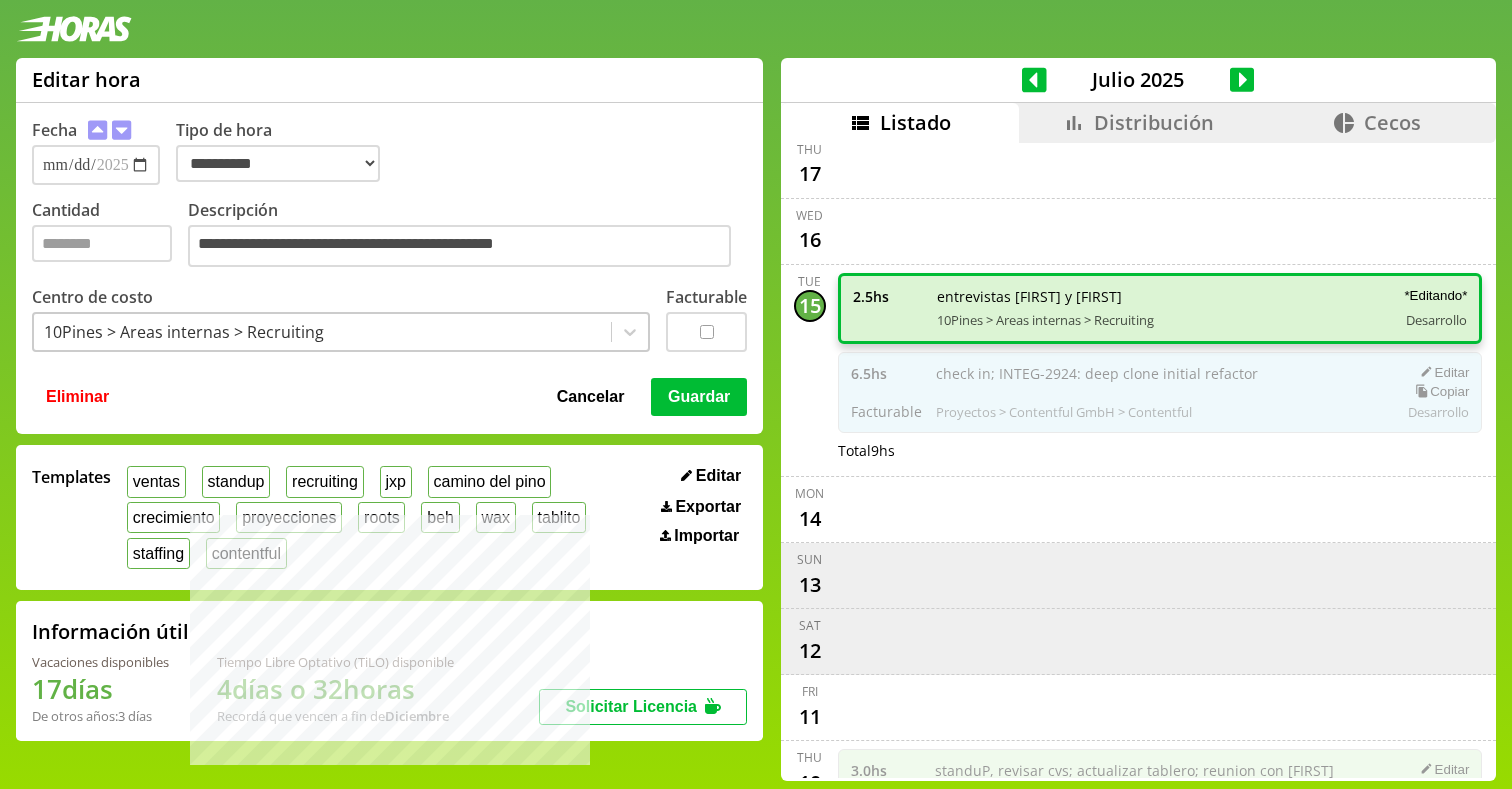 click on "Guardar" at bounding box center (699, 397) 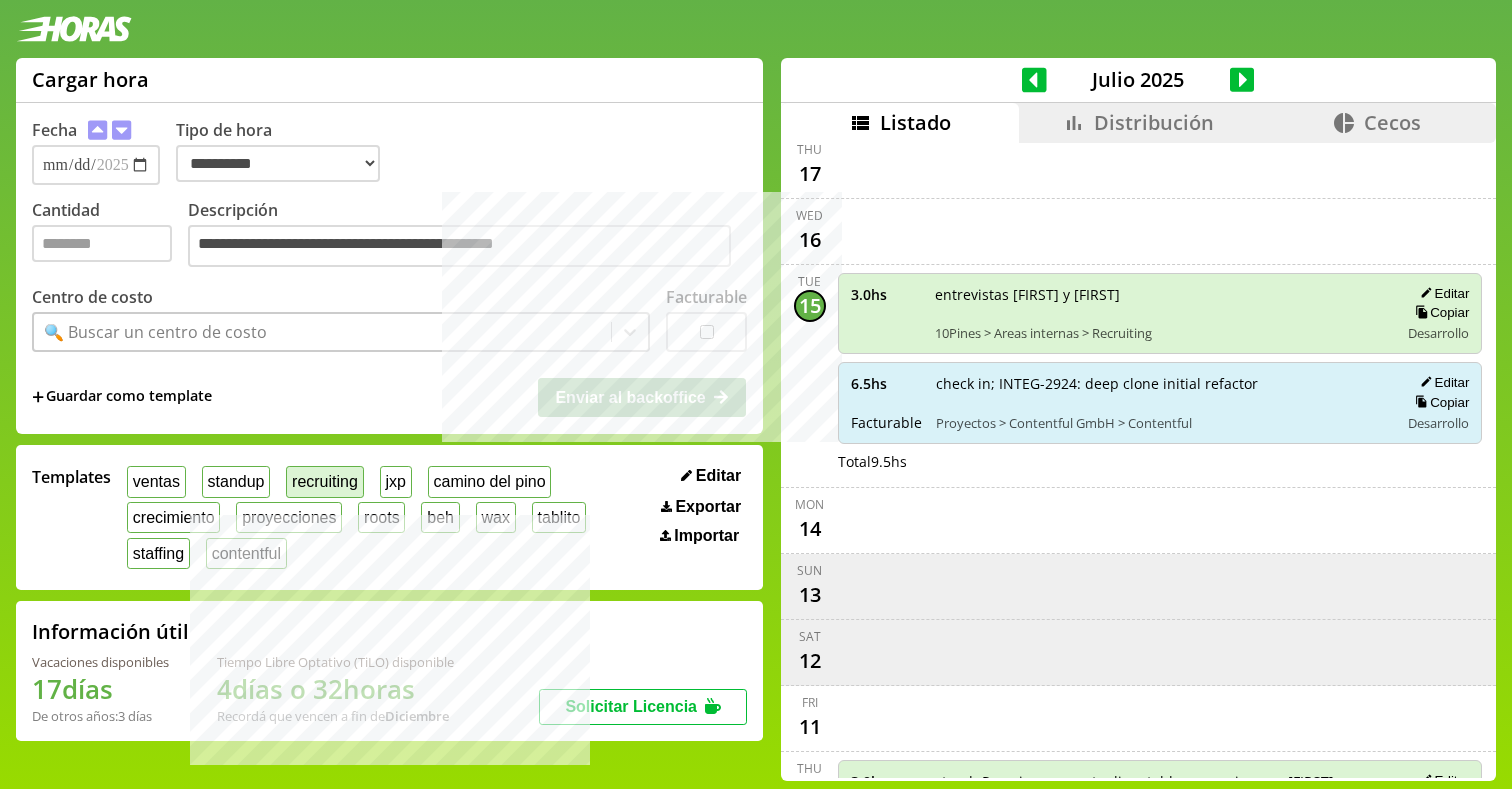 click on "recruiting" at bounding box center (324, 481) 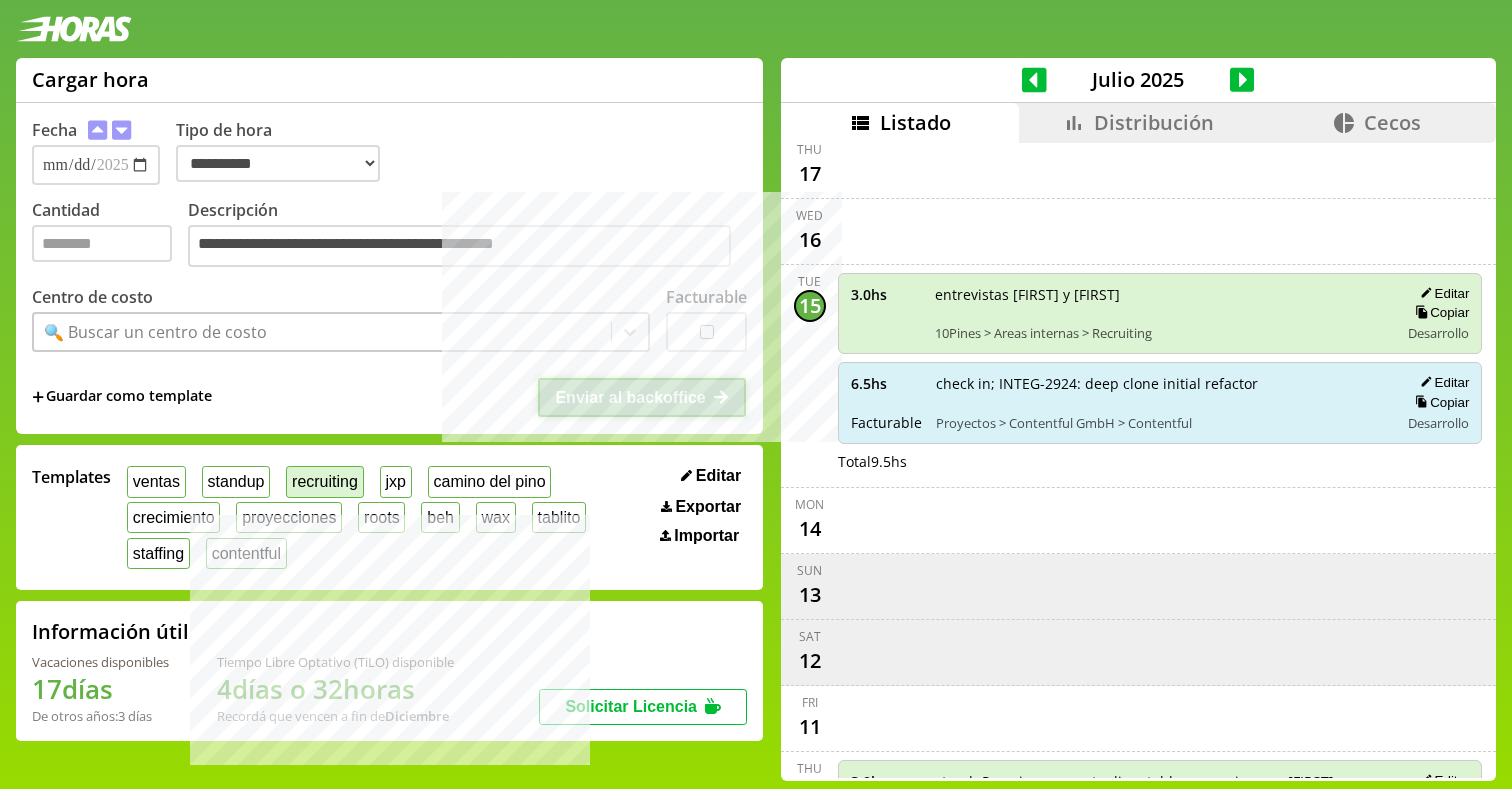 type on "*" 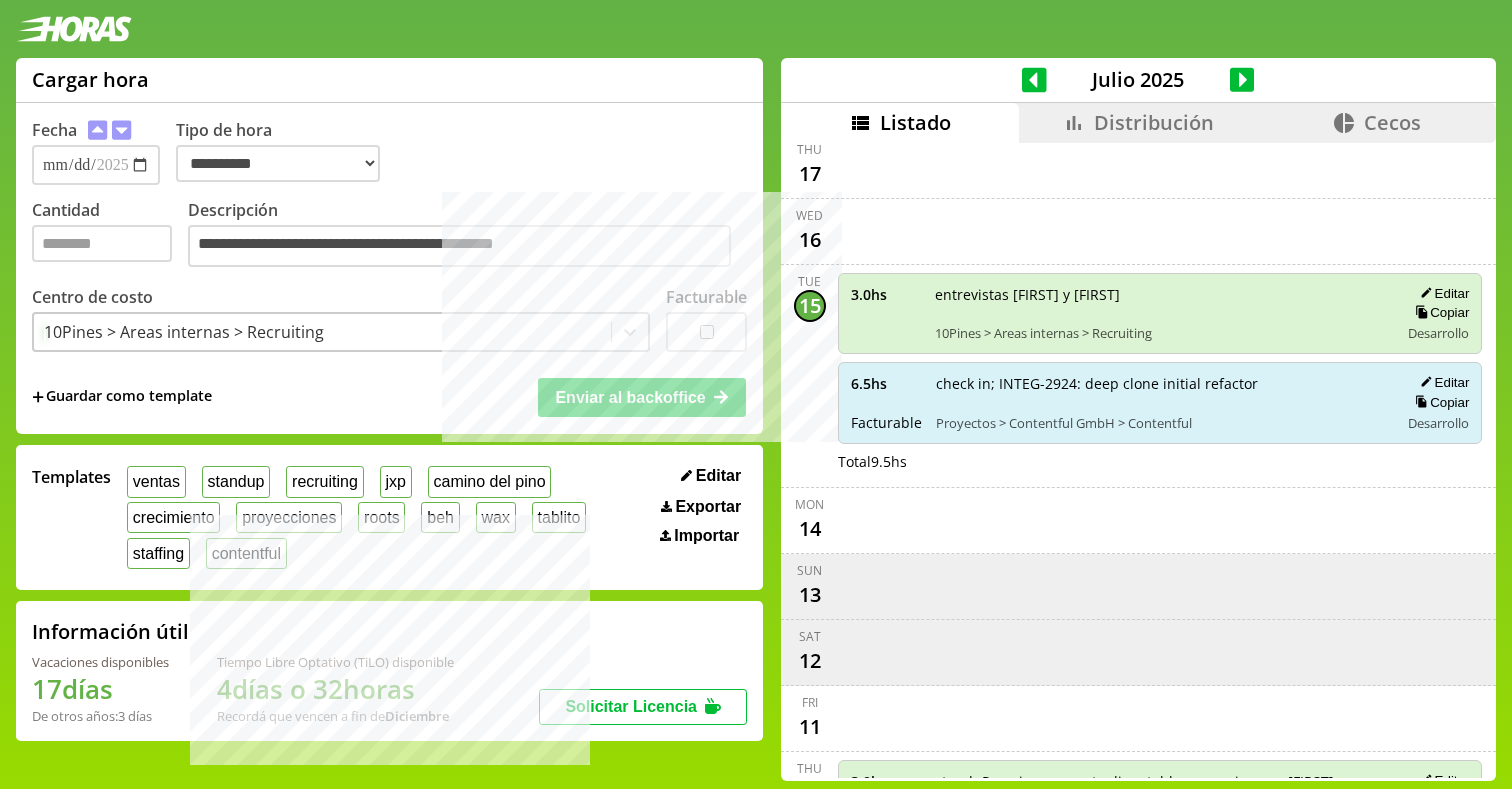 click on "10Pines > Areas internas > Recruiting" at bounding box center [322, 332] 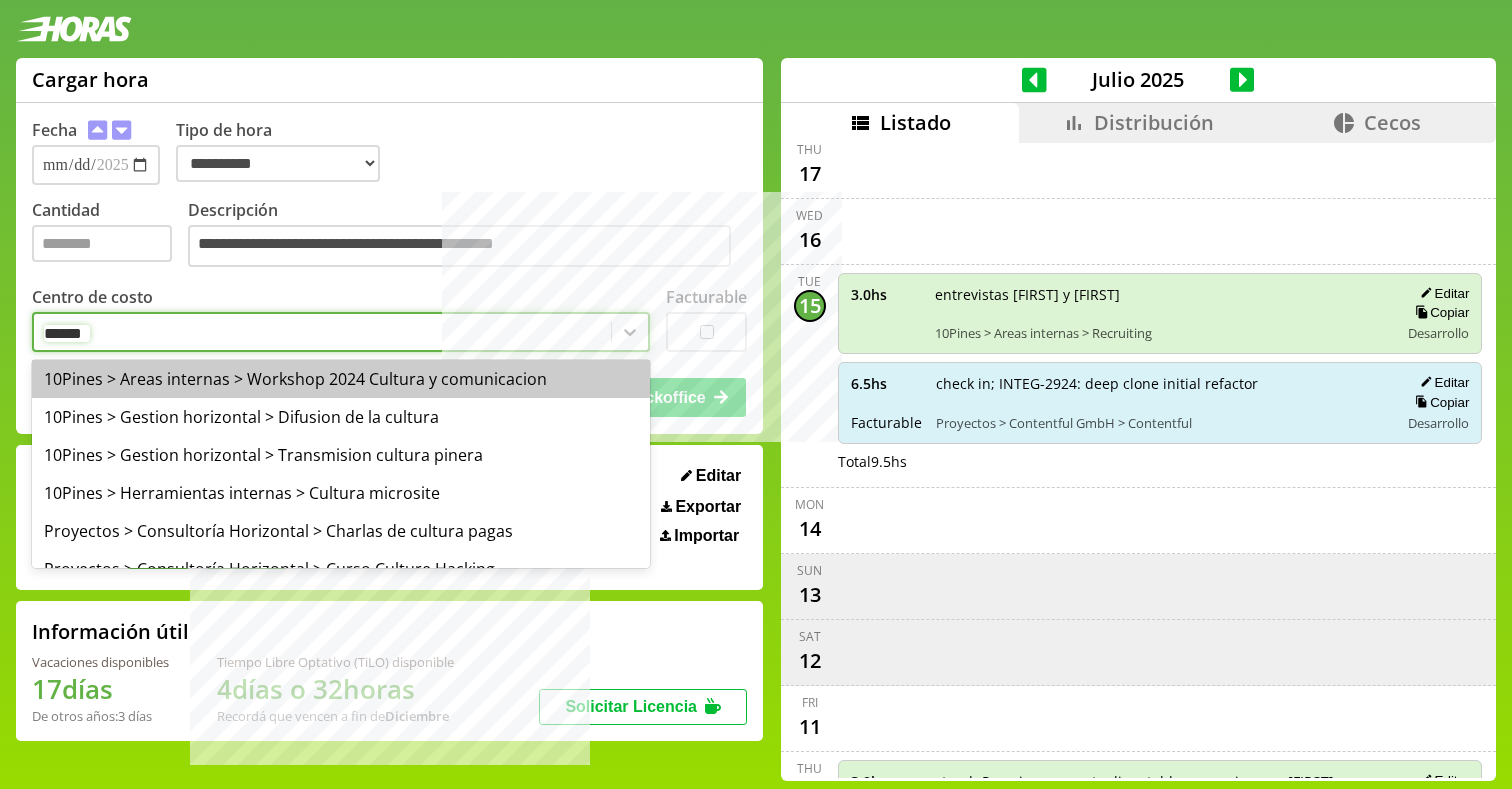 type on "*******" 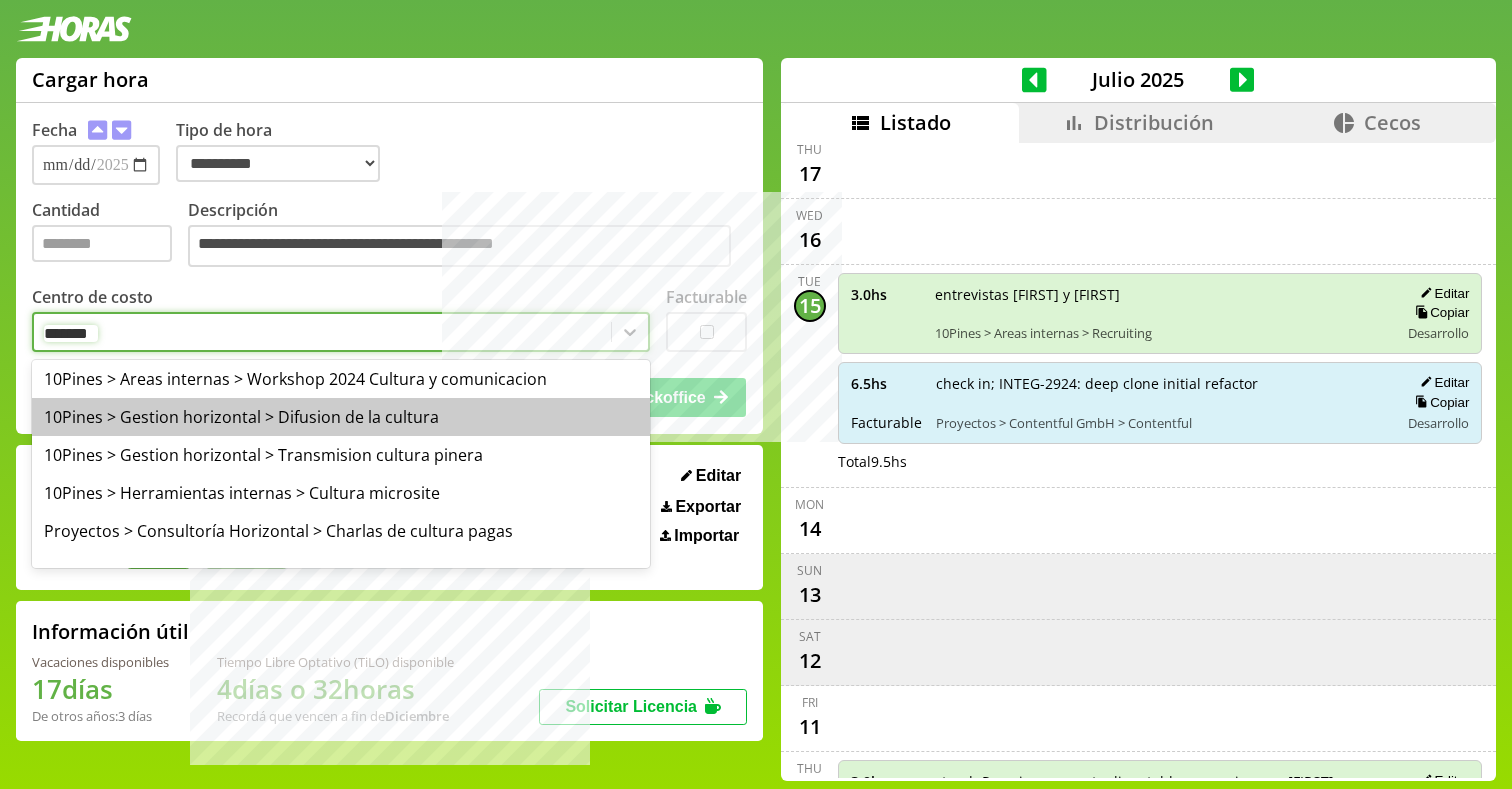 click on "10Pines > Gestion horizontal > Difusion de la cultura" at bounding box center (341, 417) 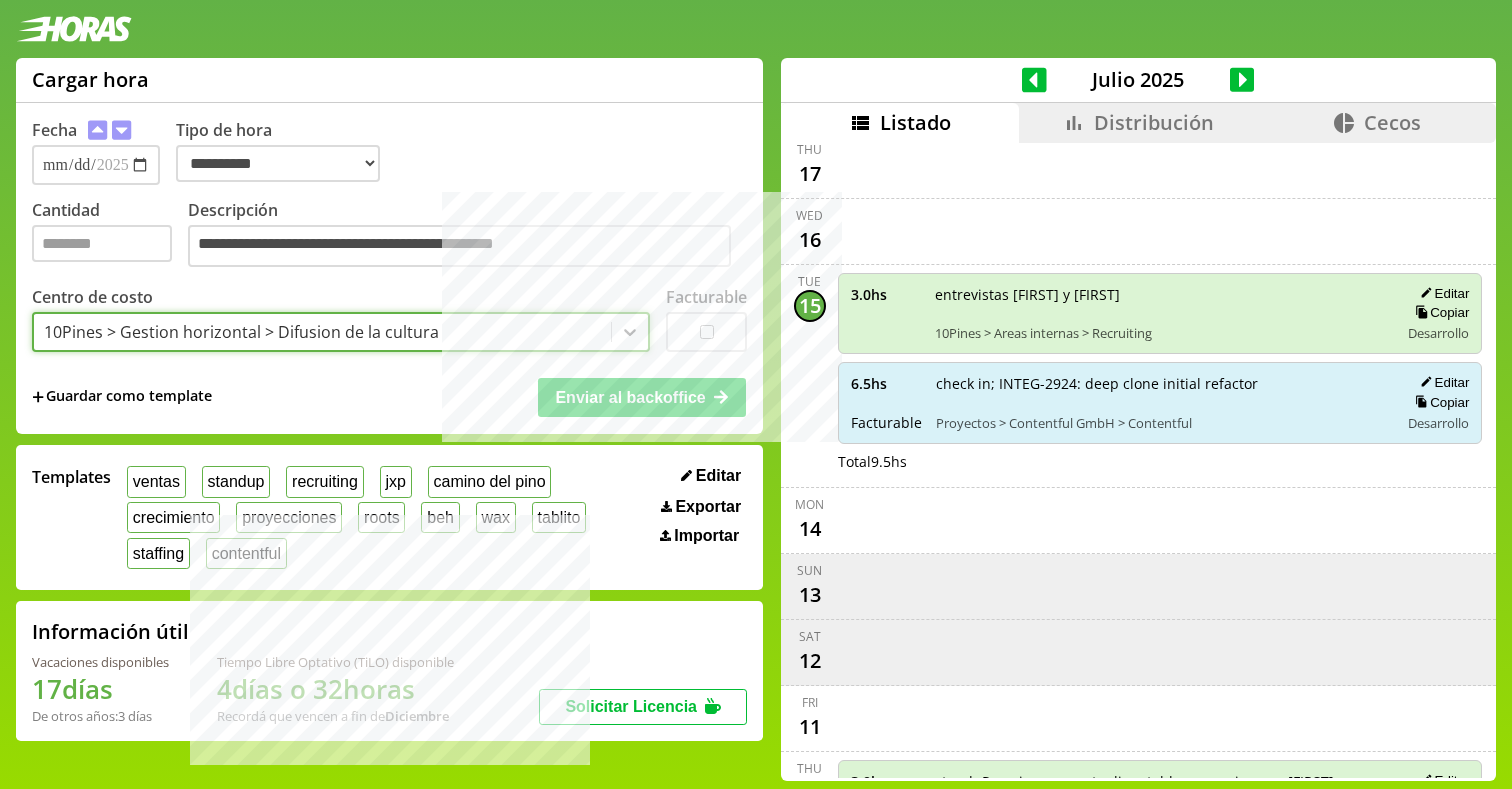 click on "*" at bounding box center [102, 243] 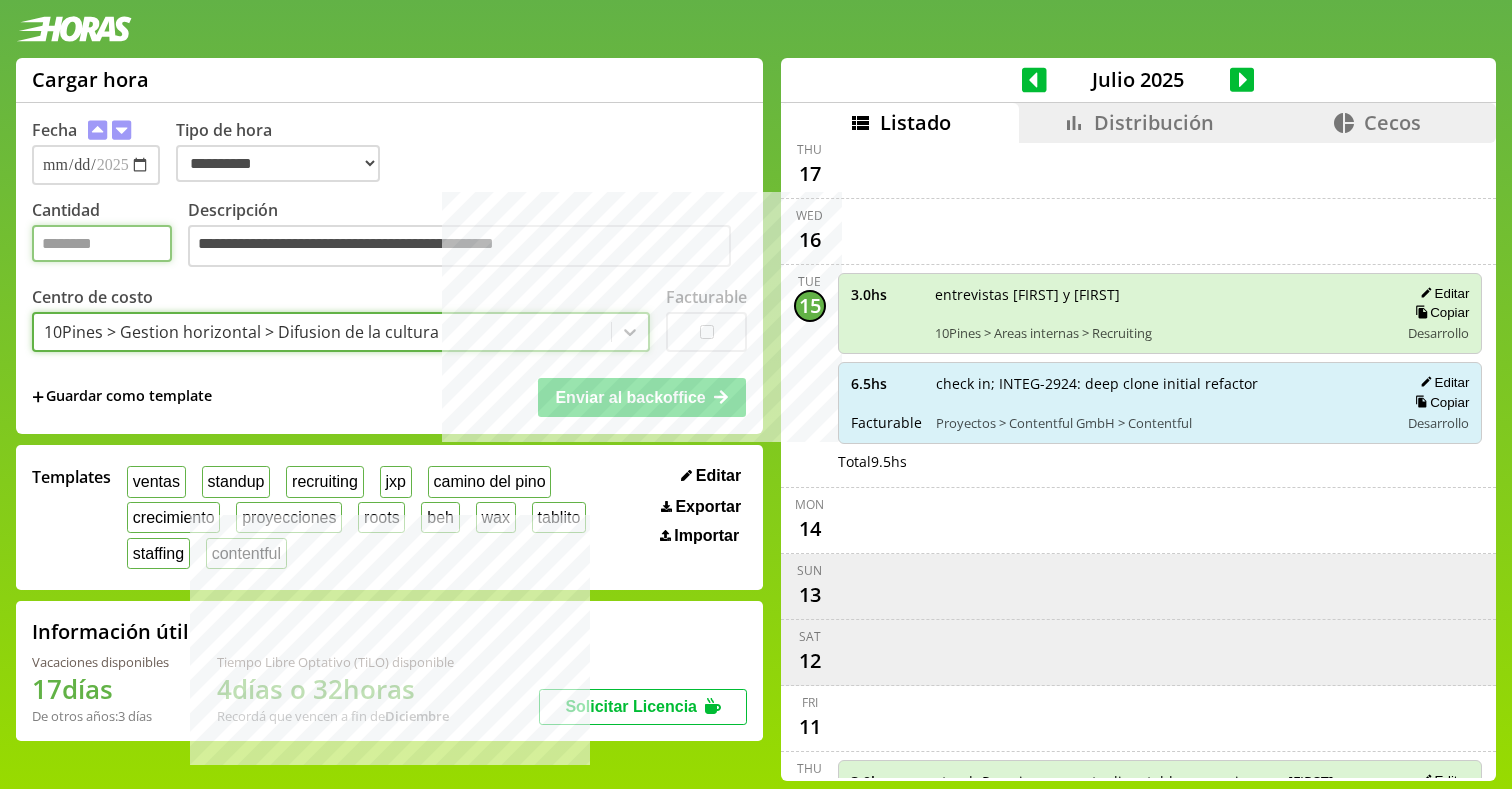 click on "*" at bounding box center [102, 243] 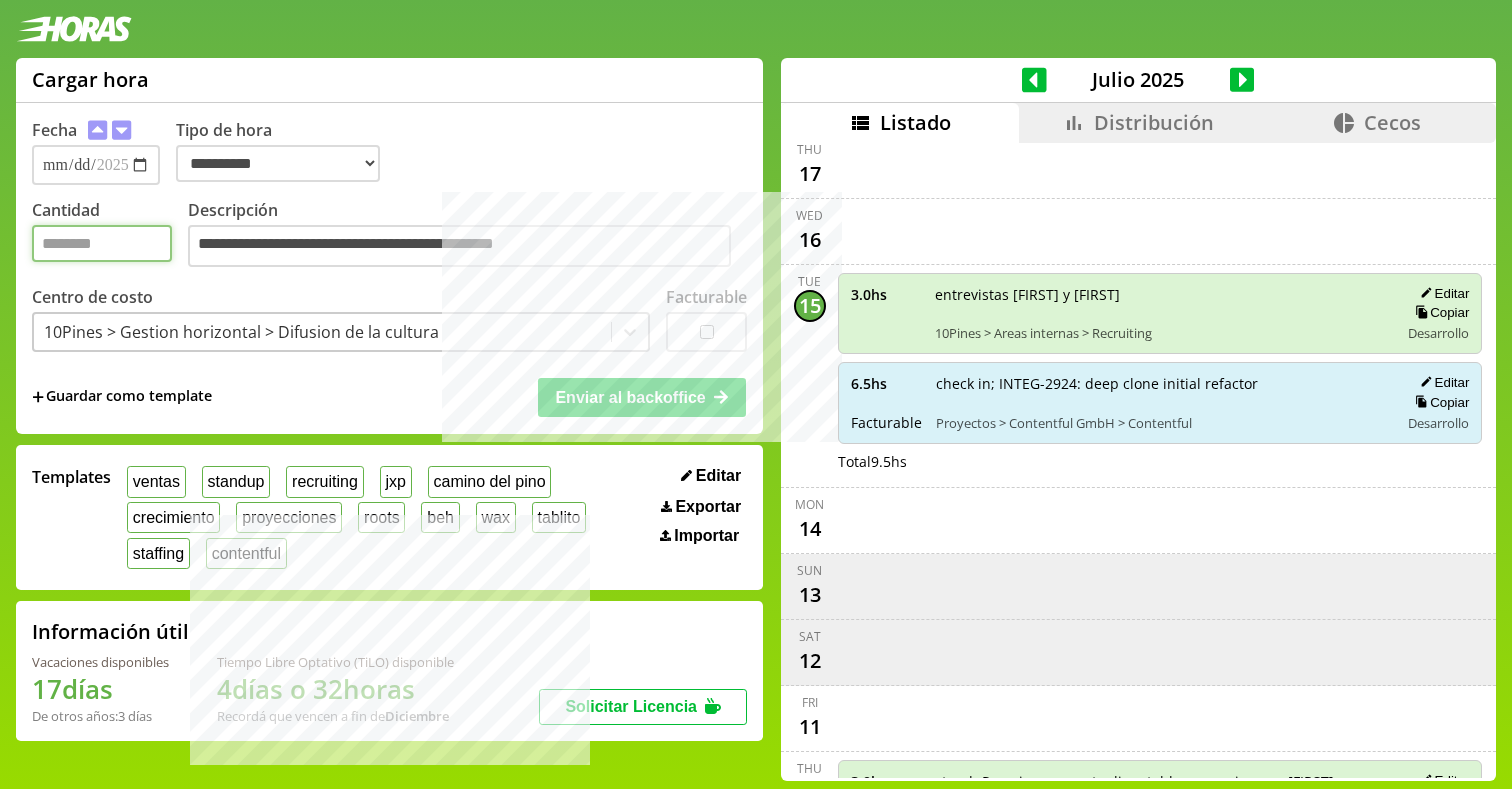 type on "*" 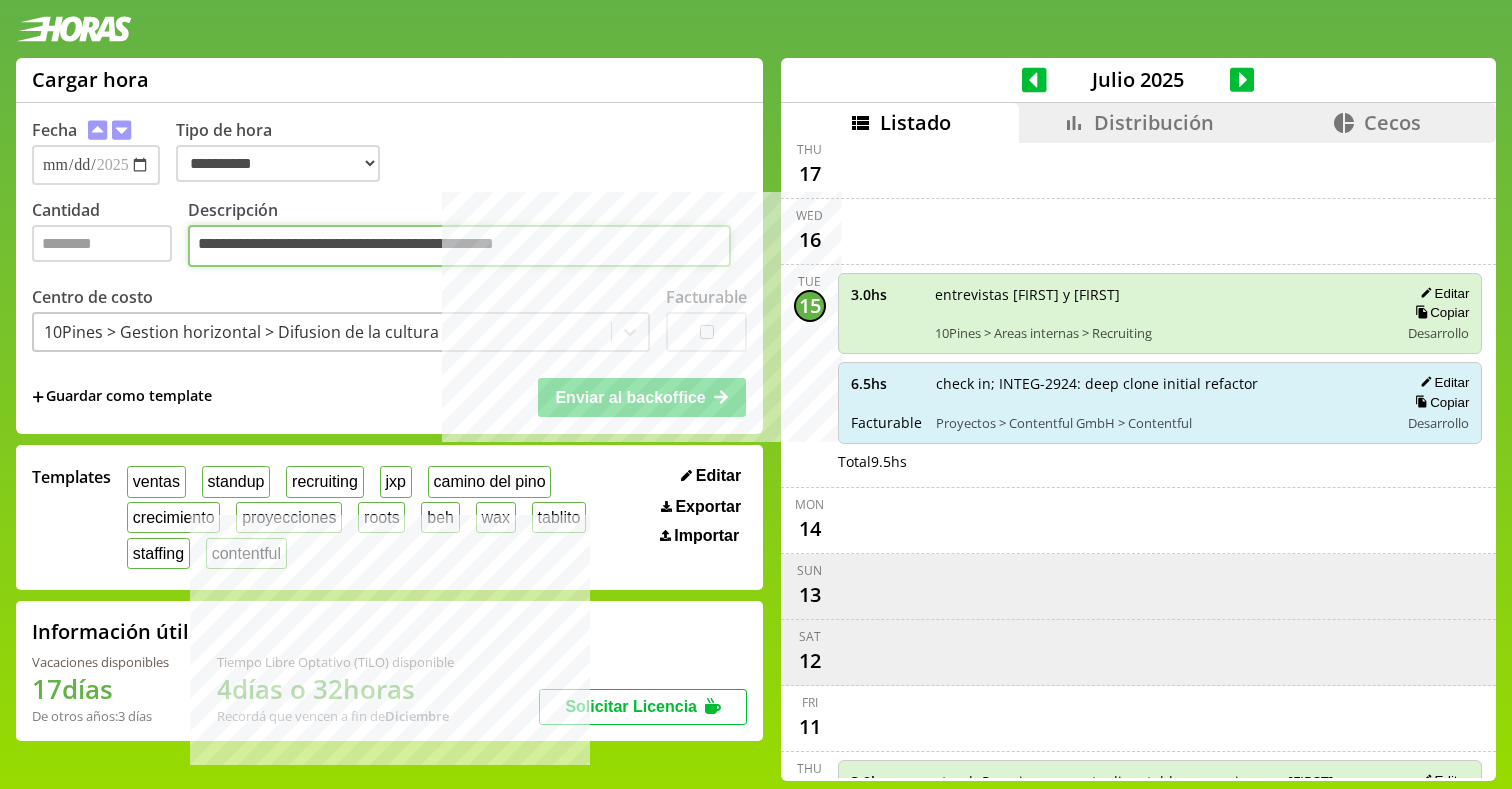 click on "**********" at bounding box center (459, 246) 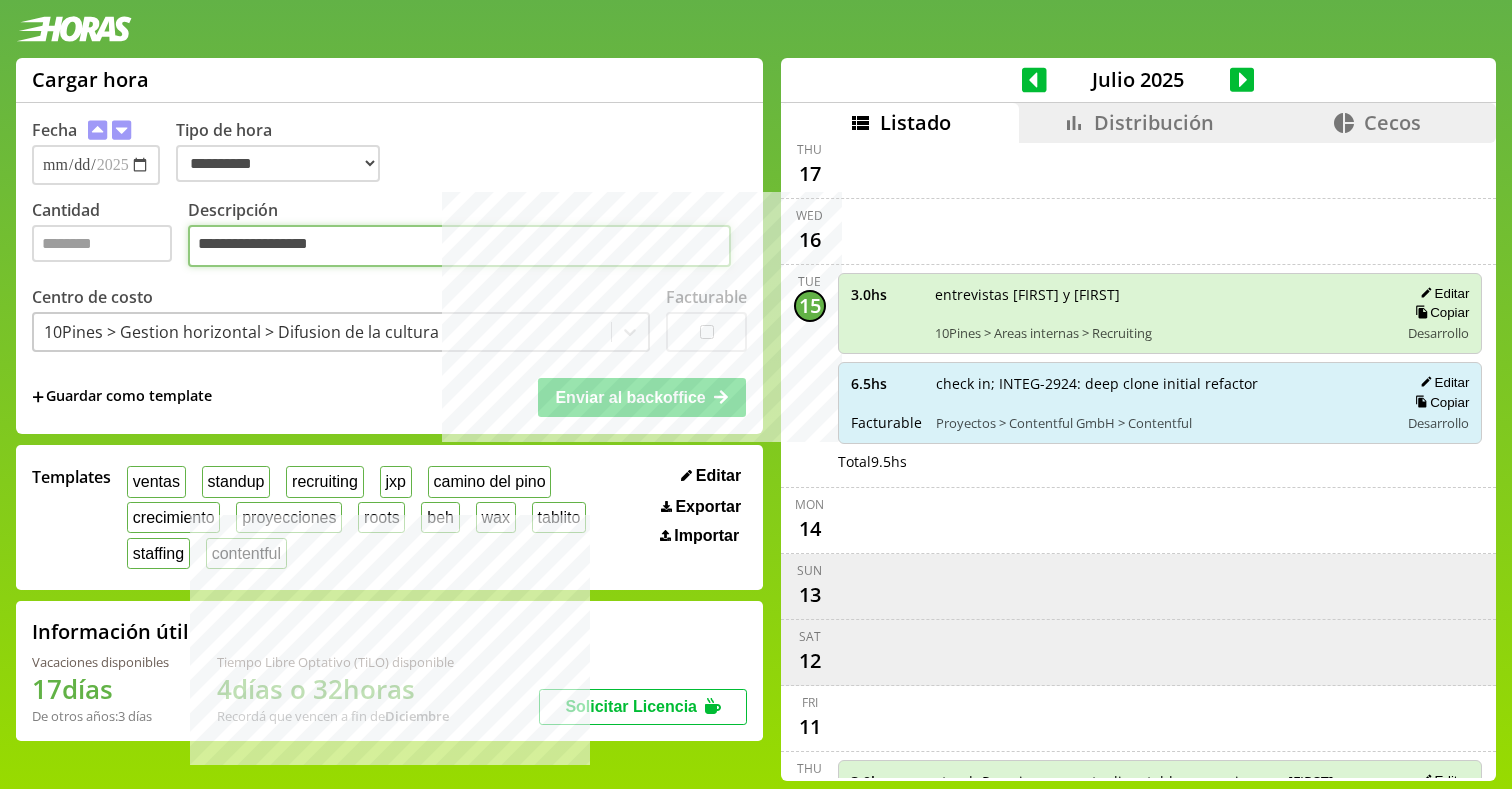 type on "**********" 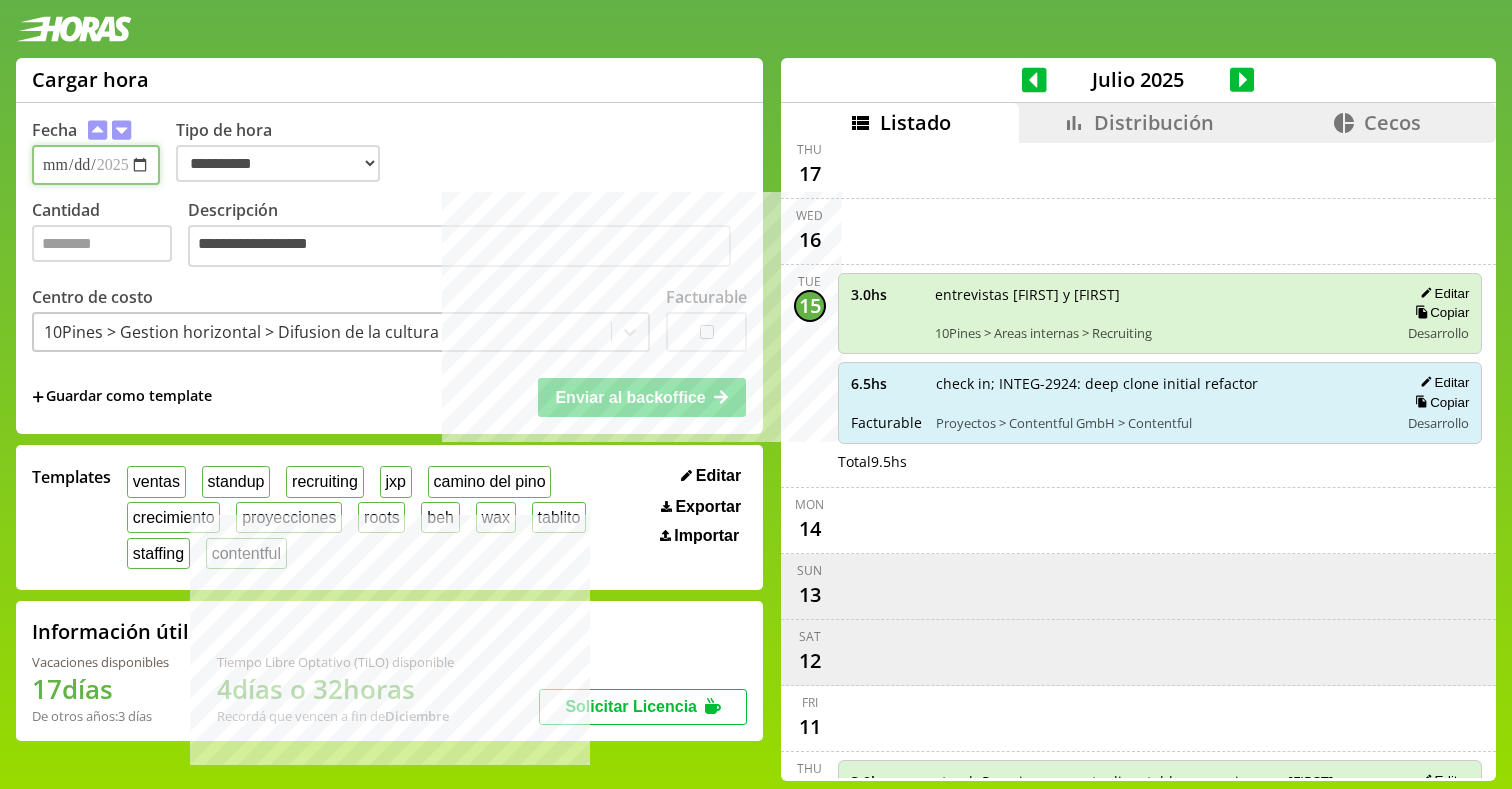 click on "**********" at bounding box center (96, 165) 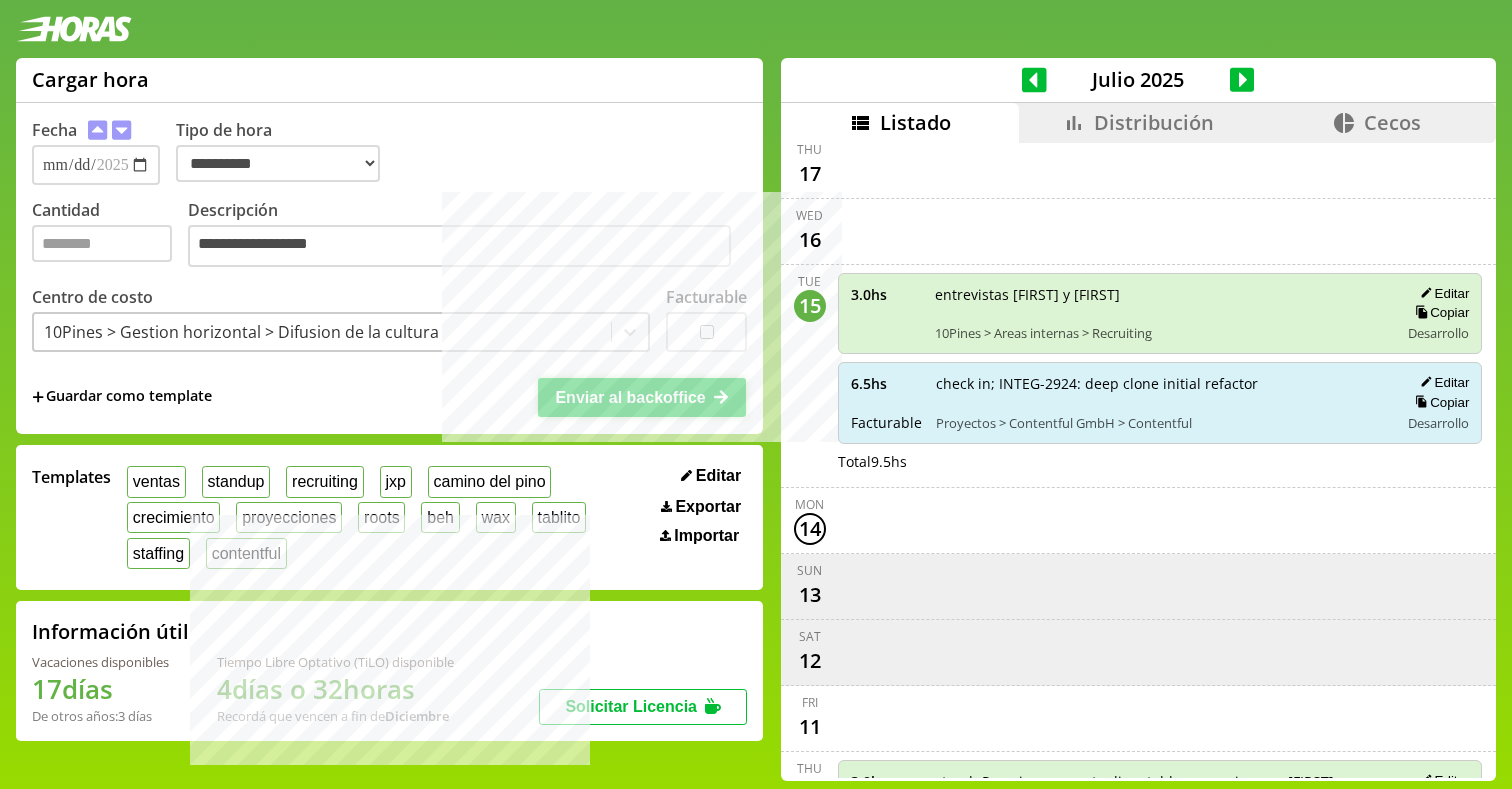 click on "Enviar al backoffice" at bounding box center [642, 397] 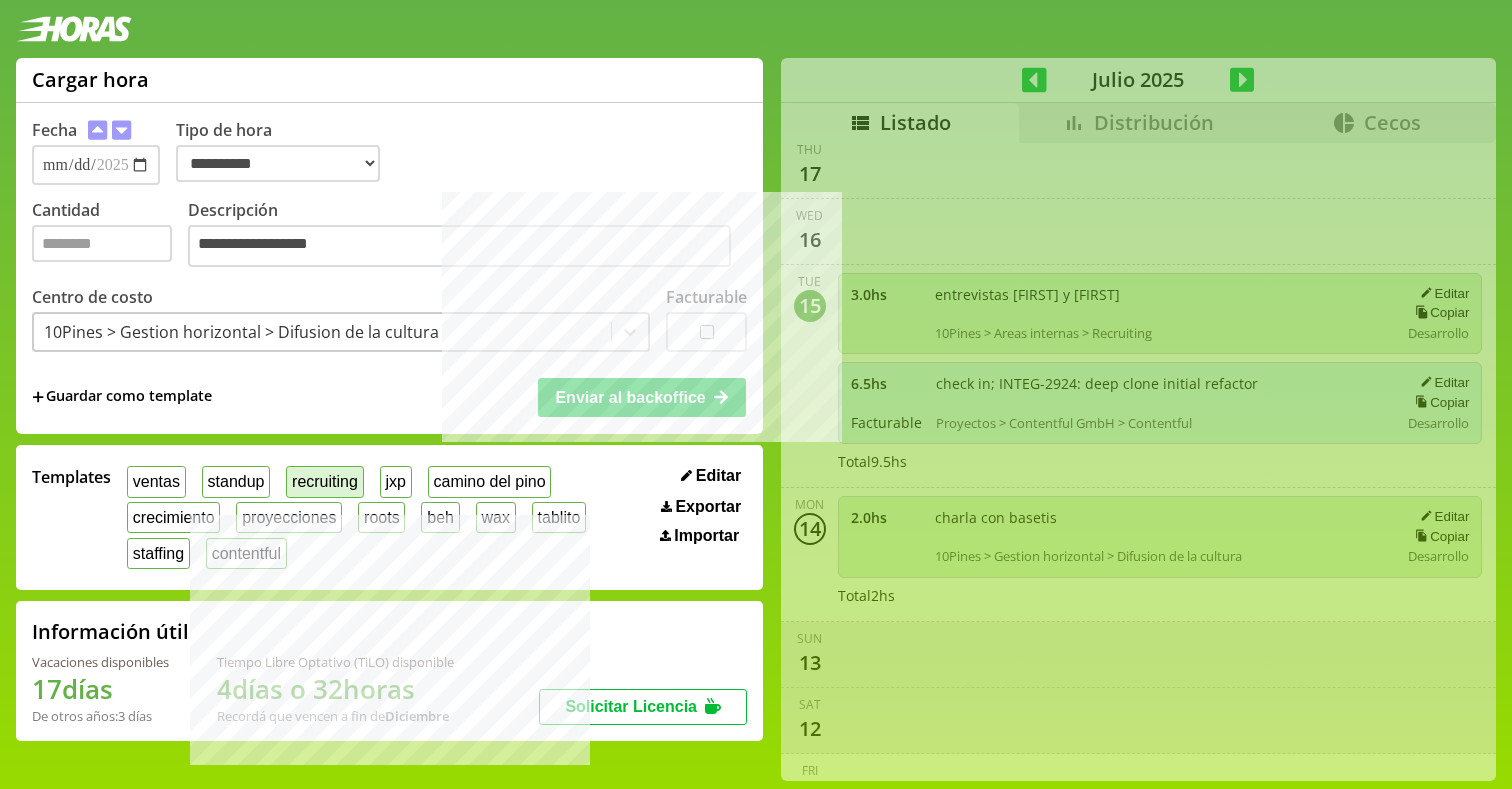 click on "recruiting" at bounding box center (324, 481) 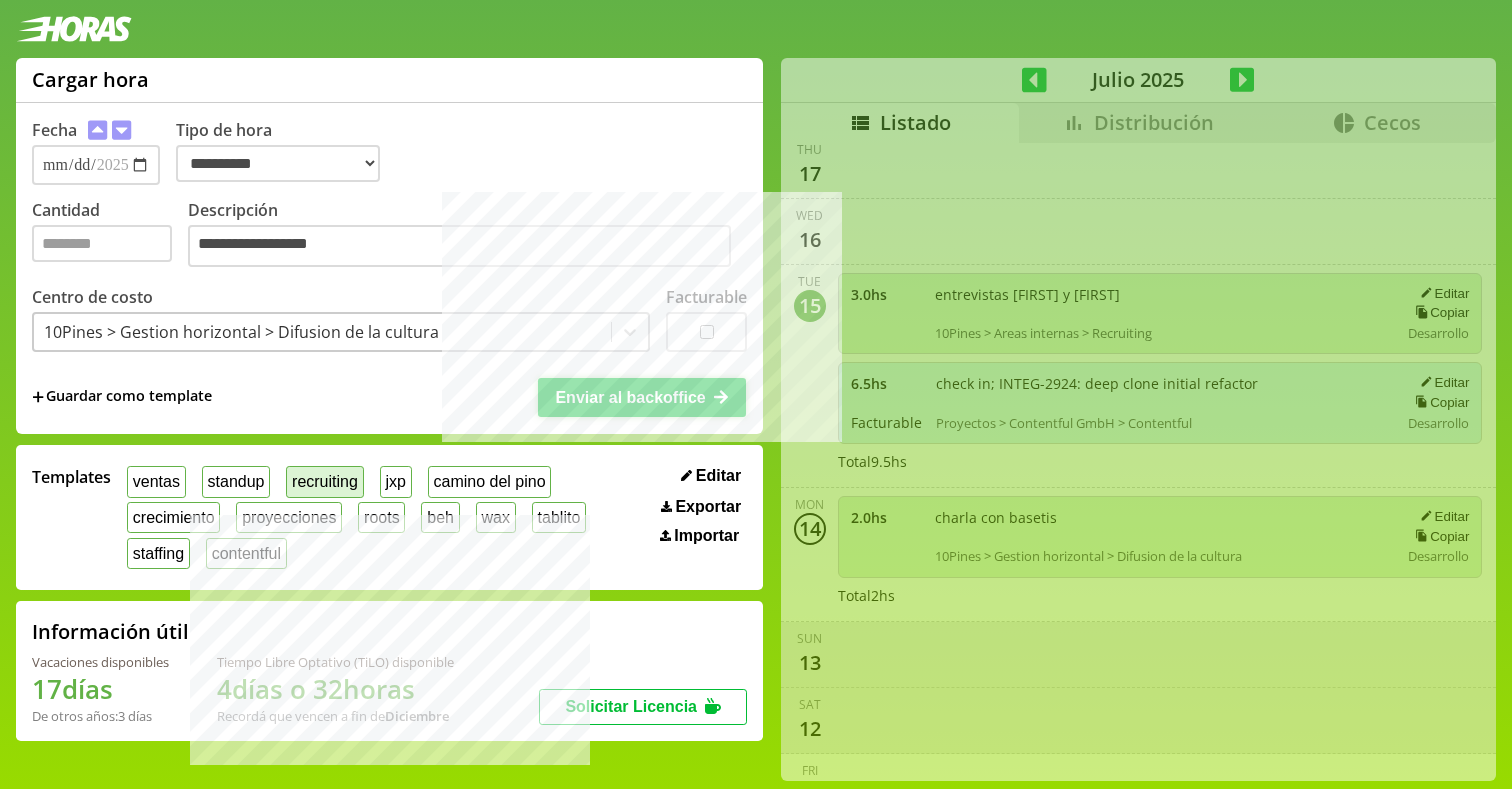 type on "*" 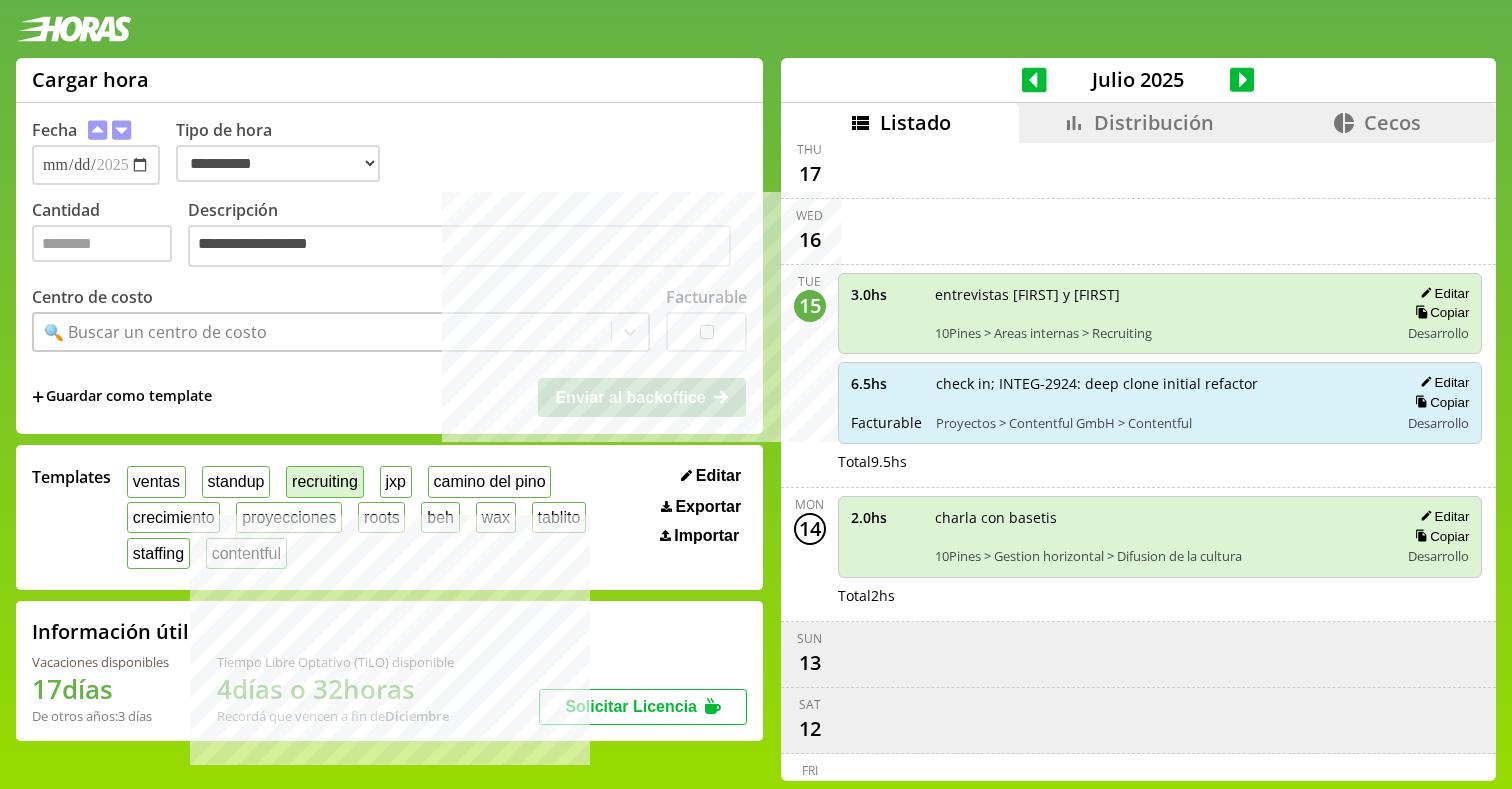 click on "recruiting" at bounding box center (324, 481) 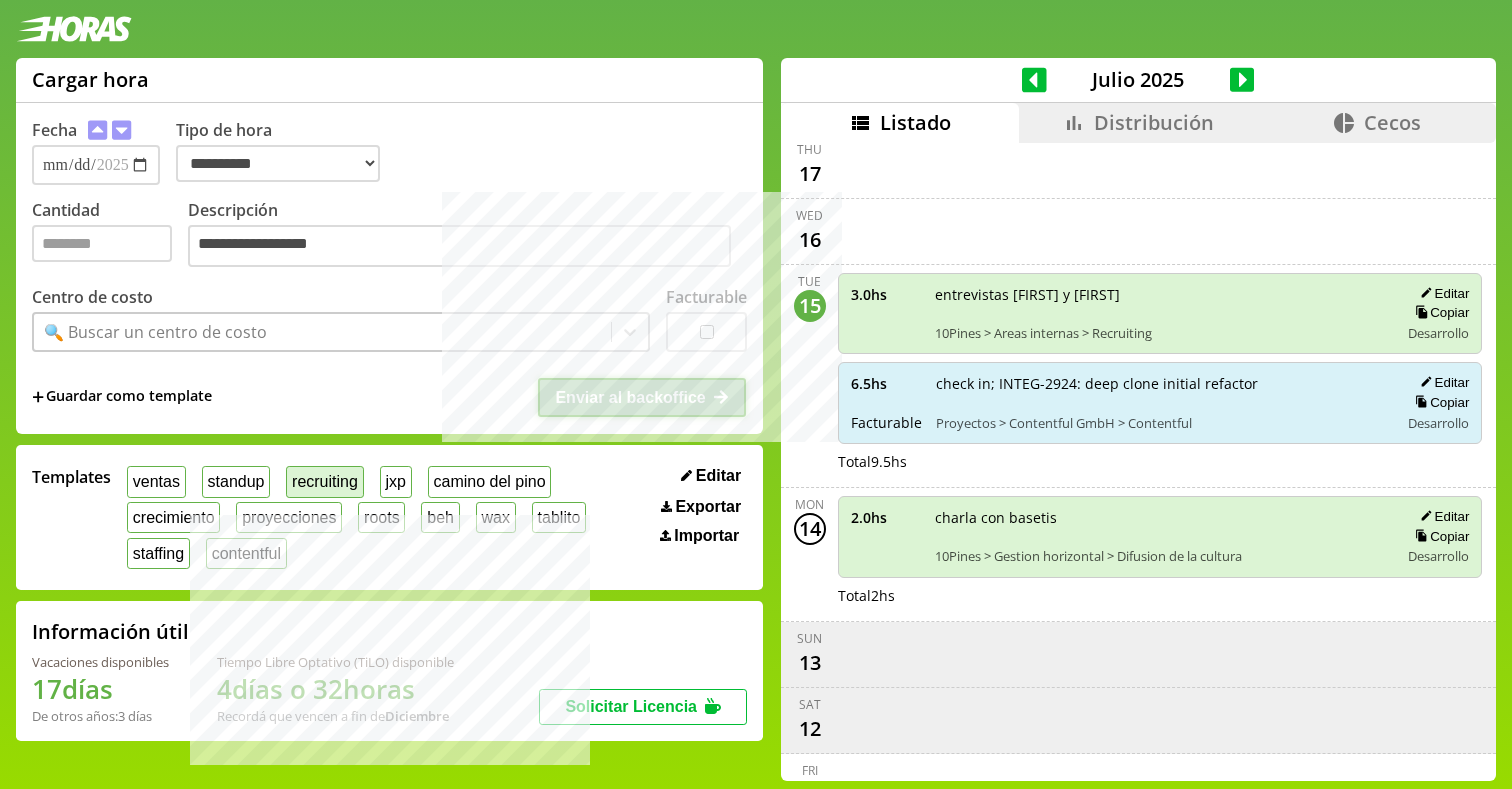 type on "*" 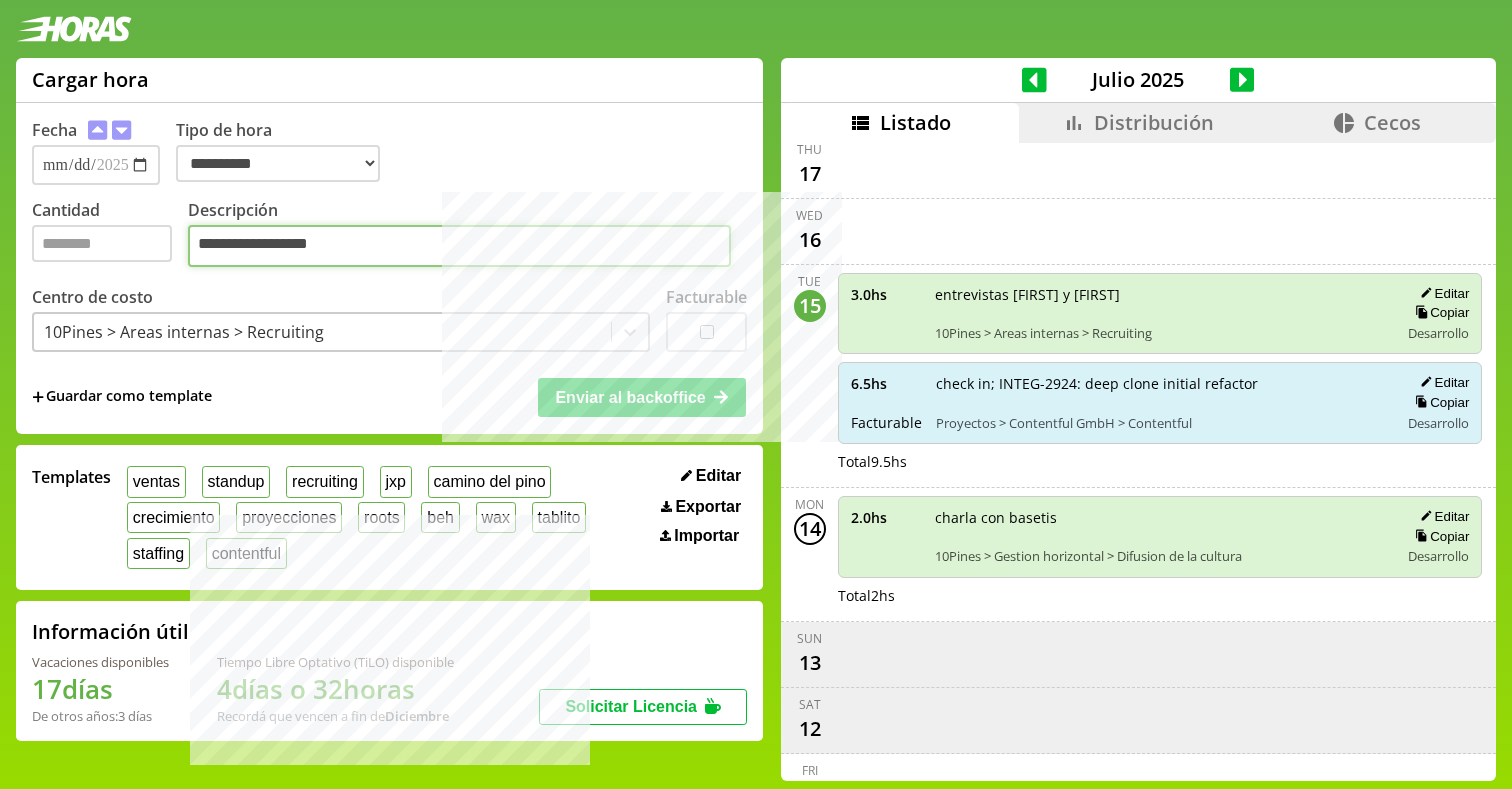 click on "**********" at bounding box center (459, 246) 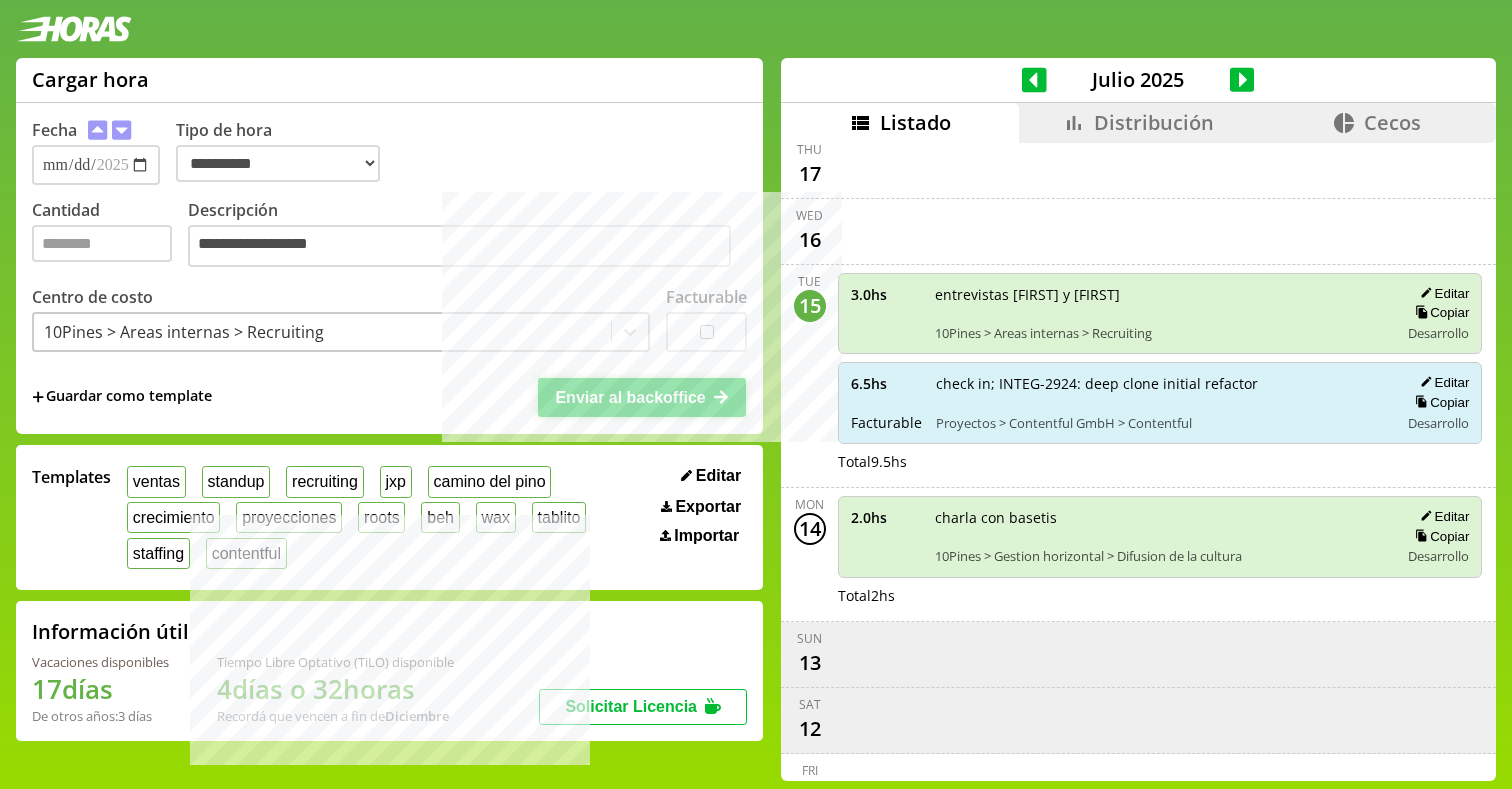 click on "Enviar al backoffice" at bounding box center (630, 397) 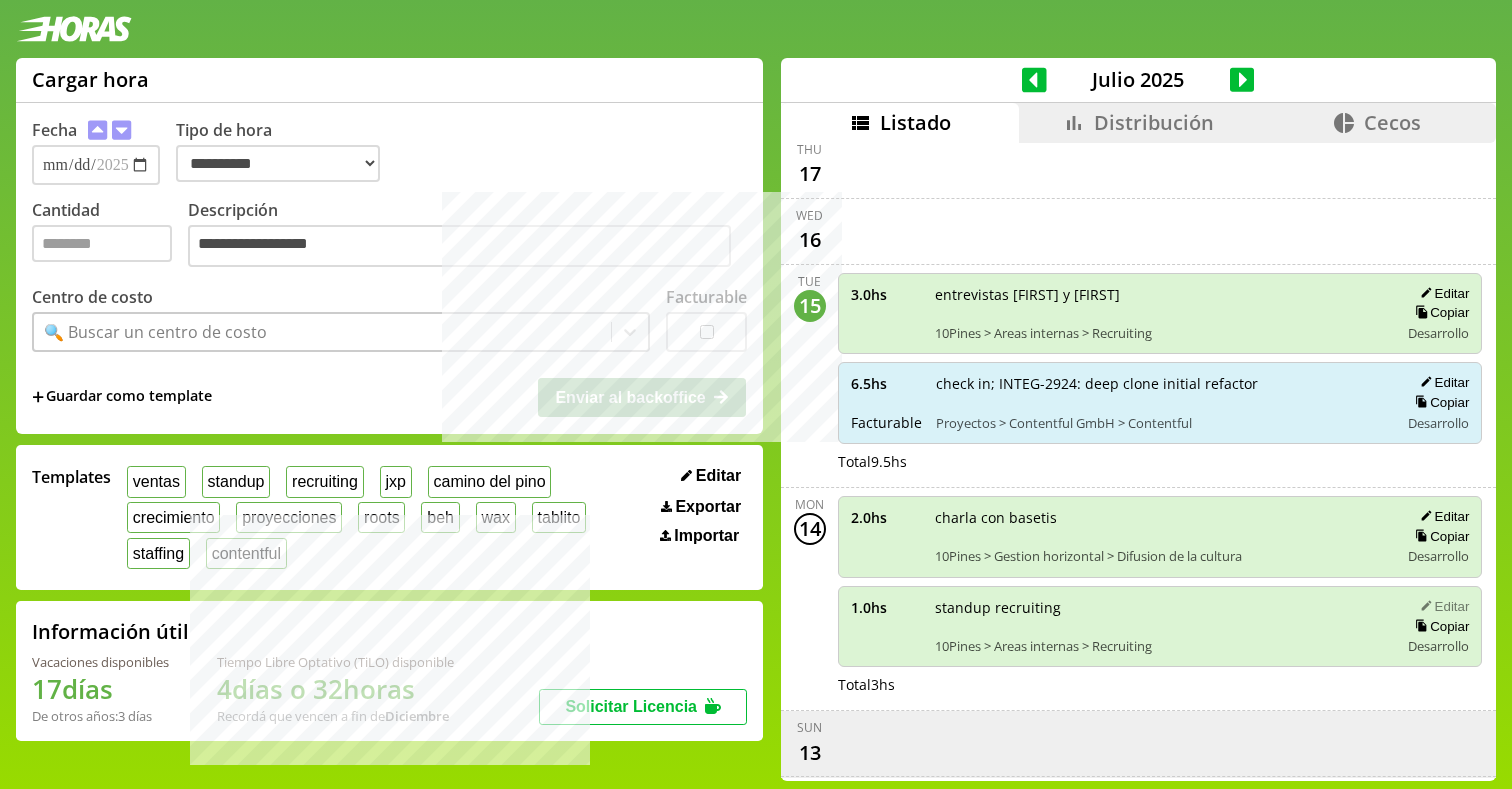 click on "Editar" at bounding box center [1441, 606] 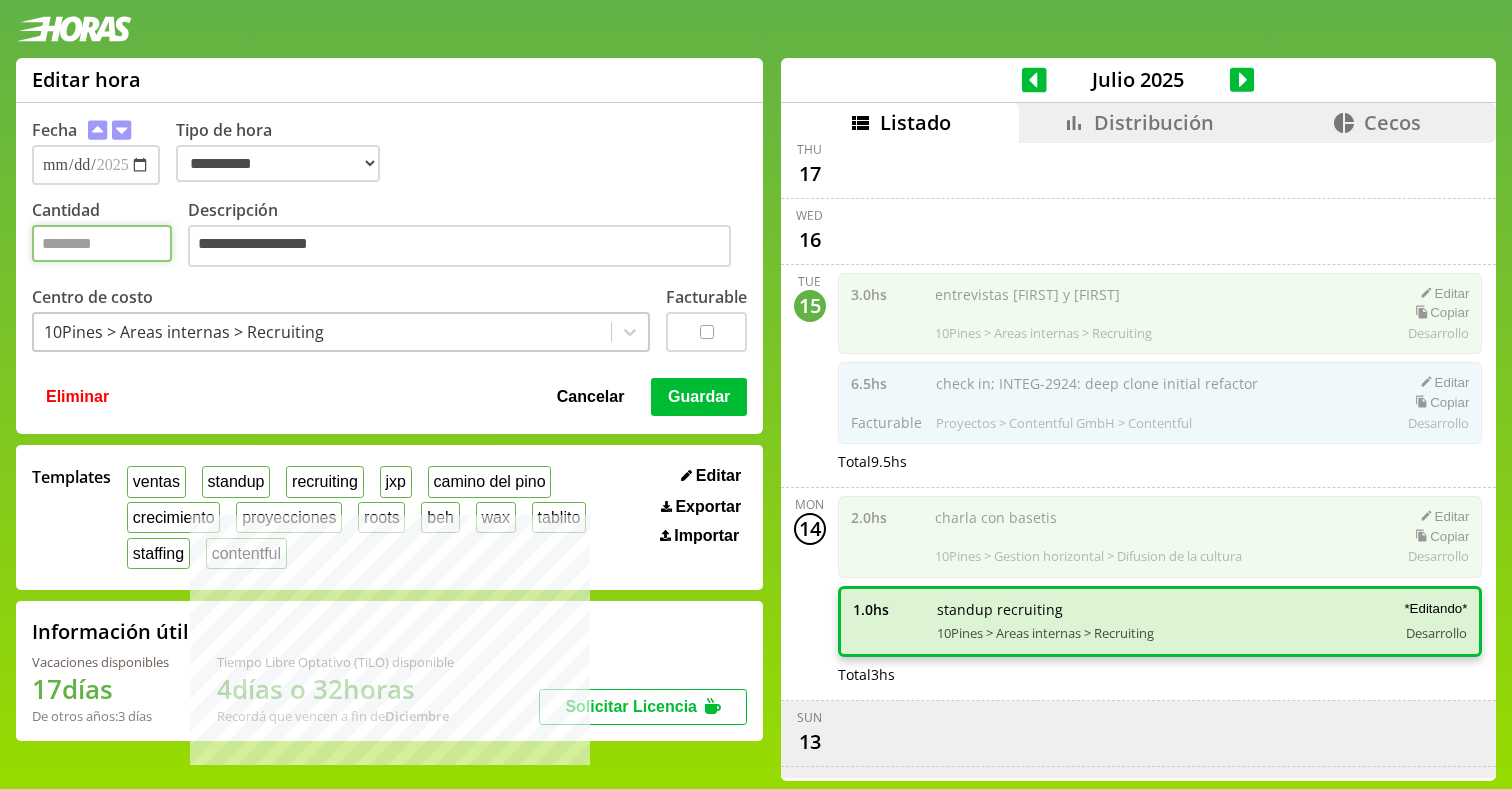 click on "*" at bounding box center (102, 243) 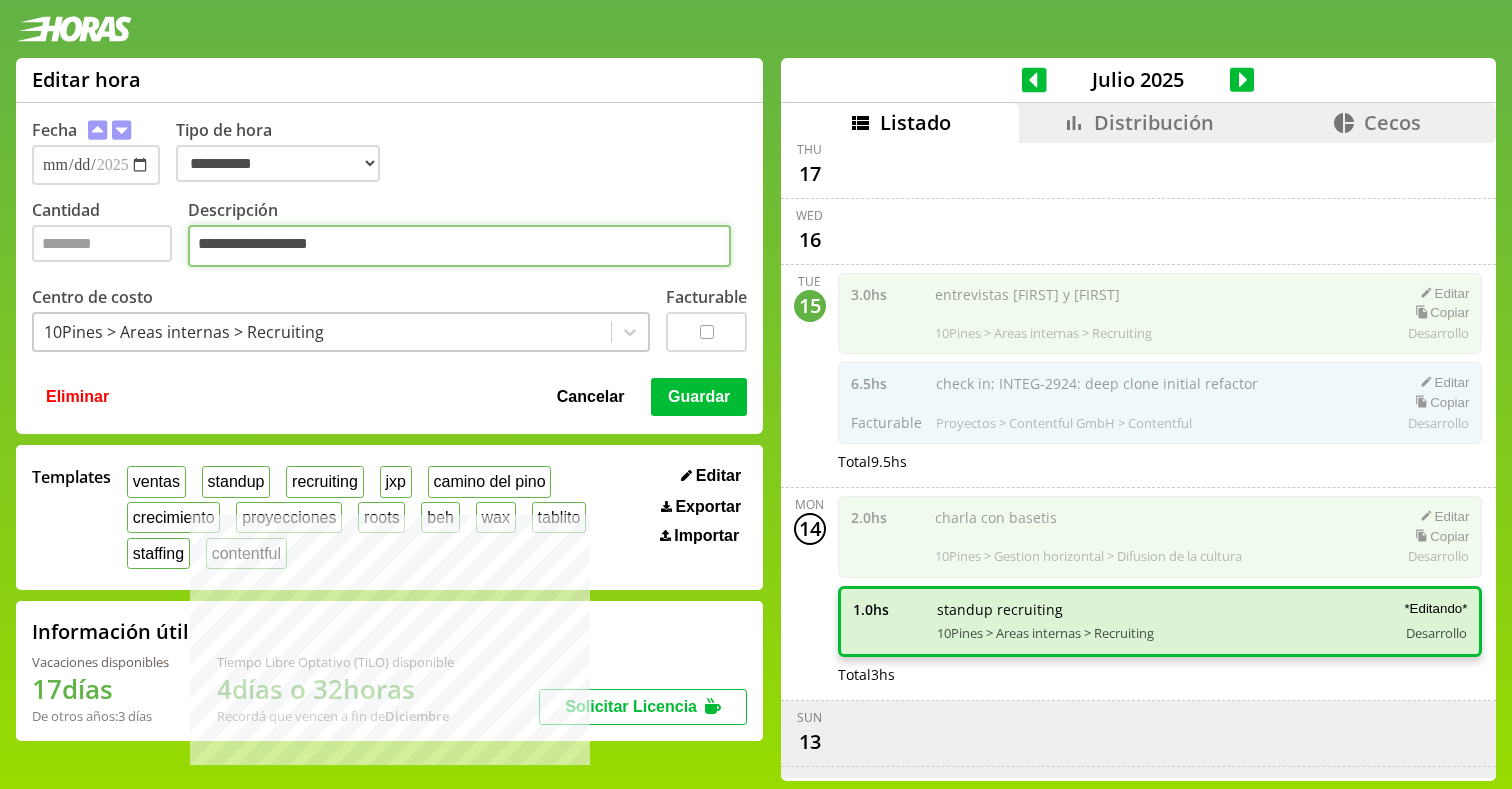 click on "**********" at bounding box center [459, 246] 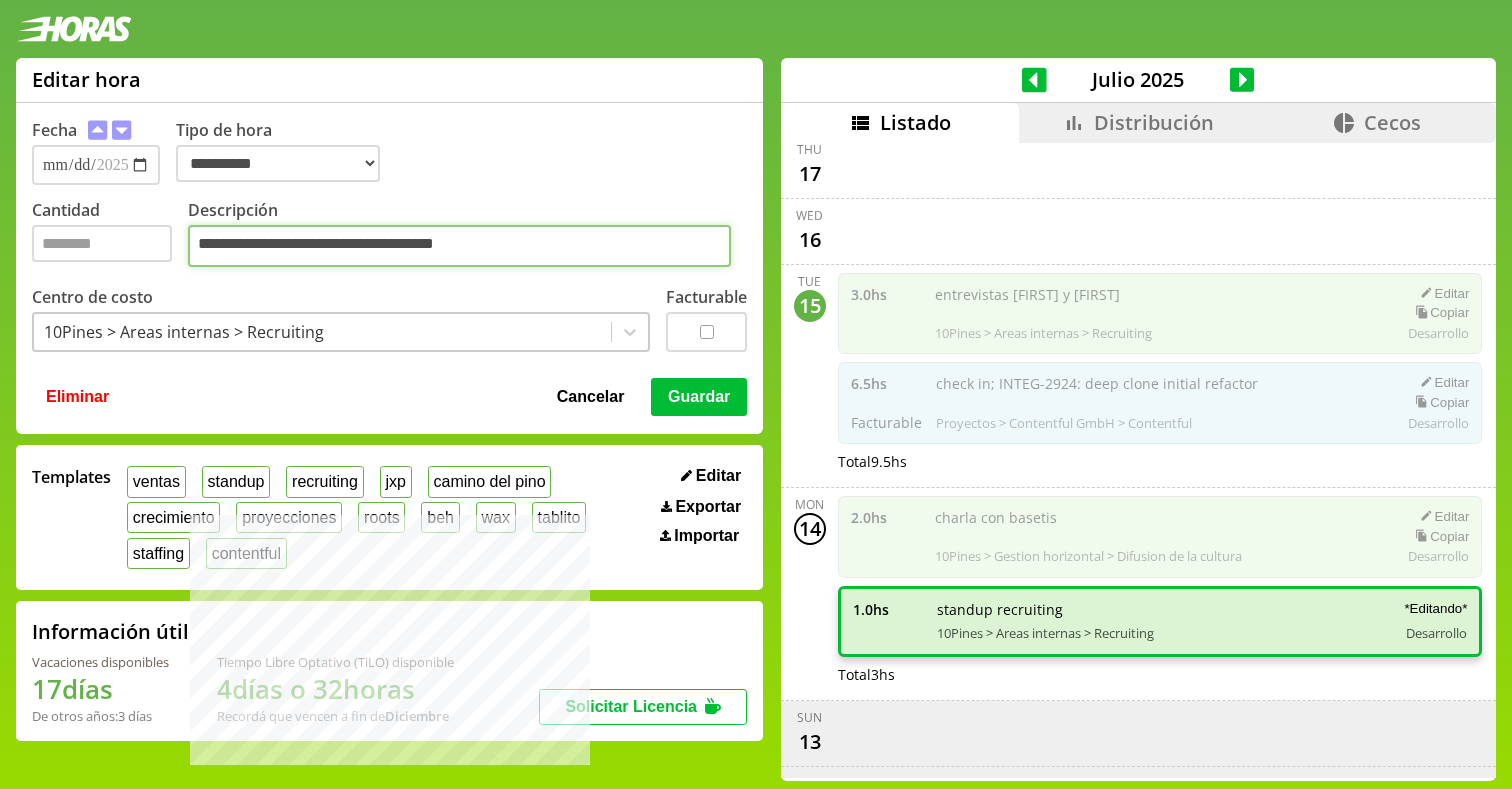 type on "**********" 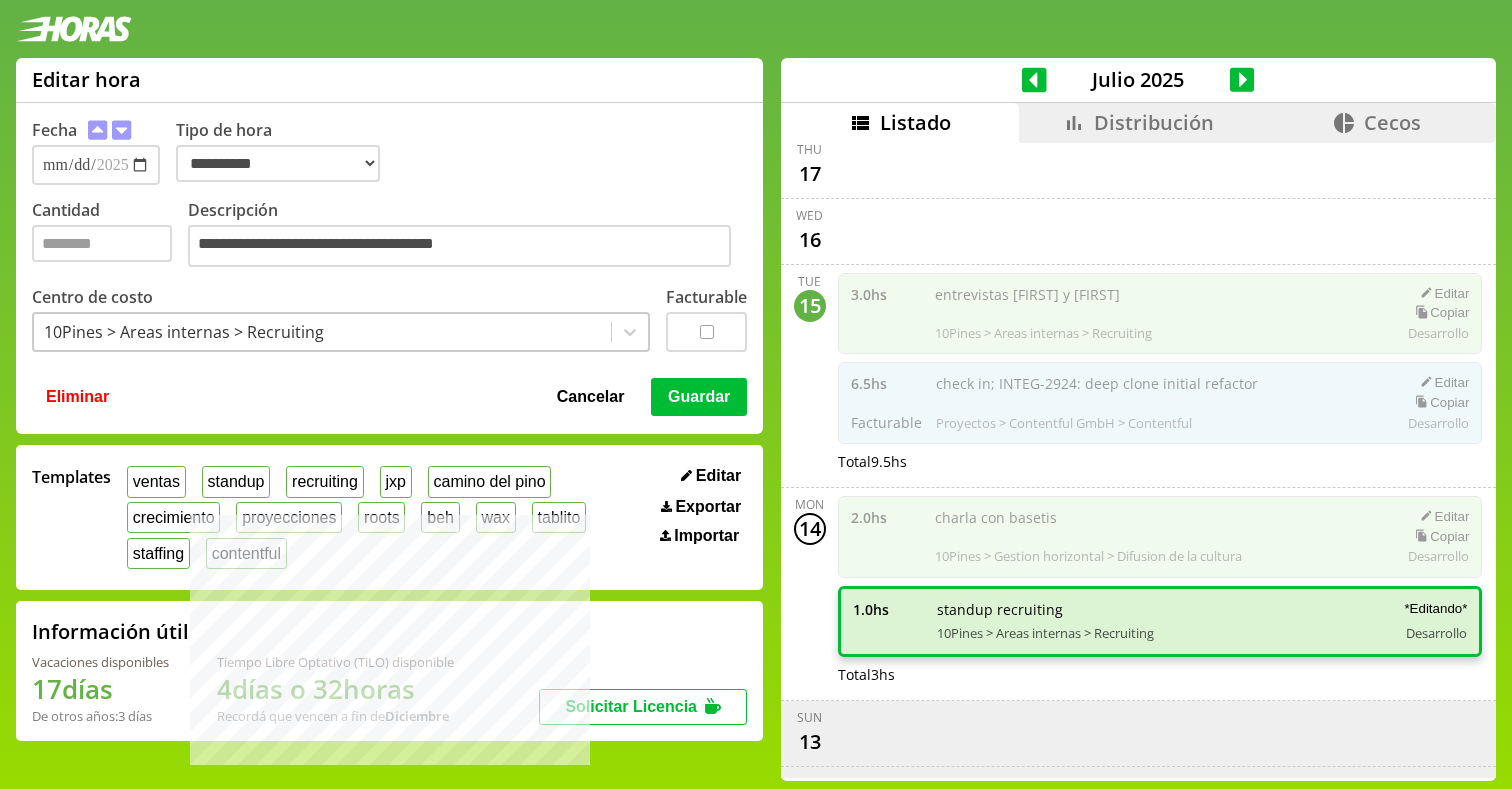 click on "Guardar" at bounding box center (699, 397) 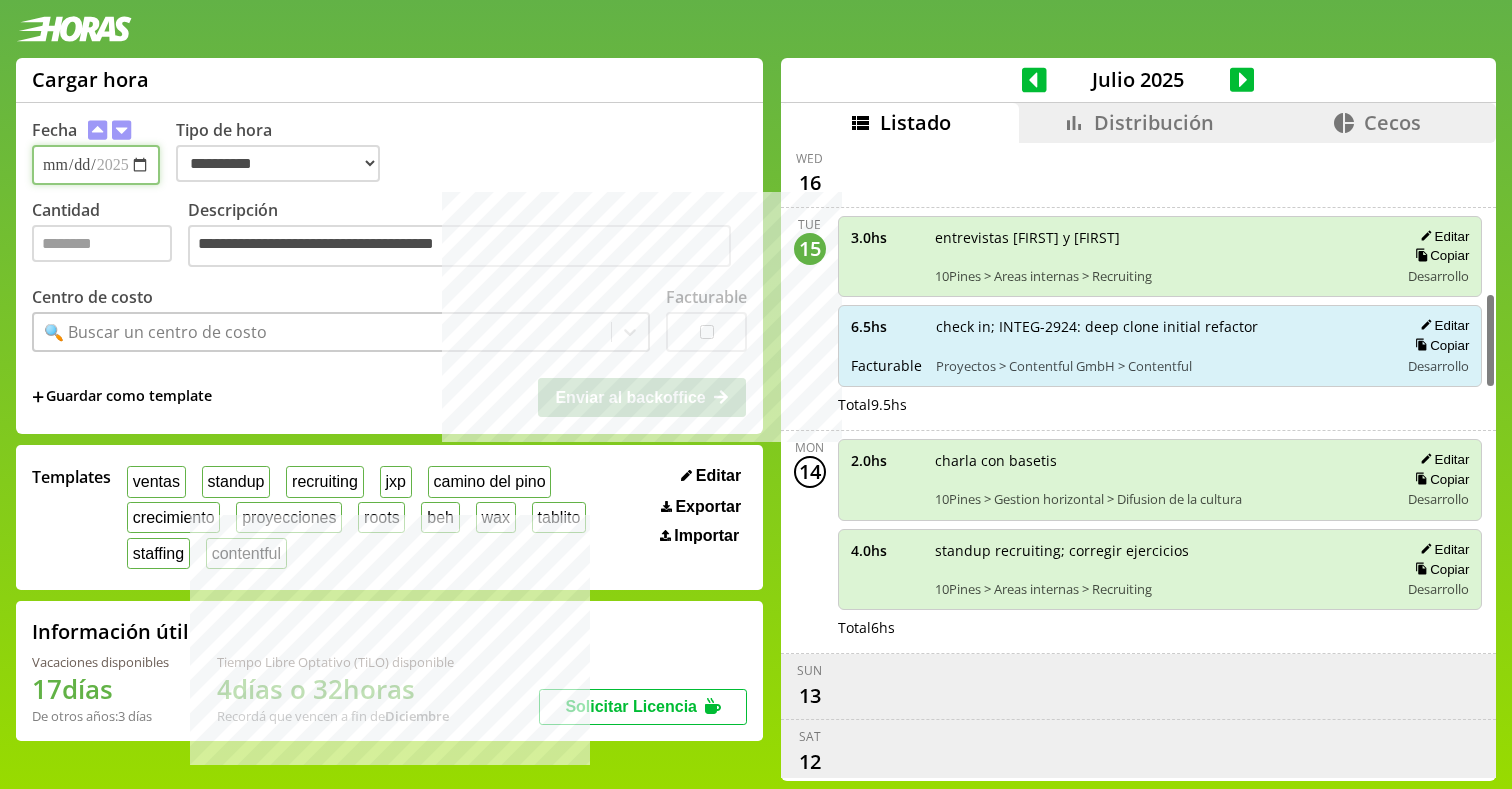 scroll, scrollTop: 983, scrollLeft: 0, axis: vertical 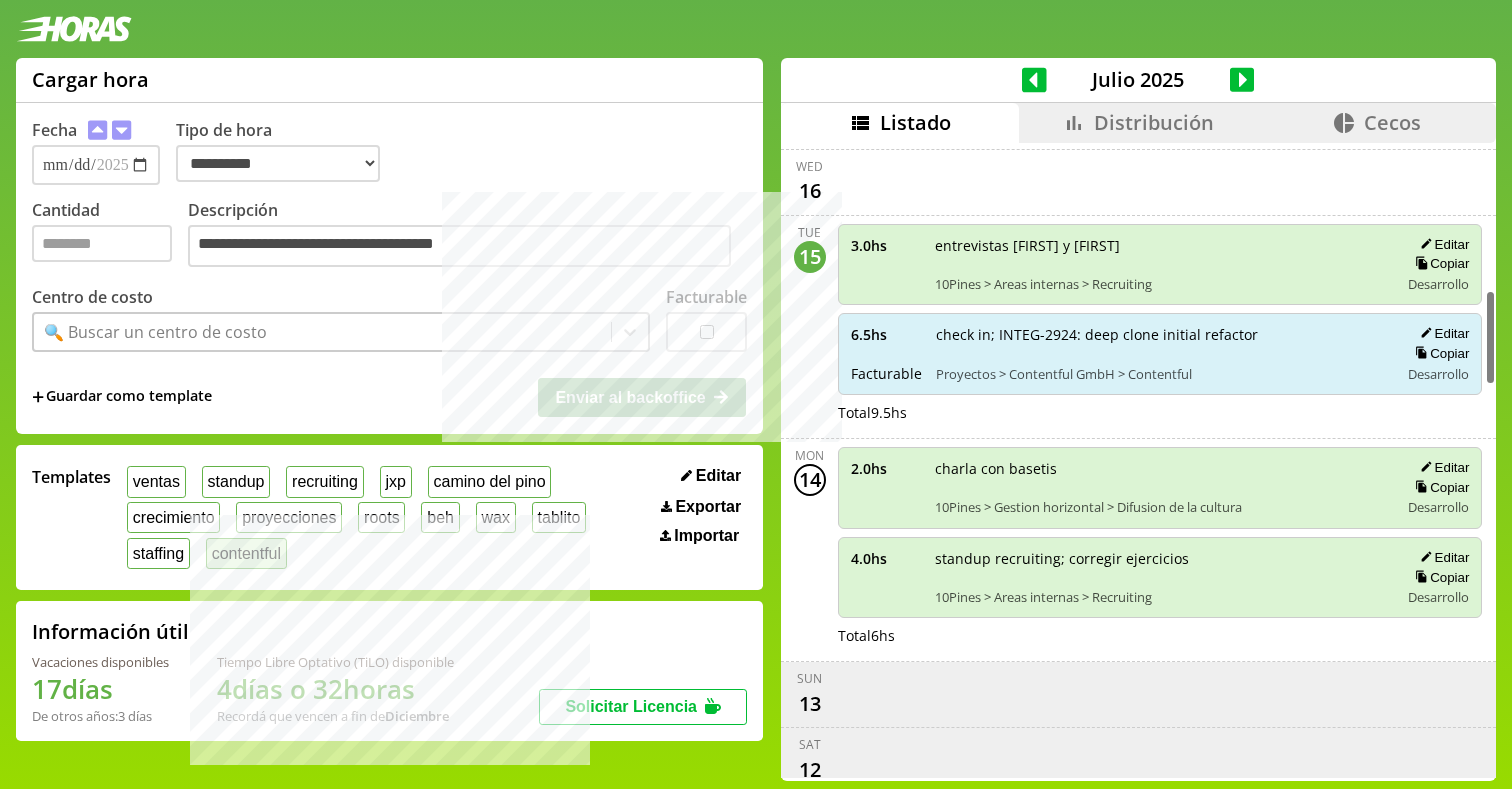 click on "contentful" at bounding box center (246, 553) 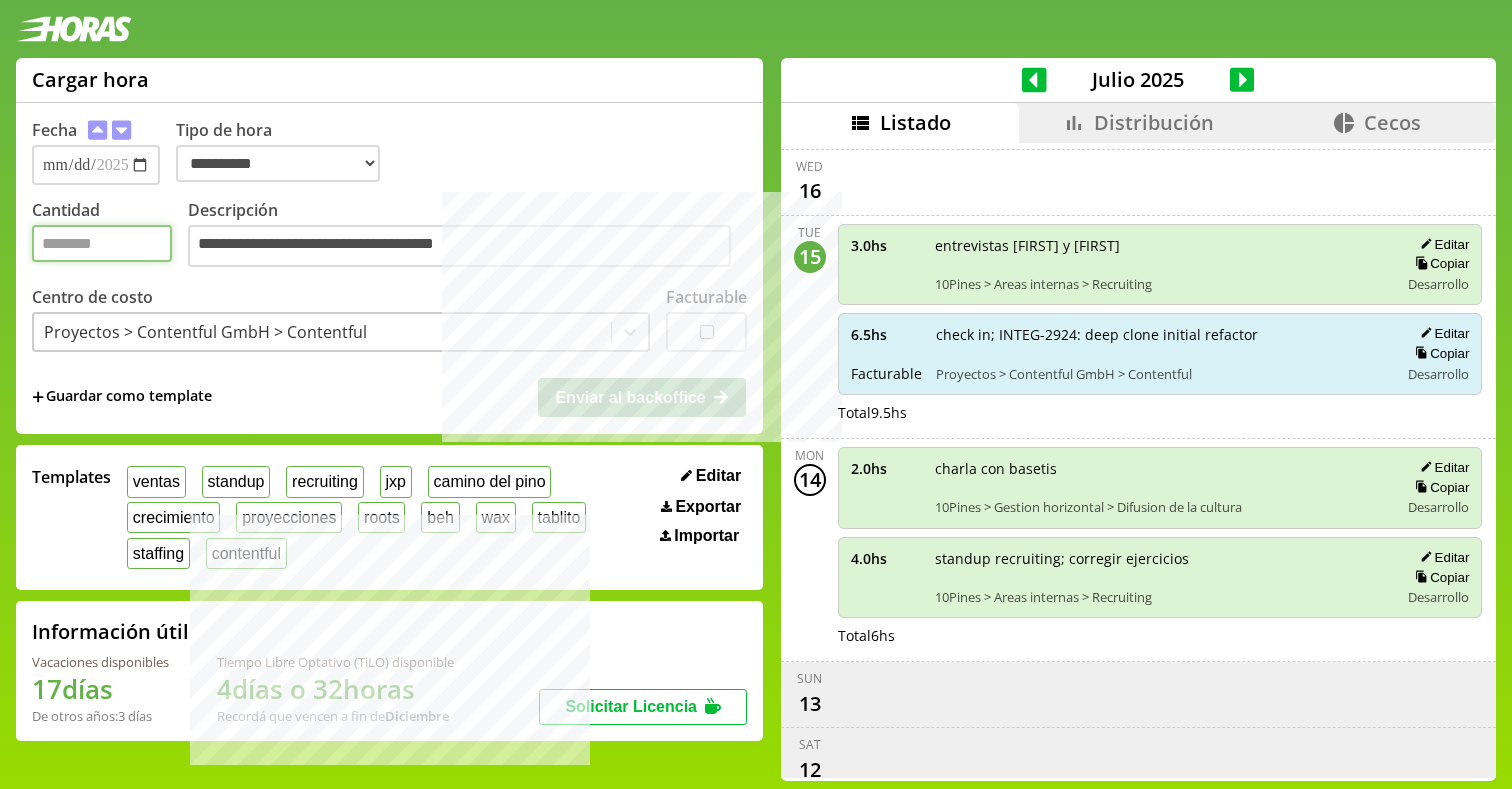 click on "*" at bounding box center [102, 243] 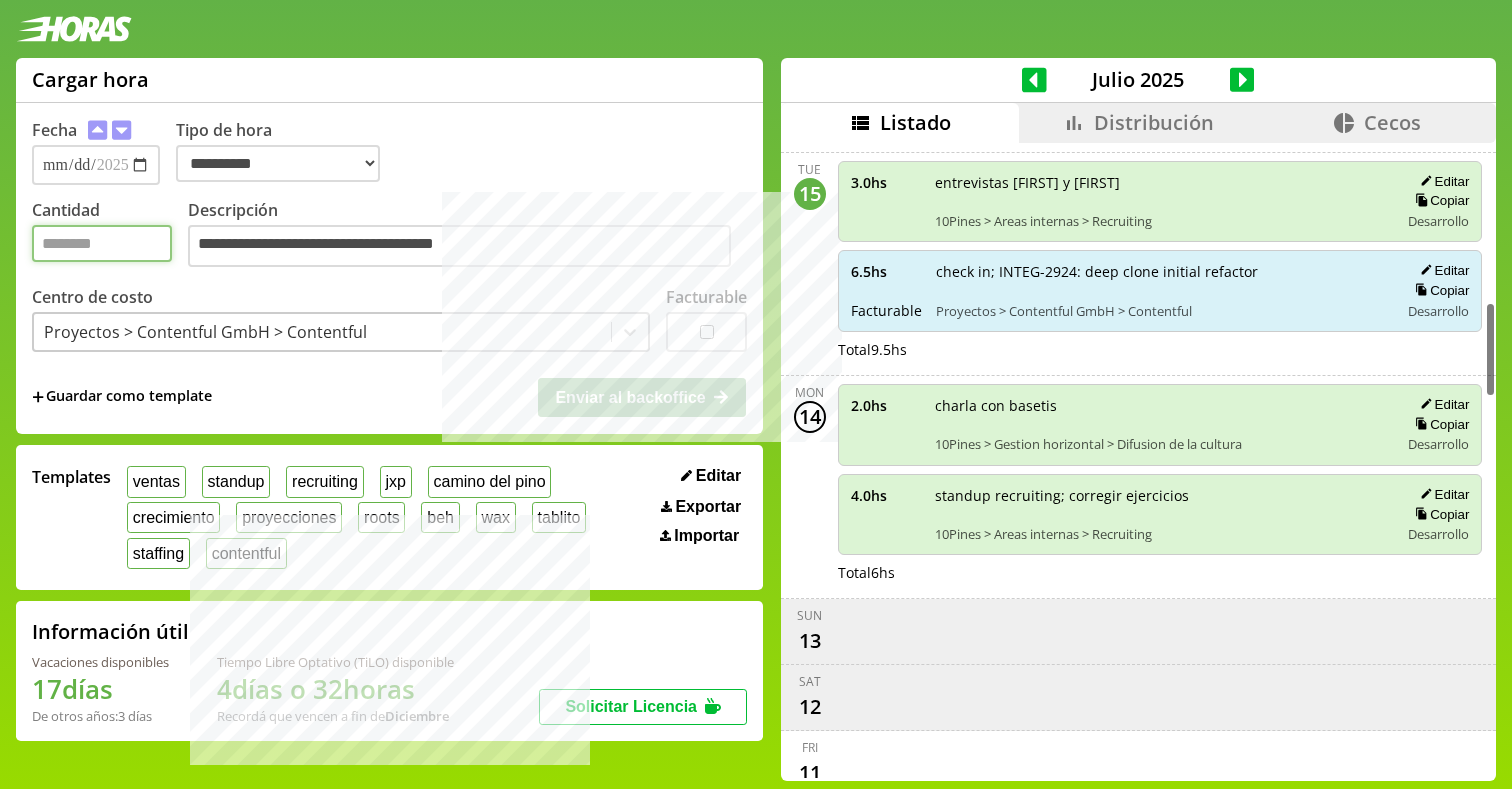 scroll, scrollTop: 1041, scrollLeft: 0, axis: vertical 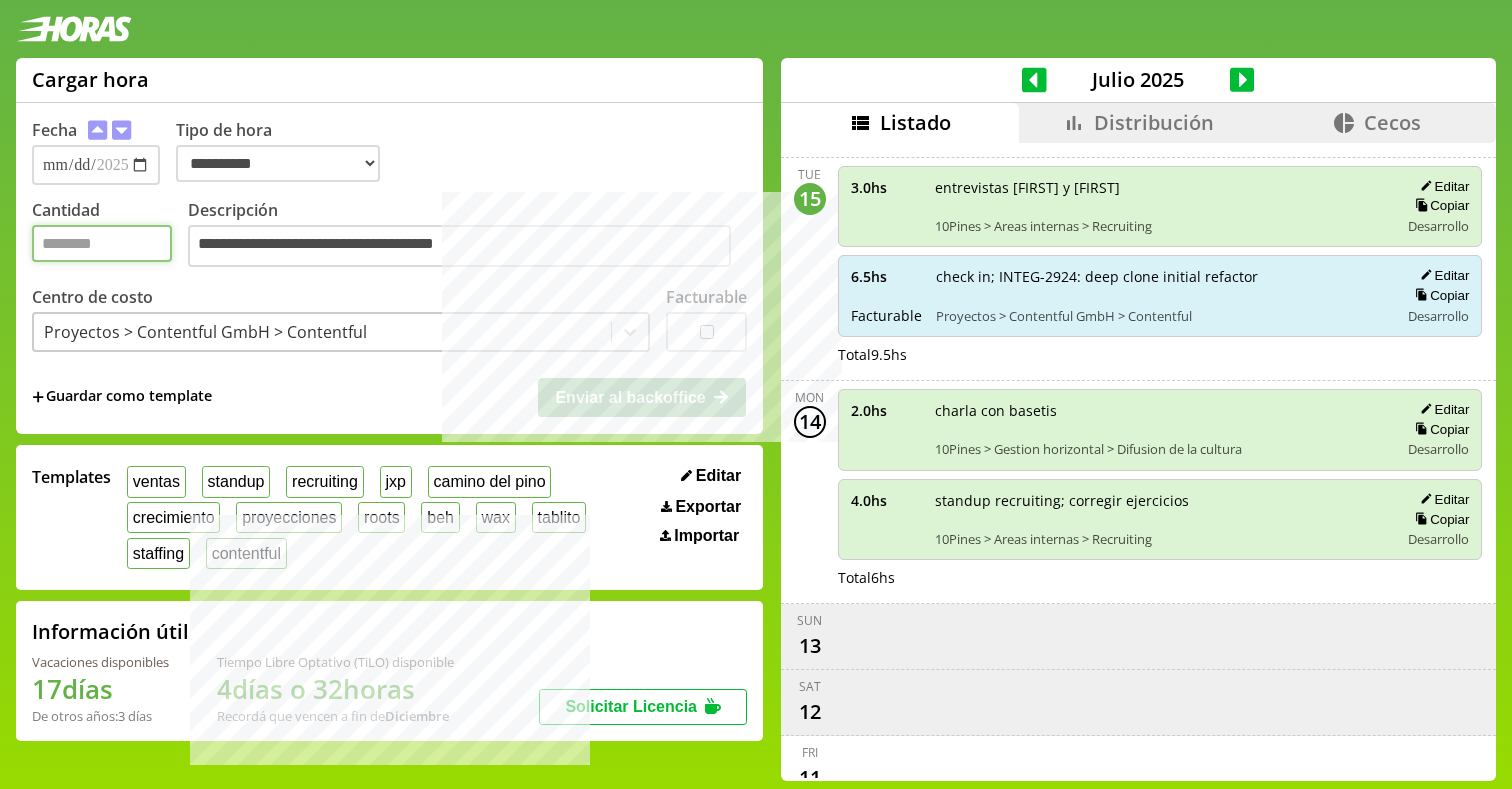 type on "*" 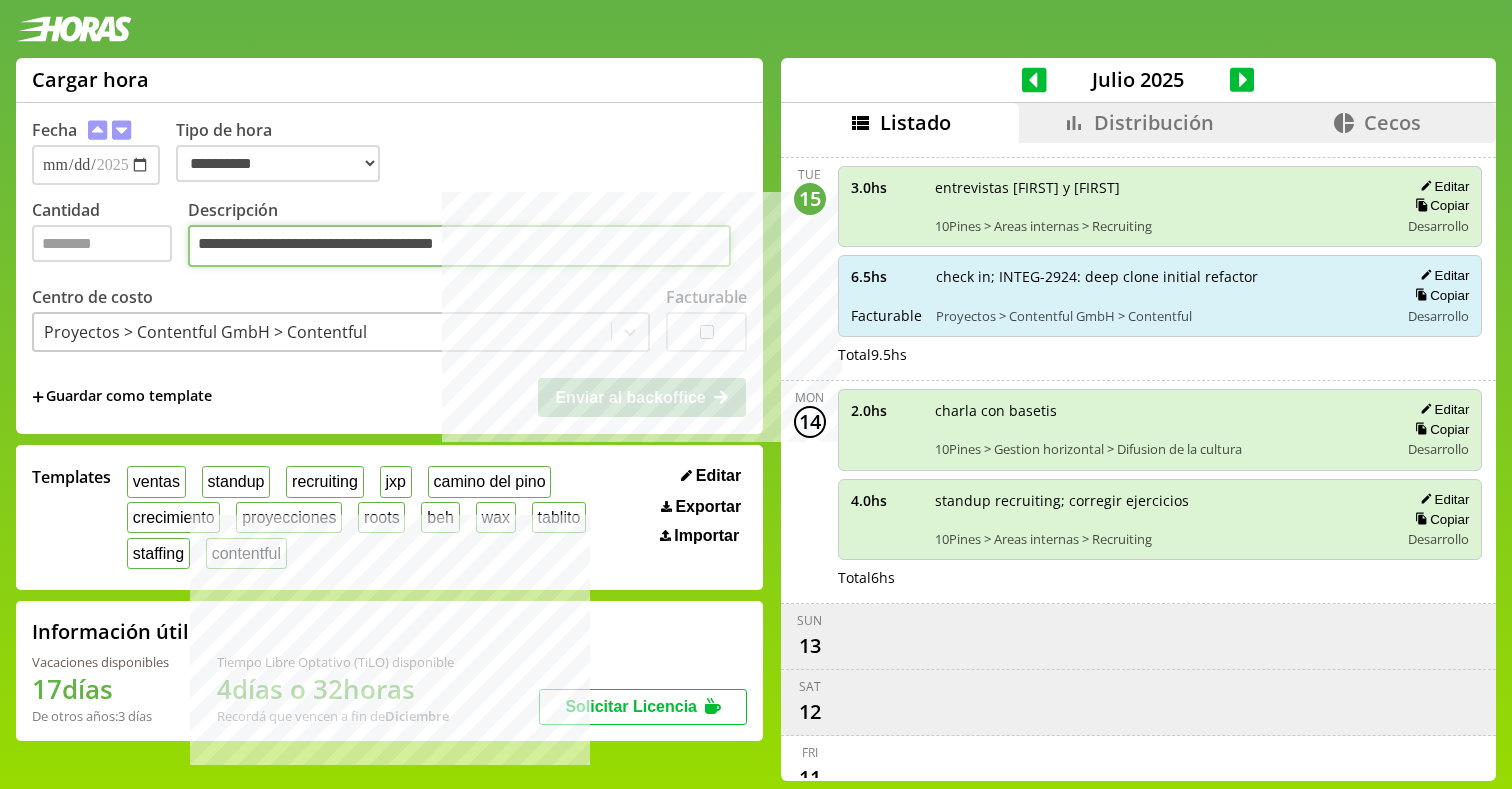click on "**********" at bounding box center (459, 246) 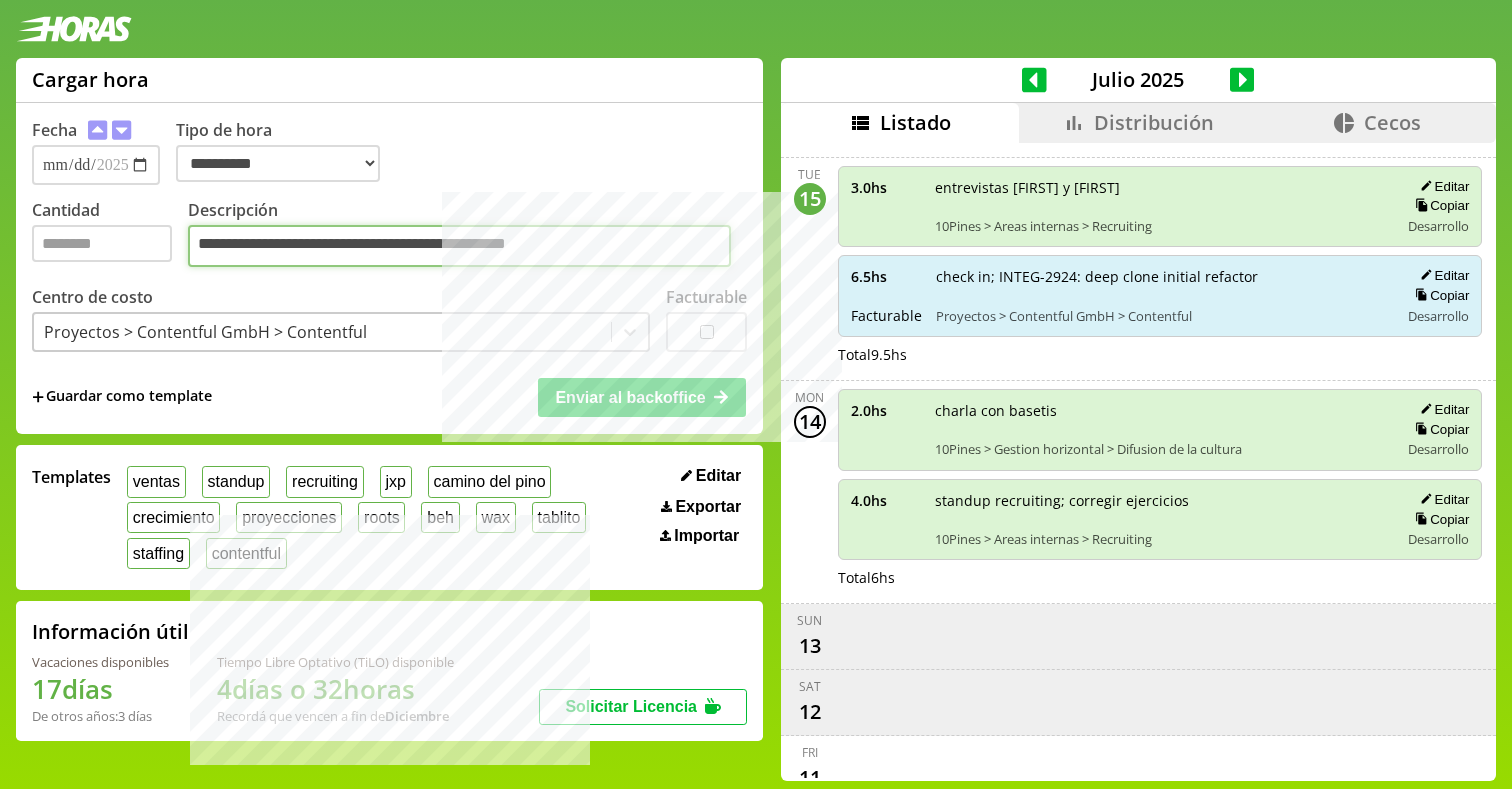 type on "**********" 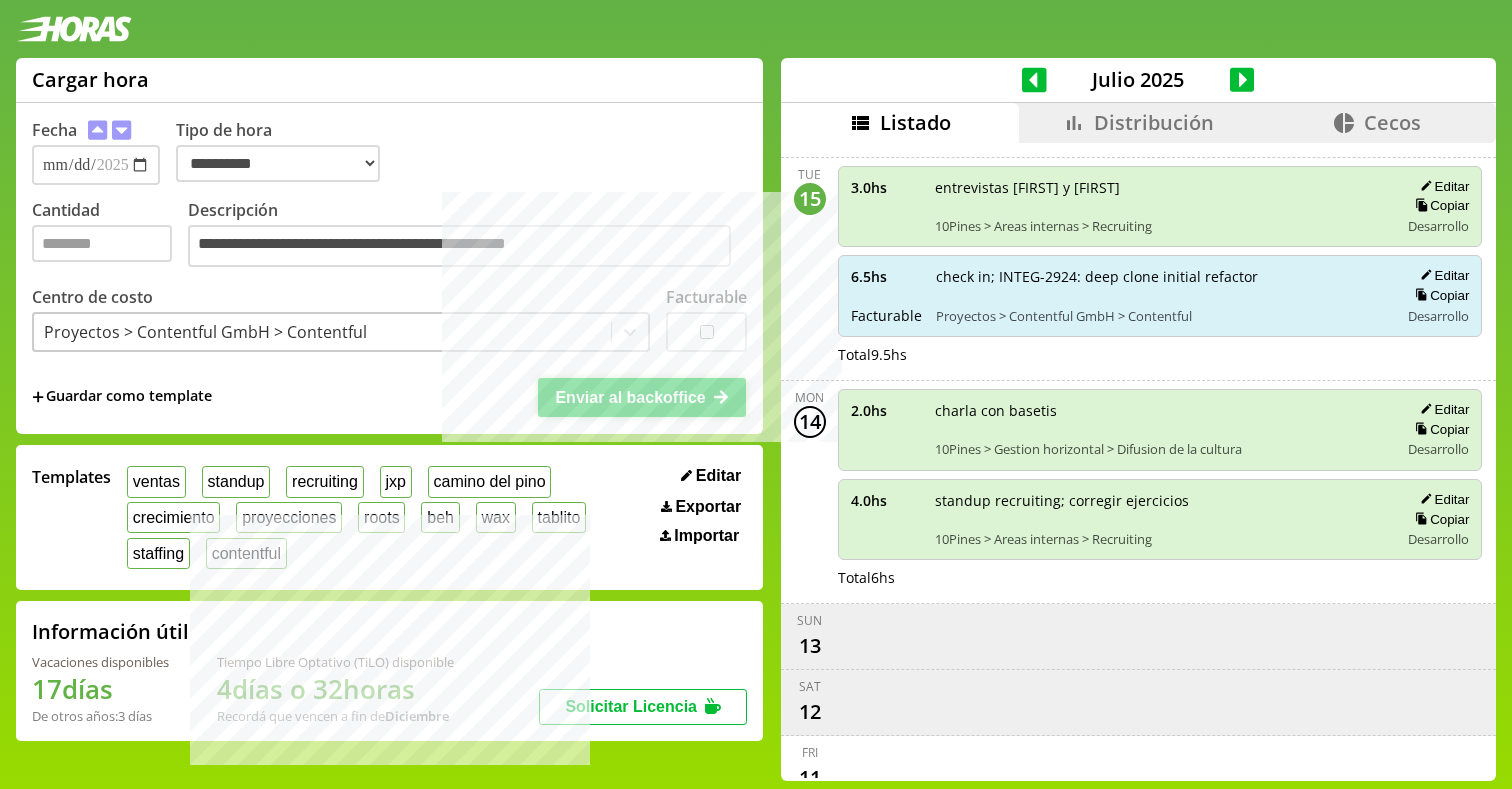 click on "Enviar al backoffice" at bounding box center (630, 397) 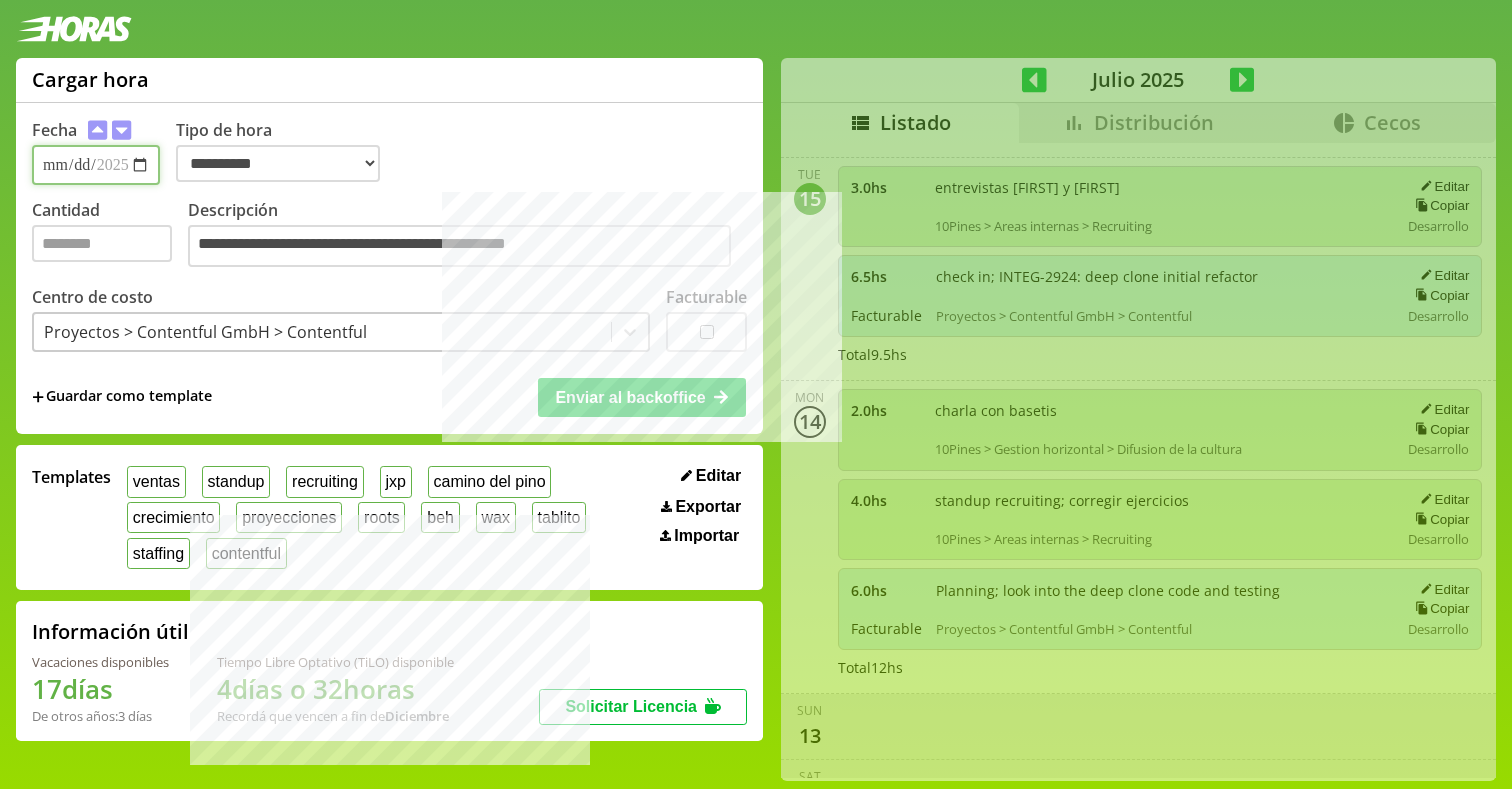 type 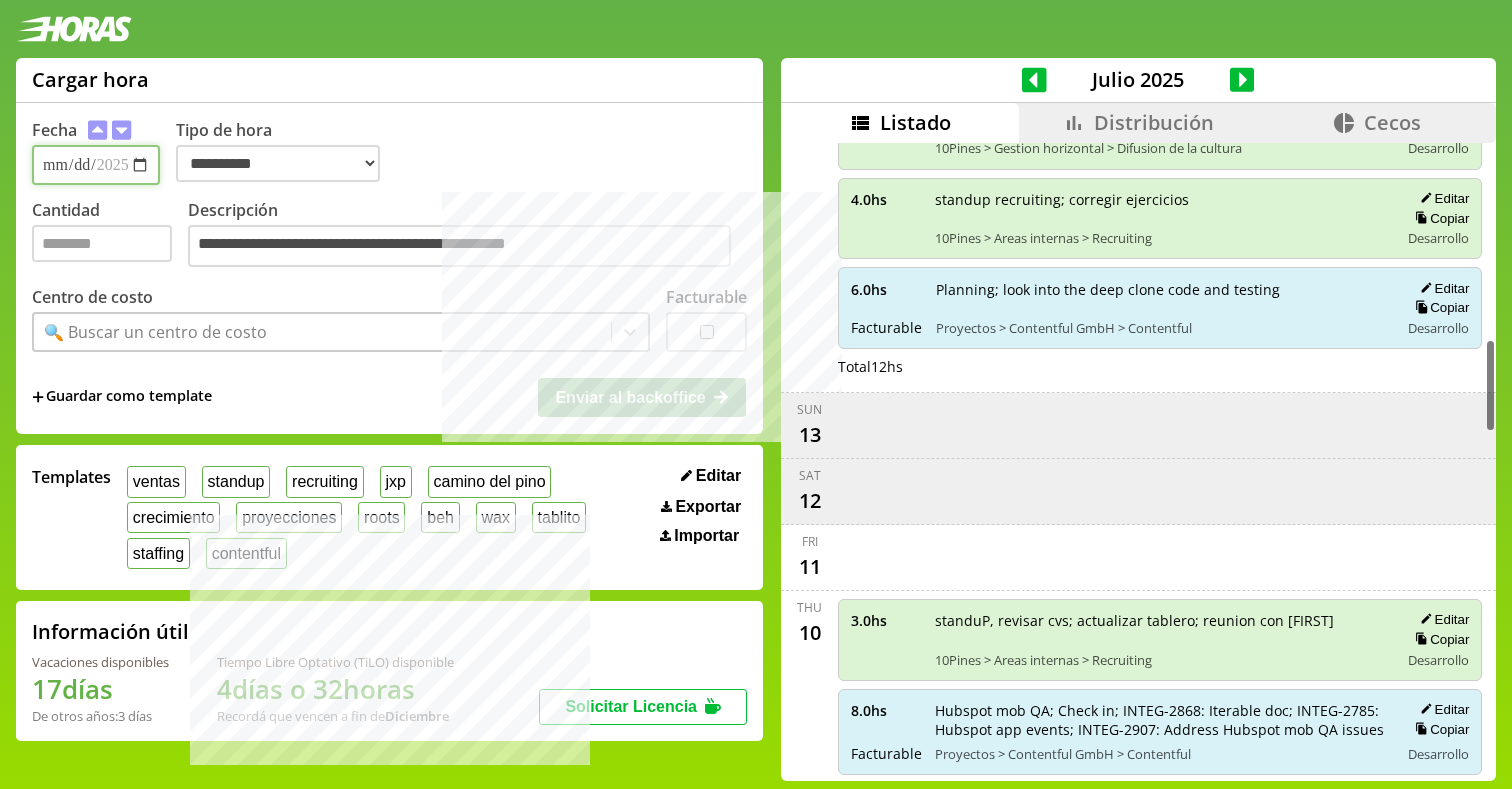 scroll, scrollTop: 1324, scrollLeft: 0, axis: vertical 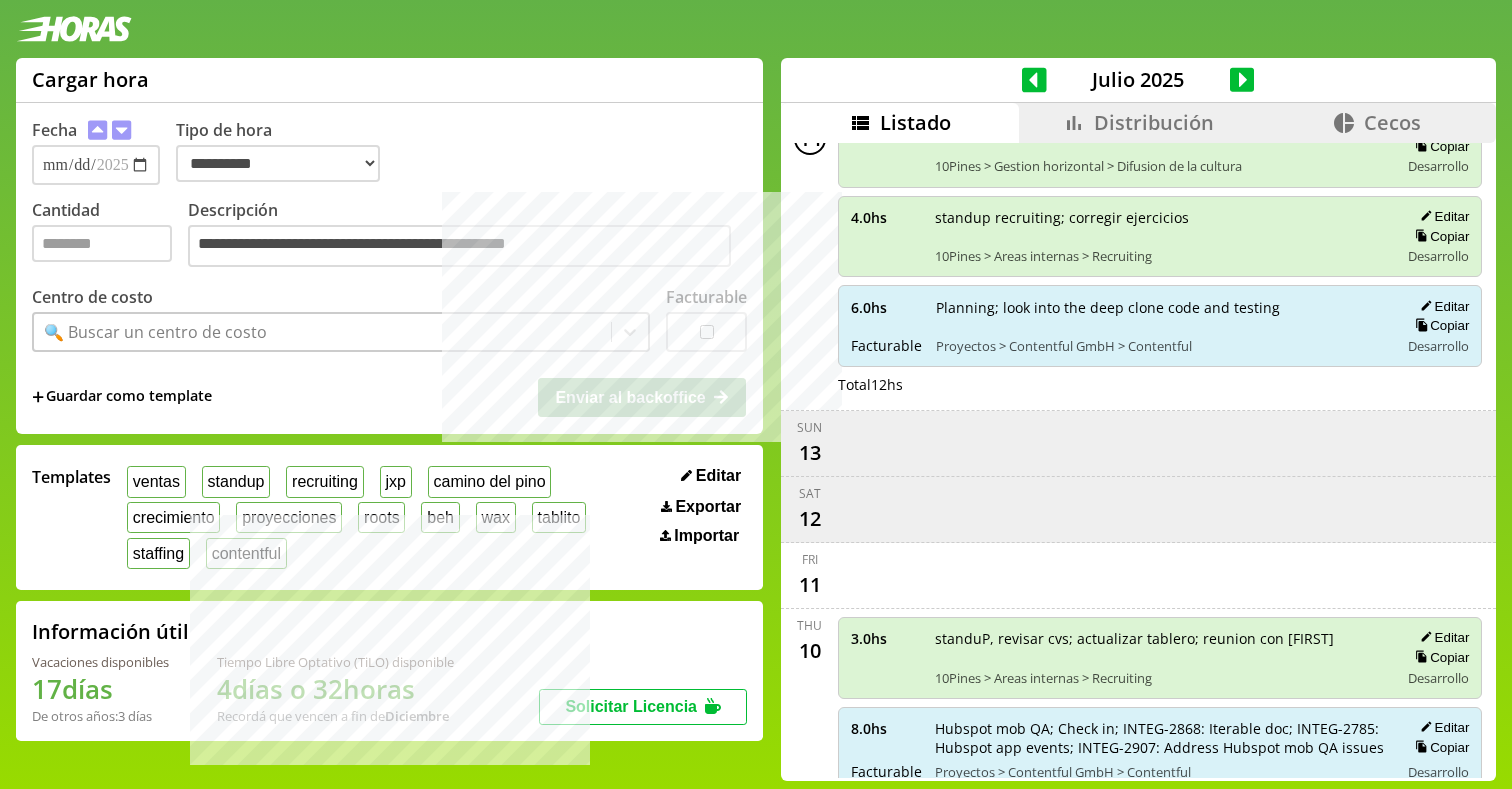 click on "🔍 Buscar un centro de costo" at bounding box center (322, 332) 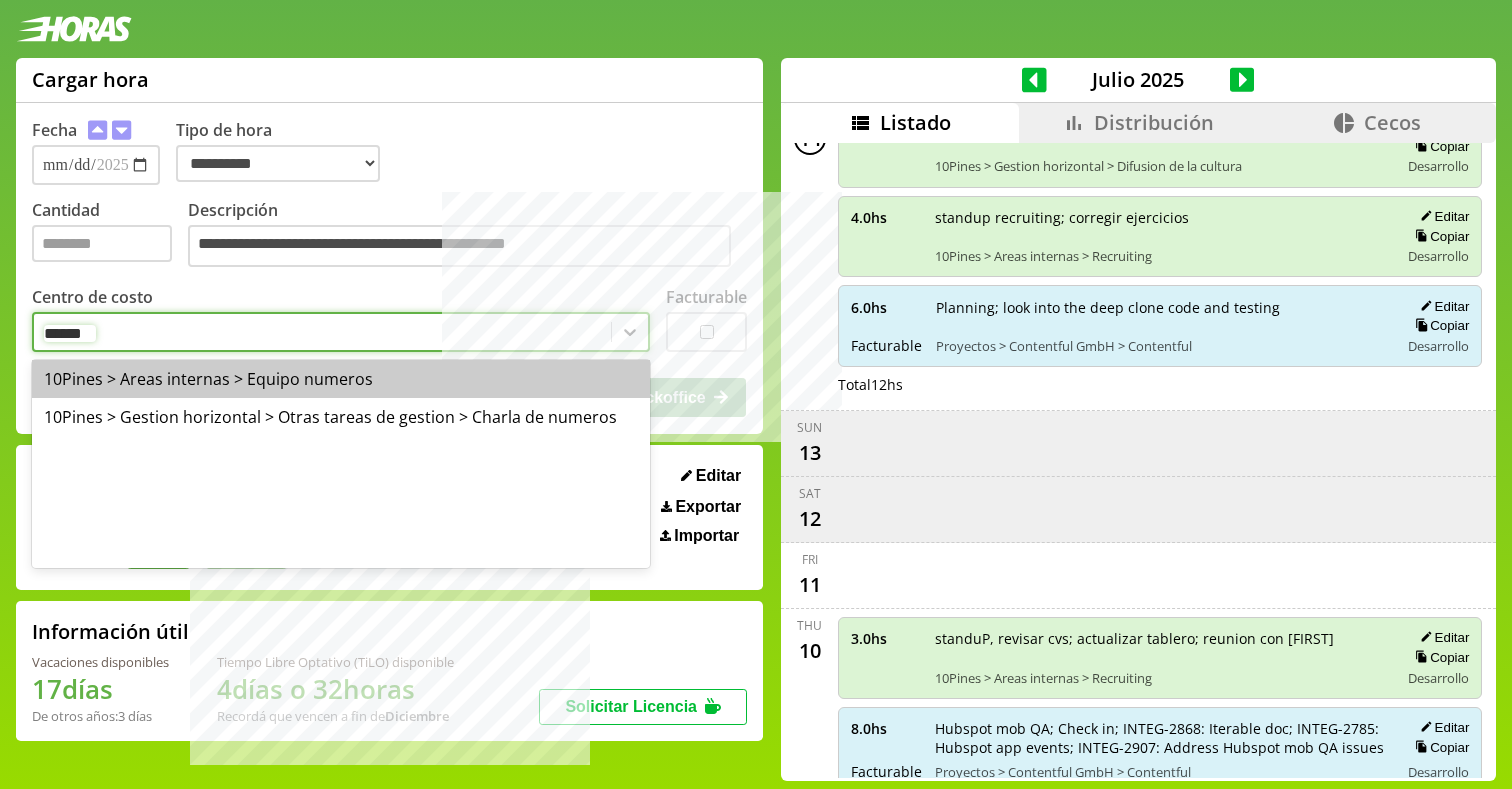 type on "*******" 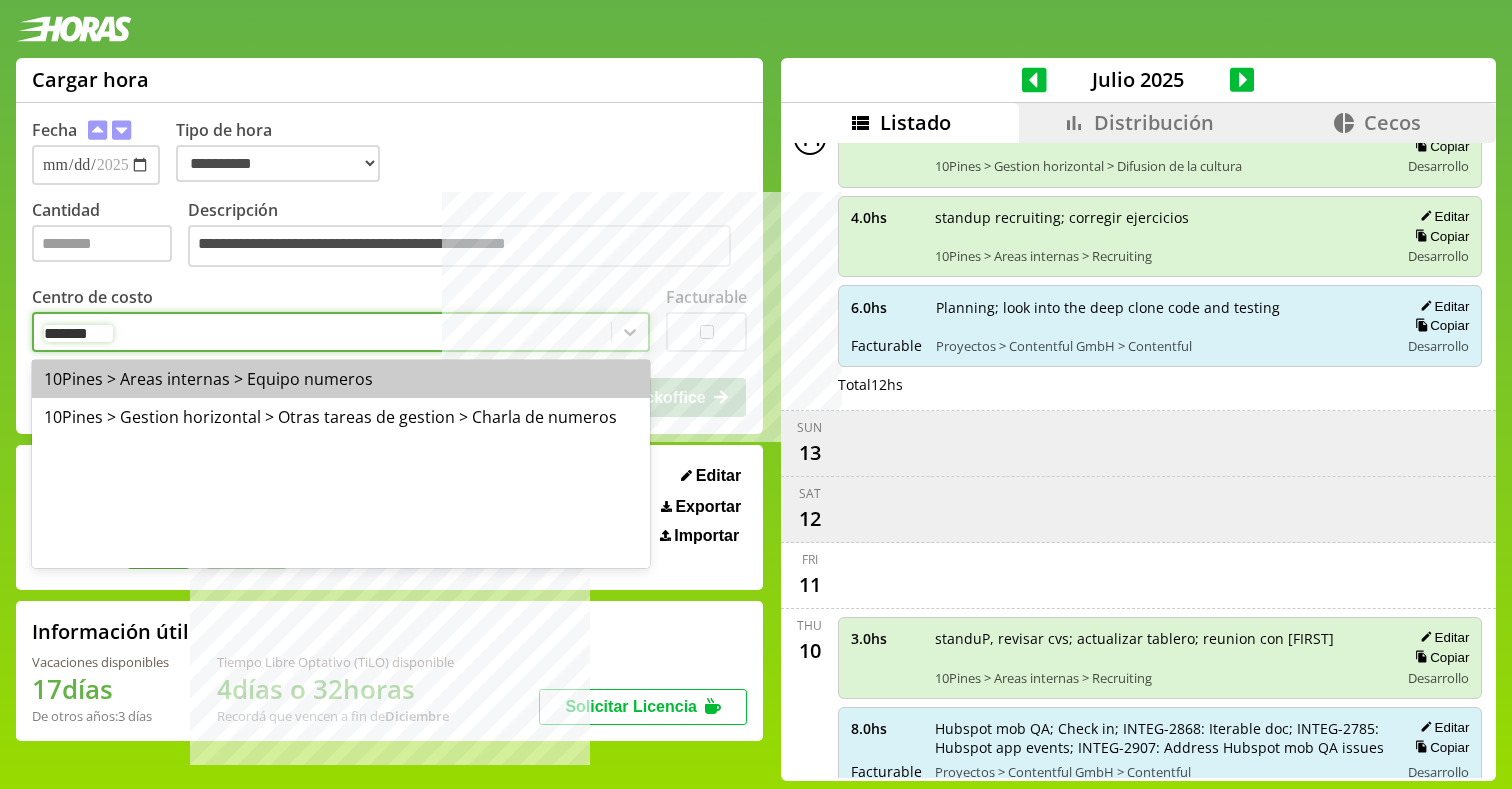 click on "10Pines > Areas internas > Equipo numeros" at bounding box center (341, 379) 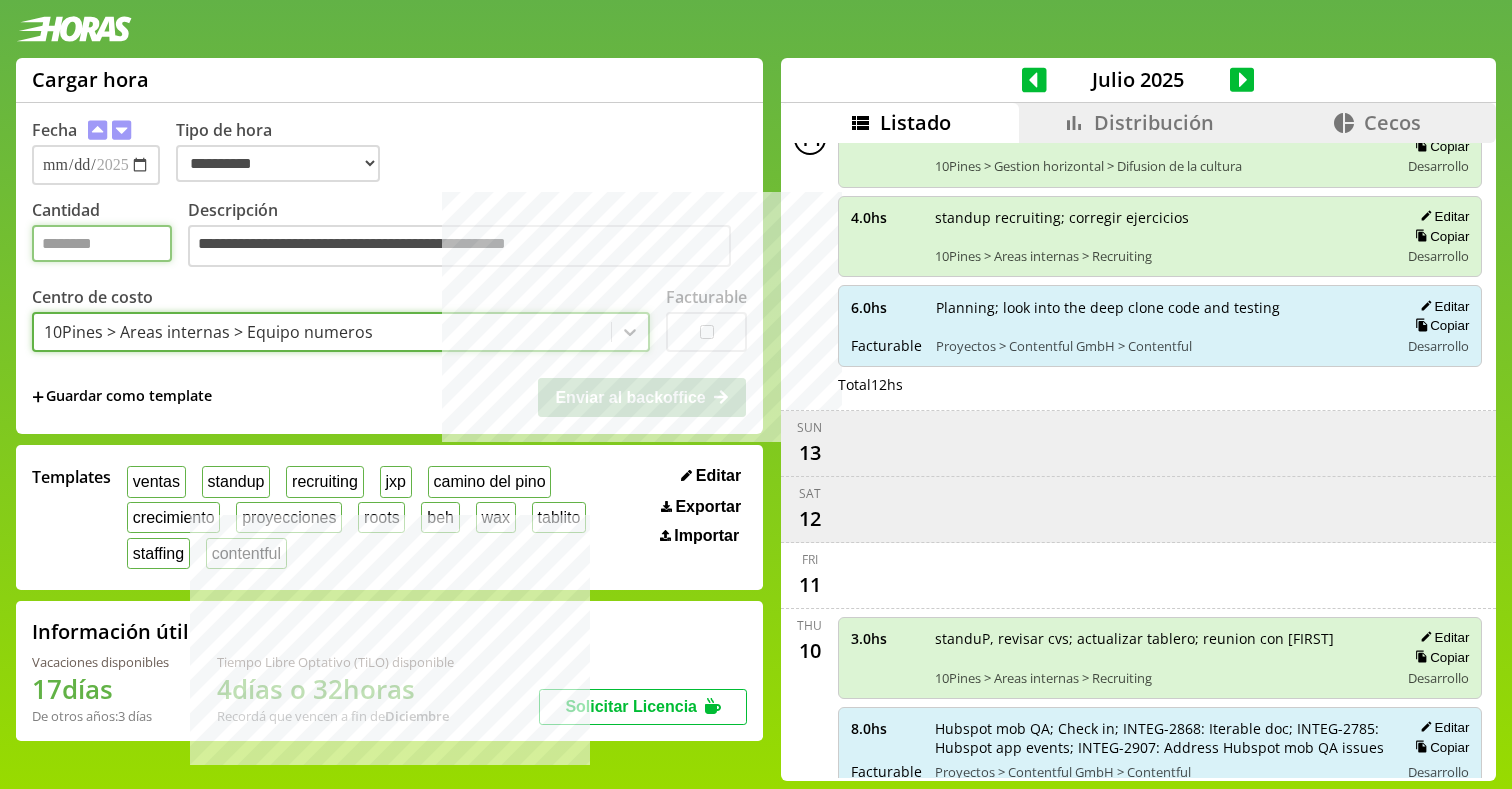 click on "Cantidad" at bounding box center [102, 243] 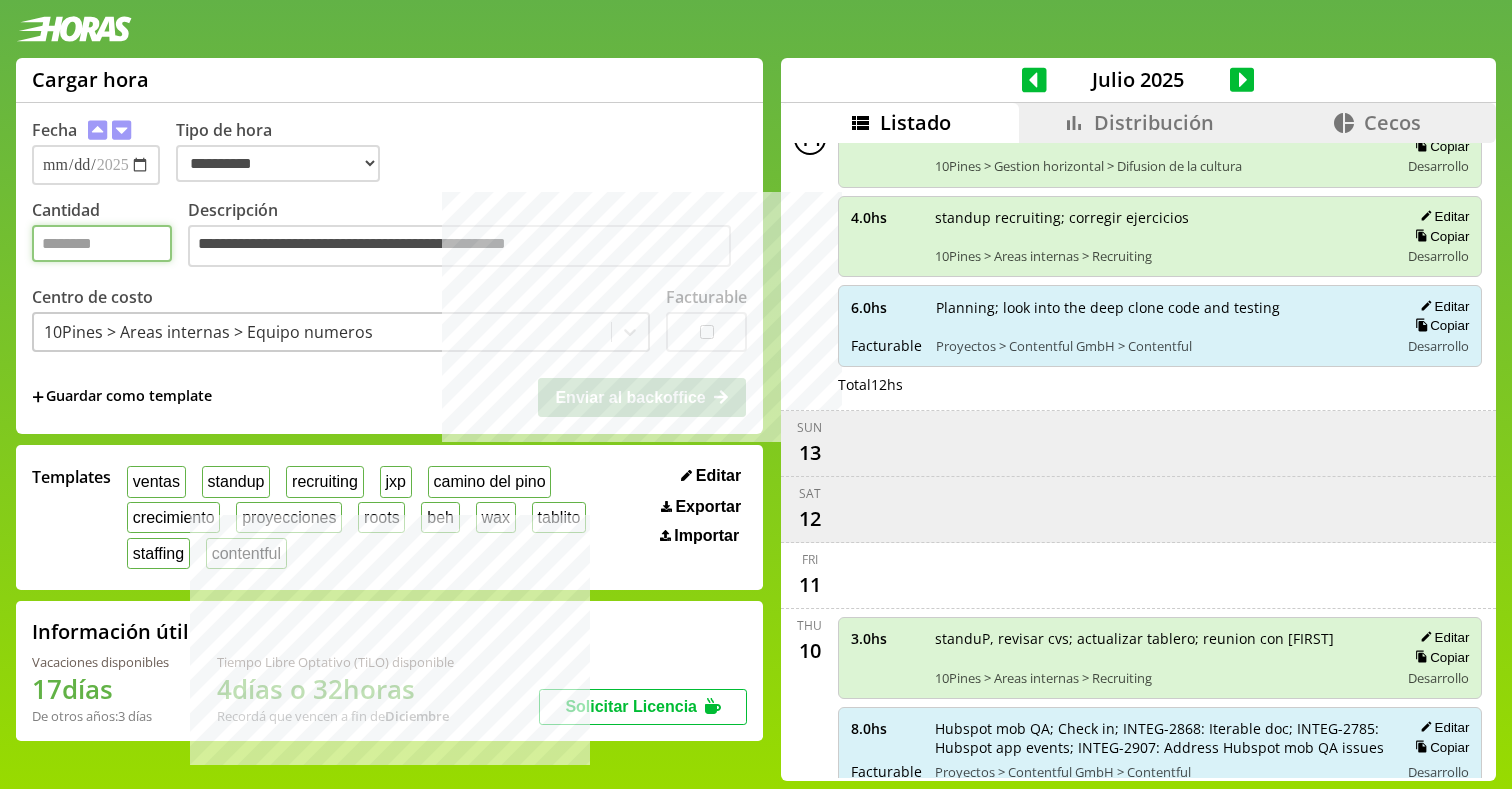type on "*" 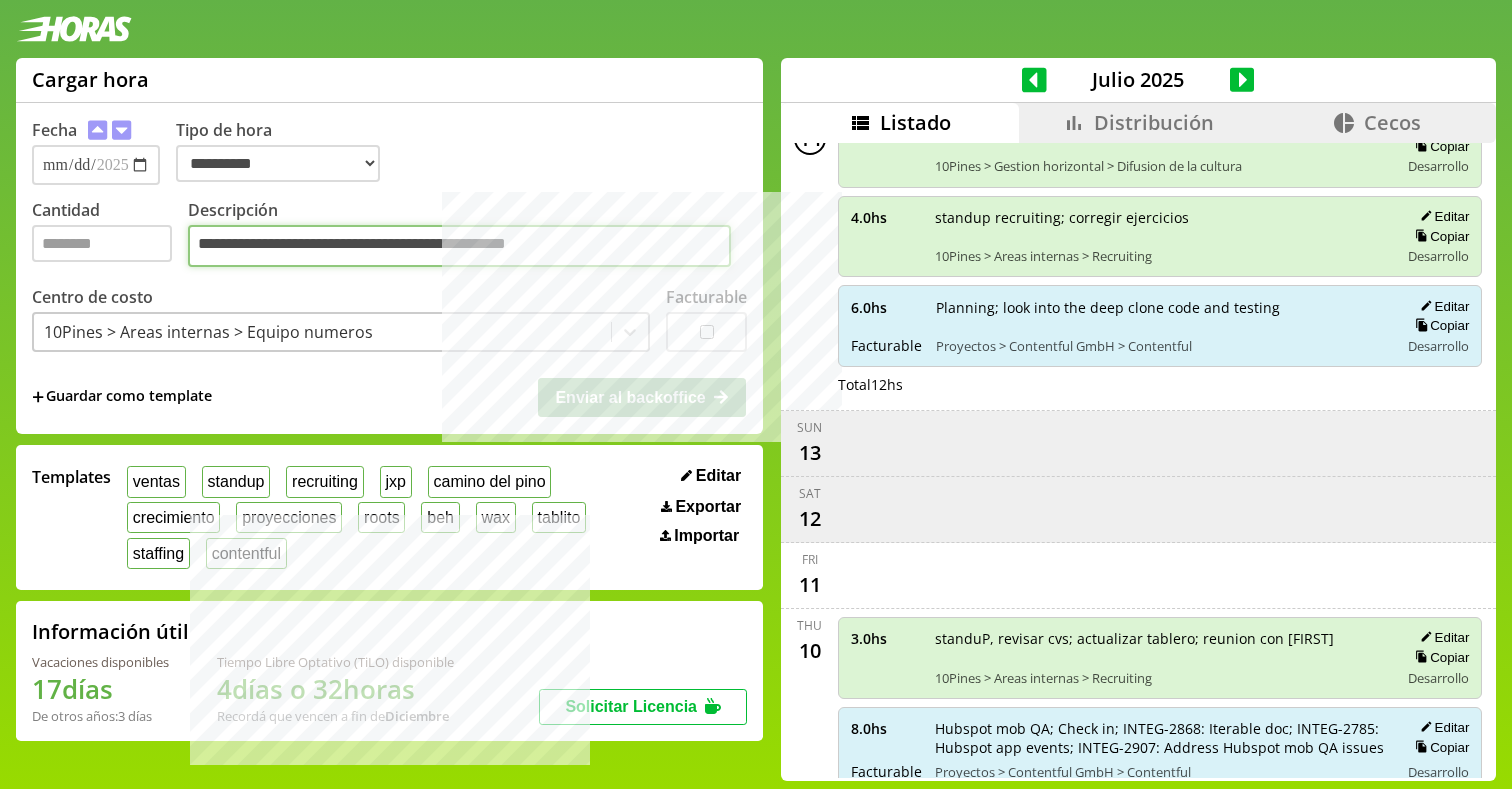 click on "**********" at bounding box center (459, 246) 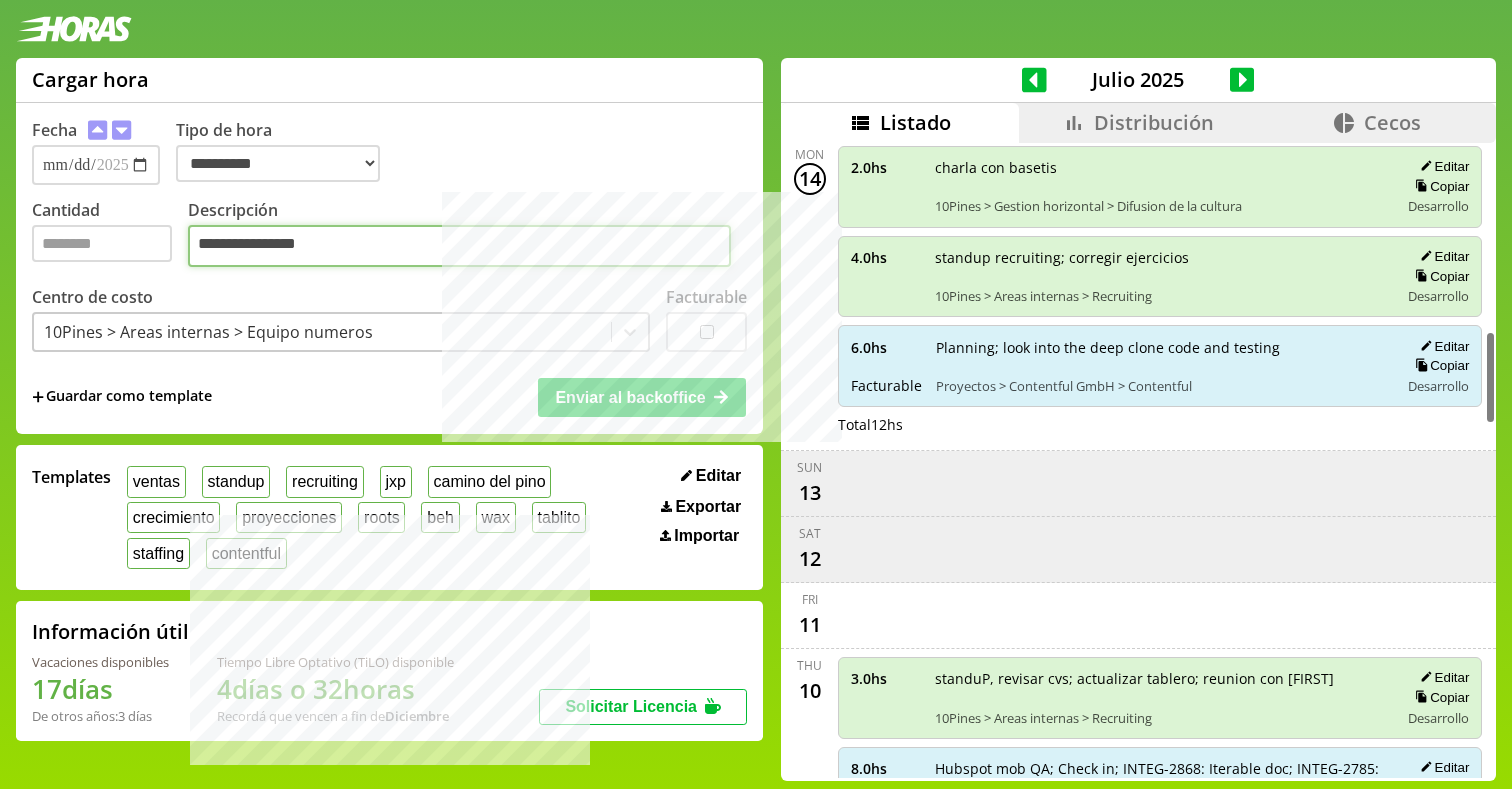 scroll, scrollTop: 1246, scrollLeft: 0, axis: vertical 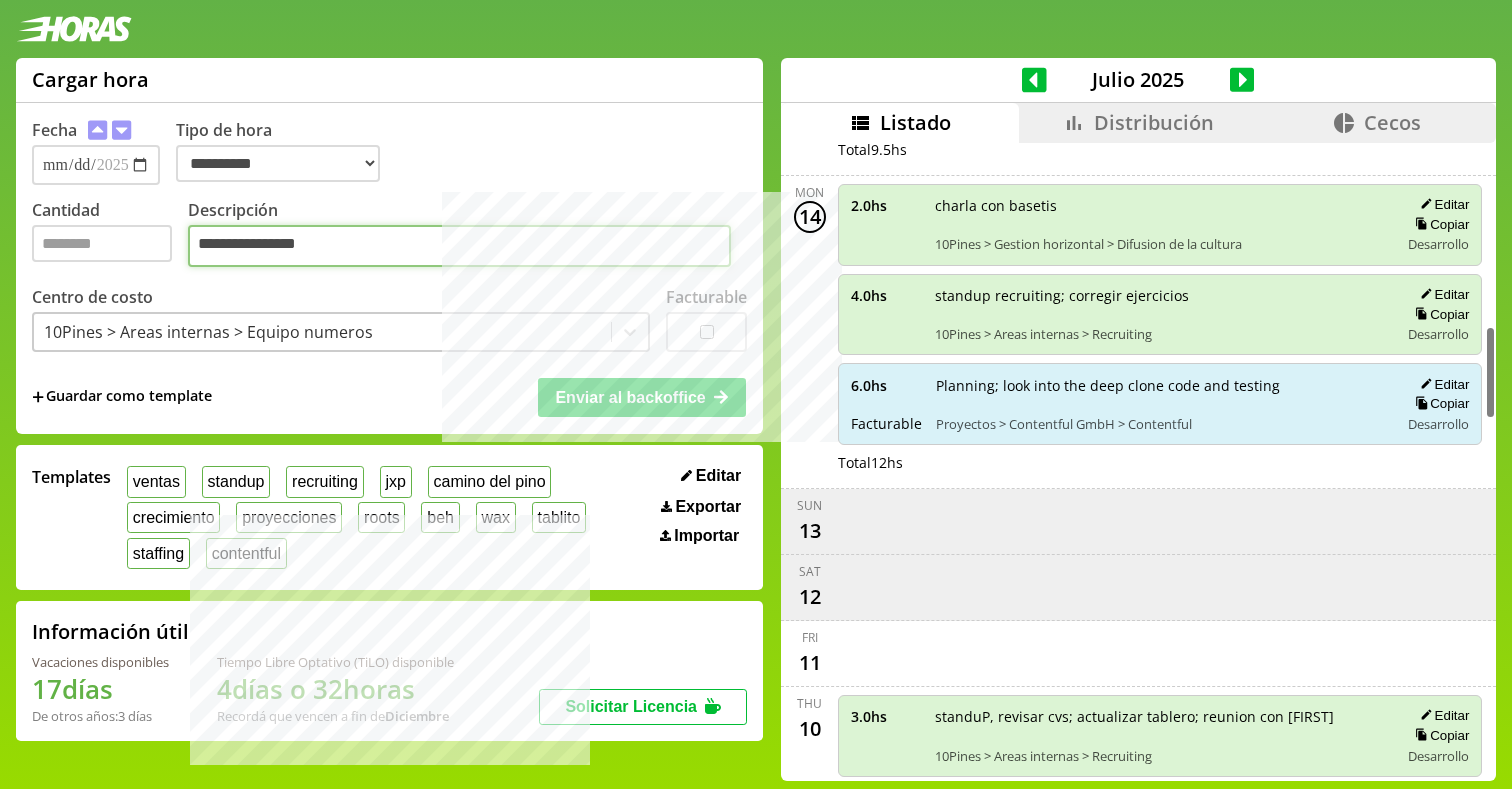 type on "**********" 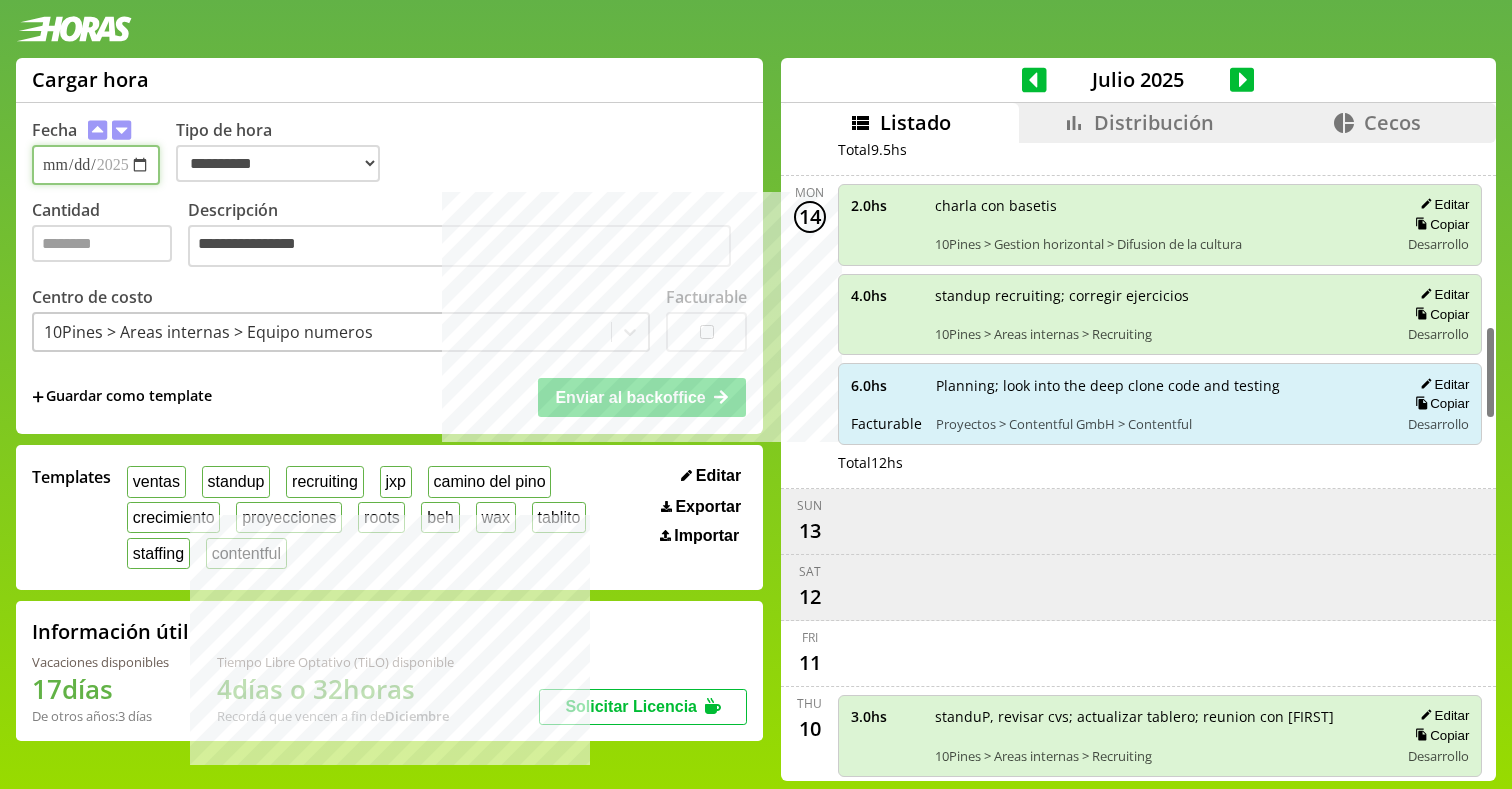 click on "**********" at bounding box center [96, 165] 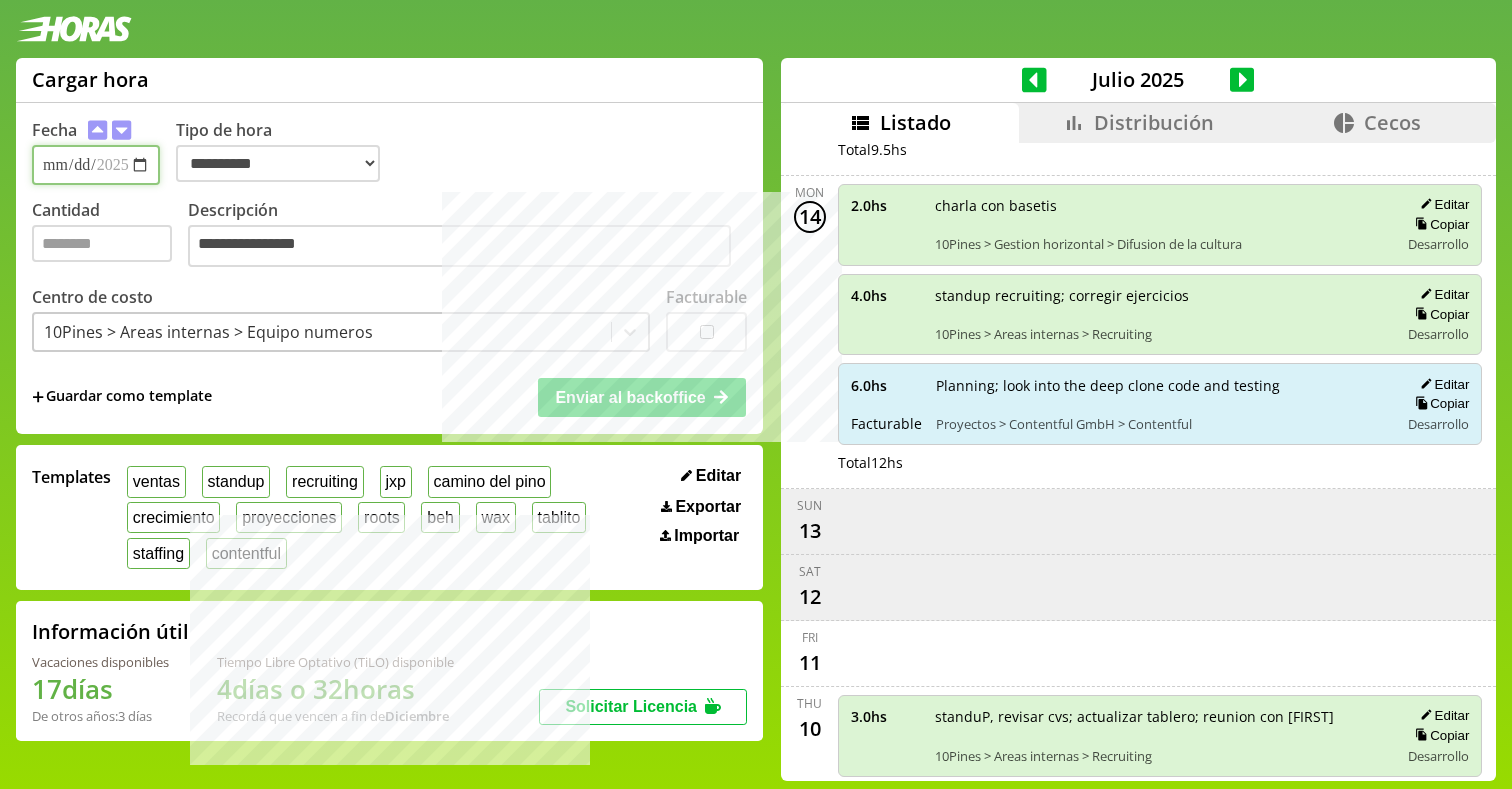 type on "**********" 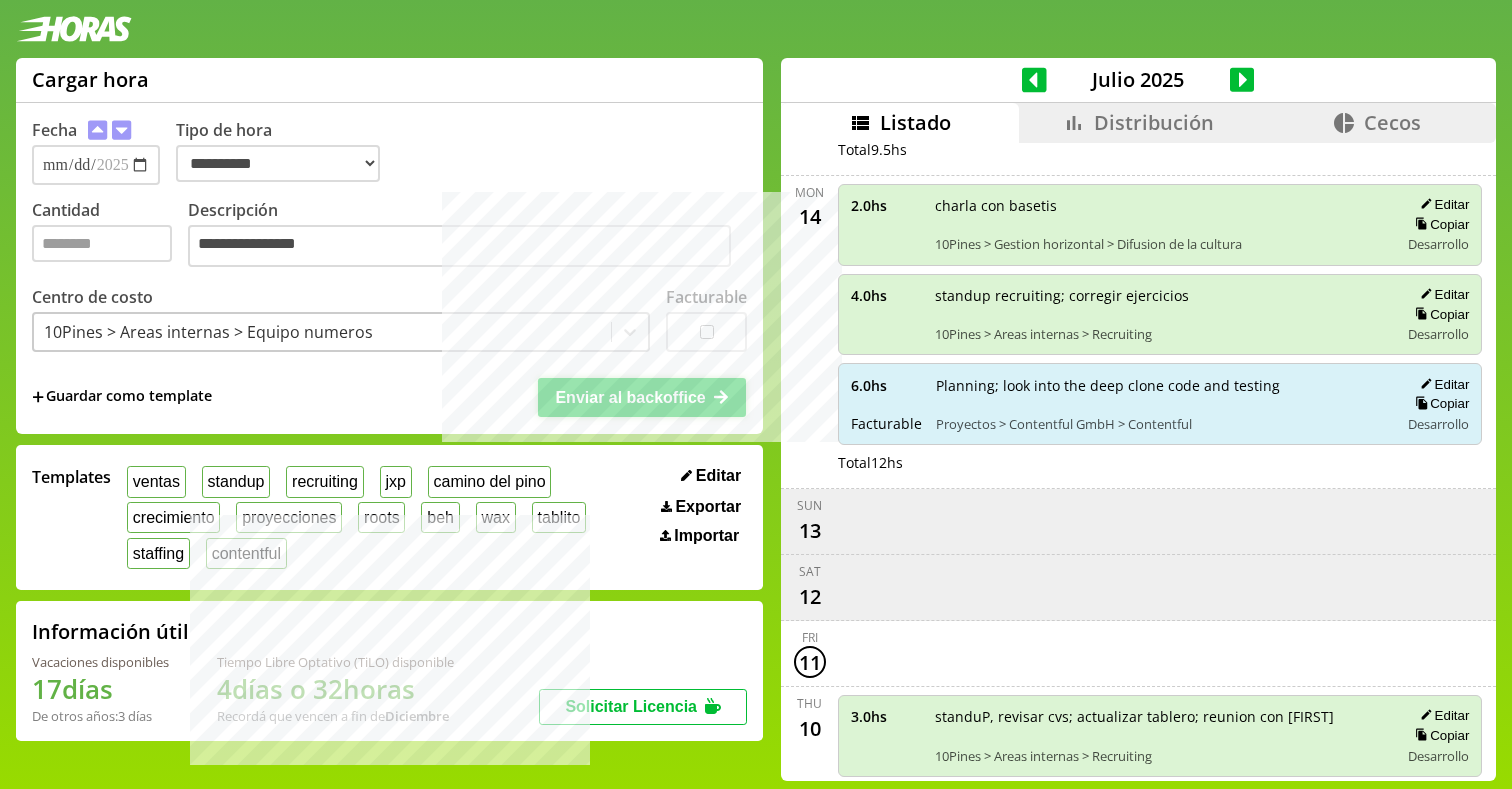 click on "Enviar al backoffice" at bounding box center (630, 397) 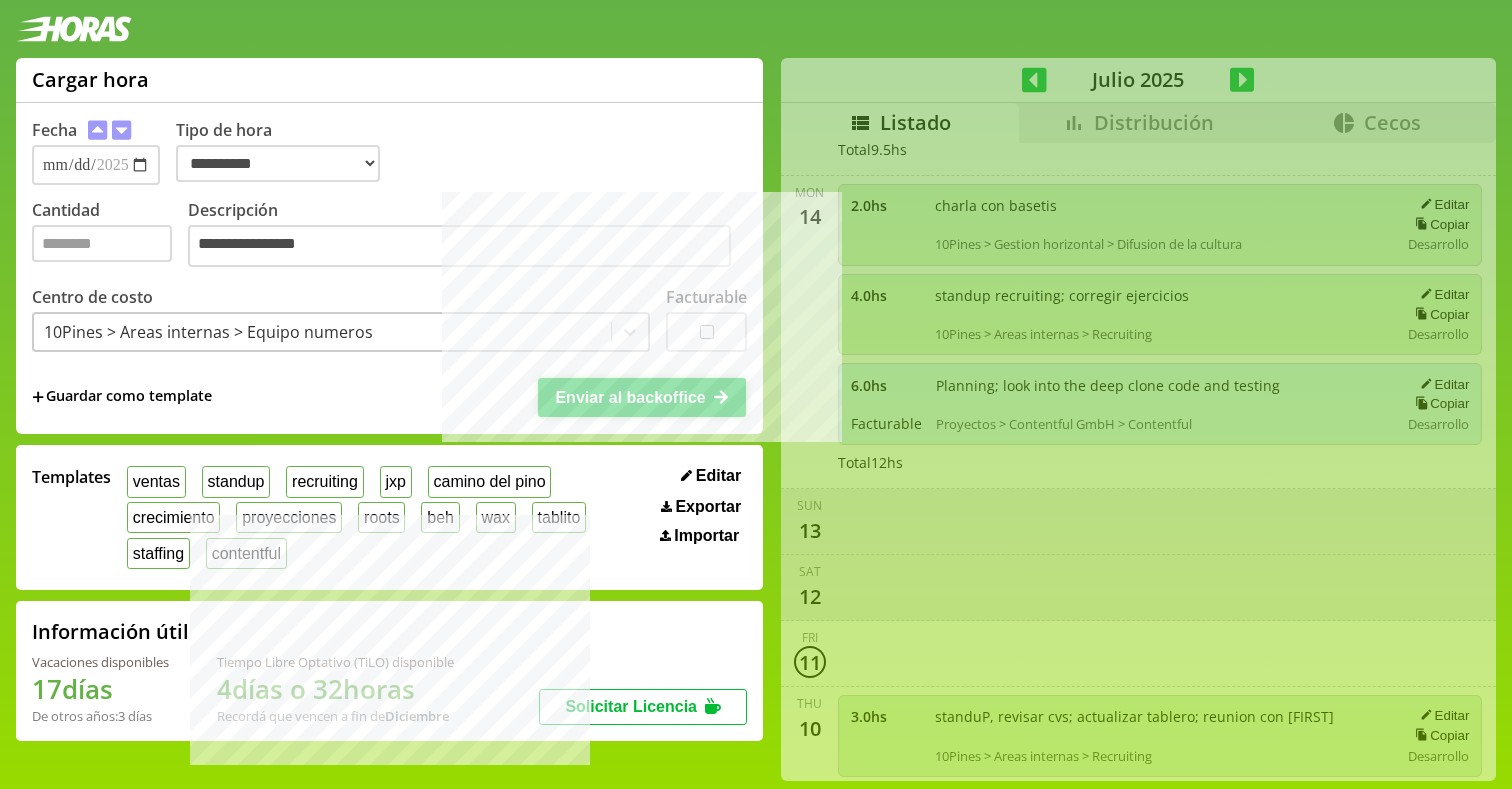 type 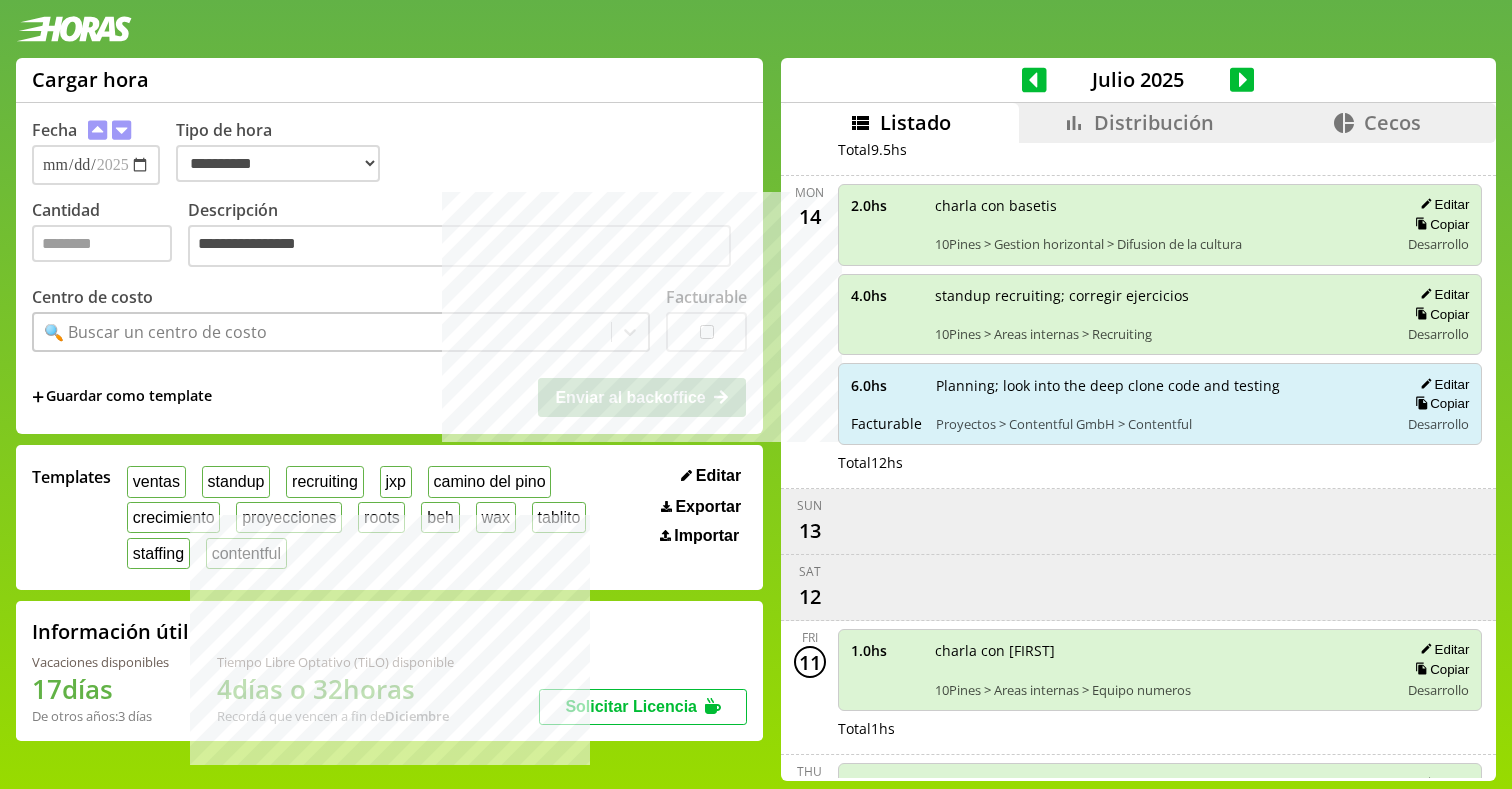 click on "ventas standup recruiting jxp camino del pino crecimiento proyecciones roots beh wax tablito staffing contentful" at bounding box center [387, 520] 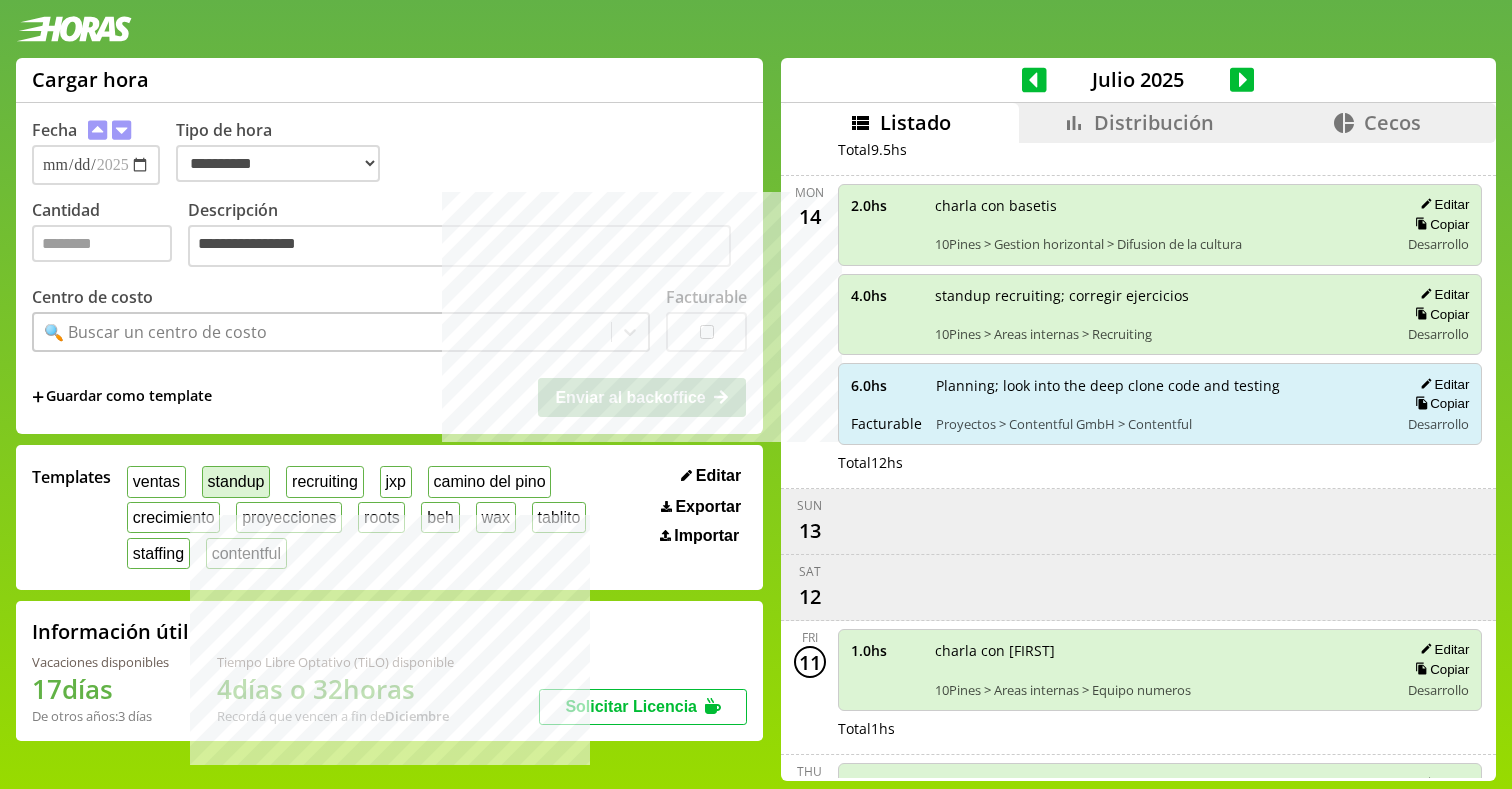 click on "standup" at bounding box center (236, 481) 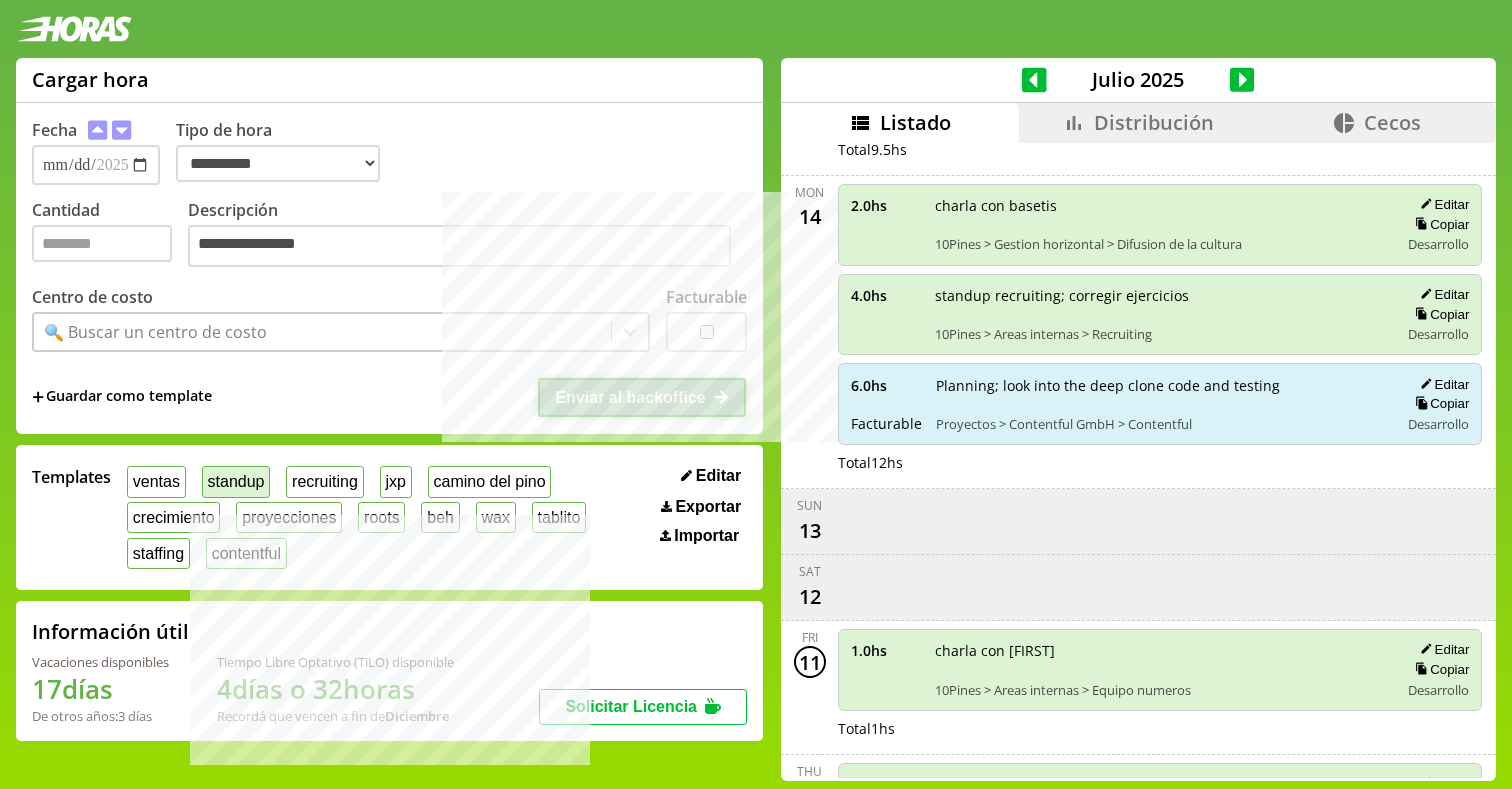 type on "*" 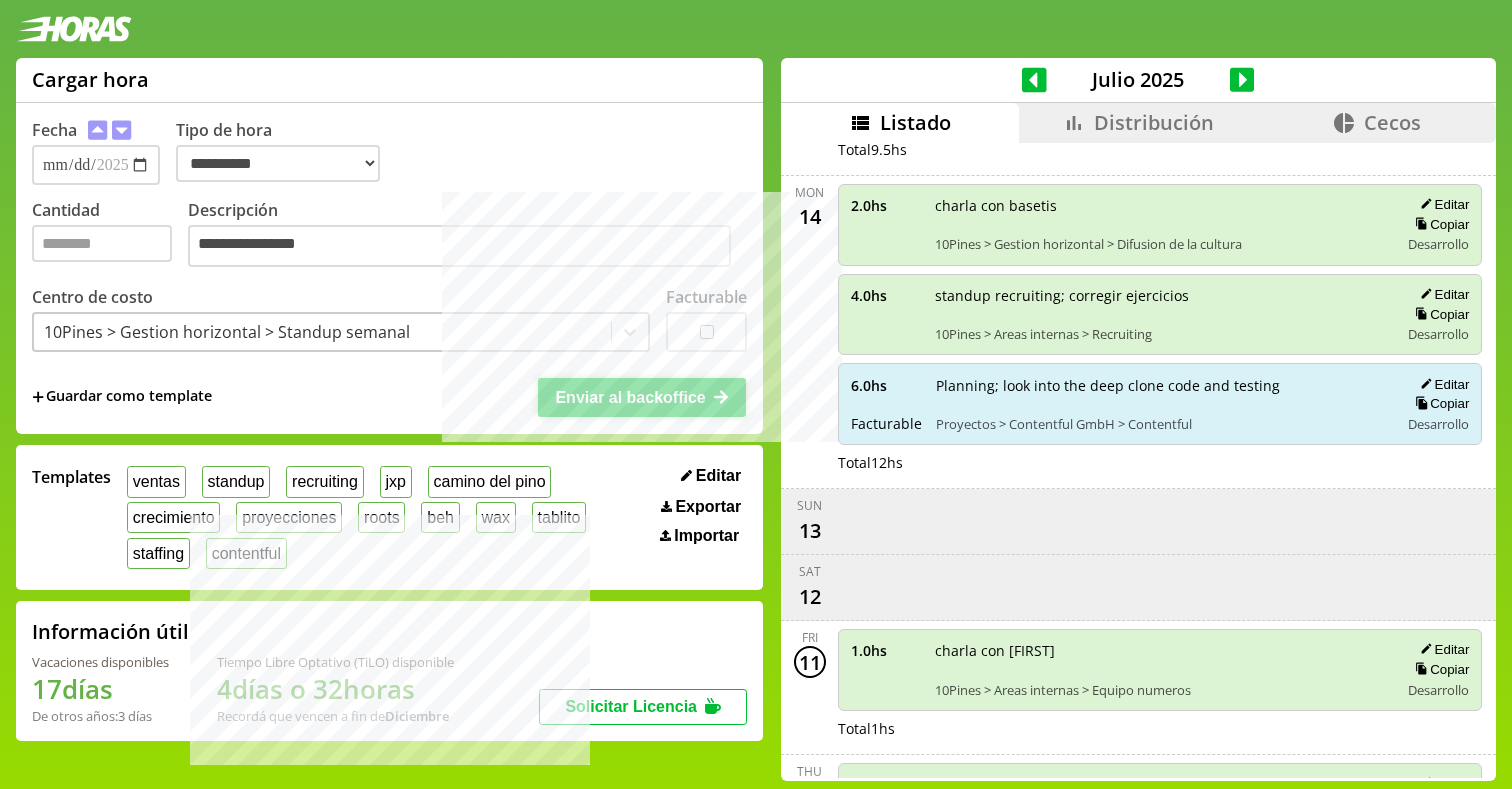 click on "Enviar al backoffice" at bounding box center [630, 397] 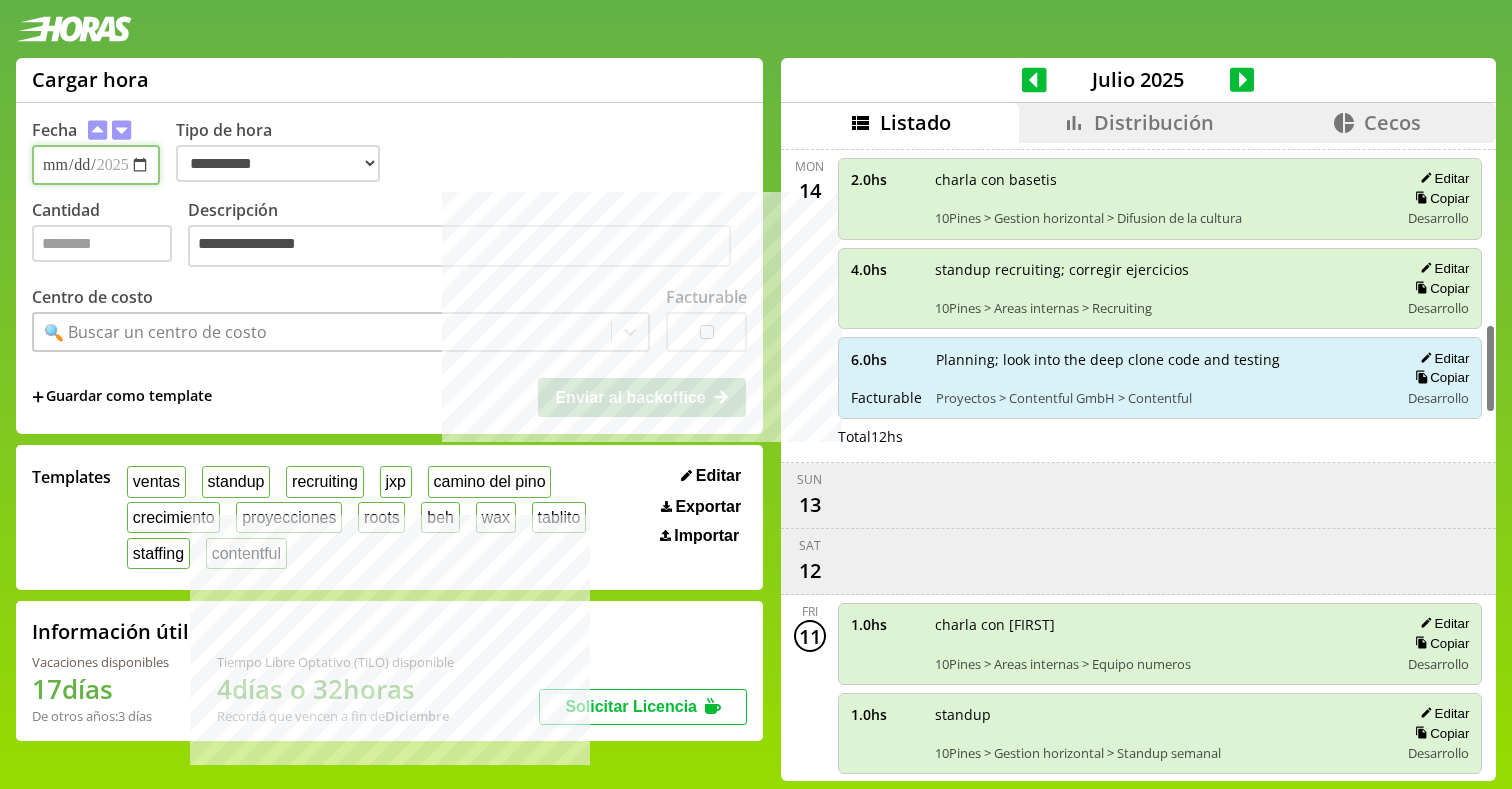scroll, scrollTop: 1299, scrollLeft: 0, axis: vertical 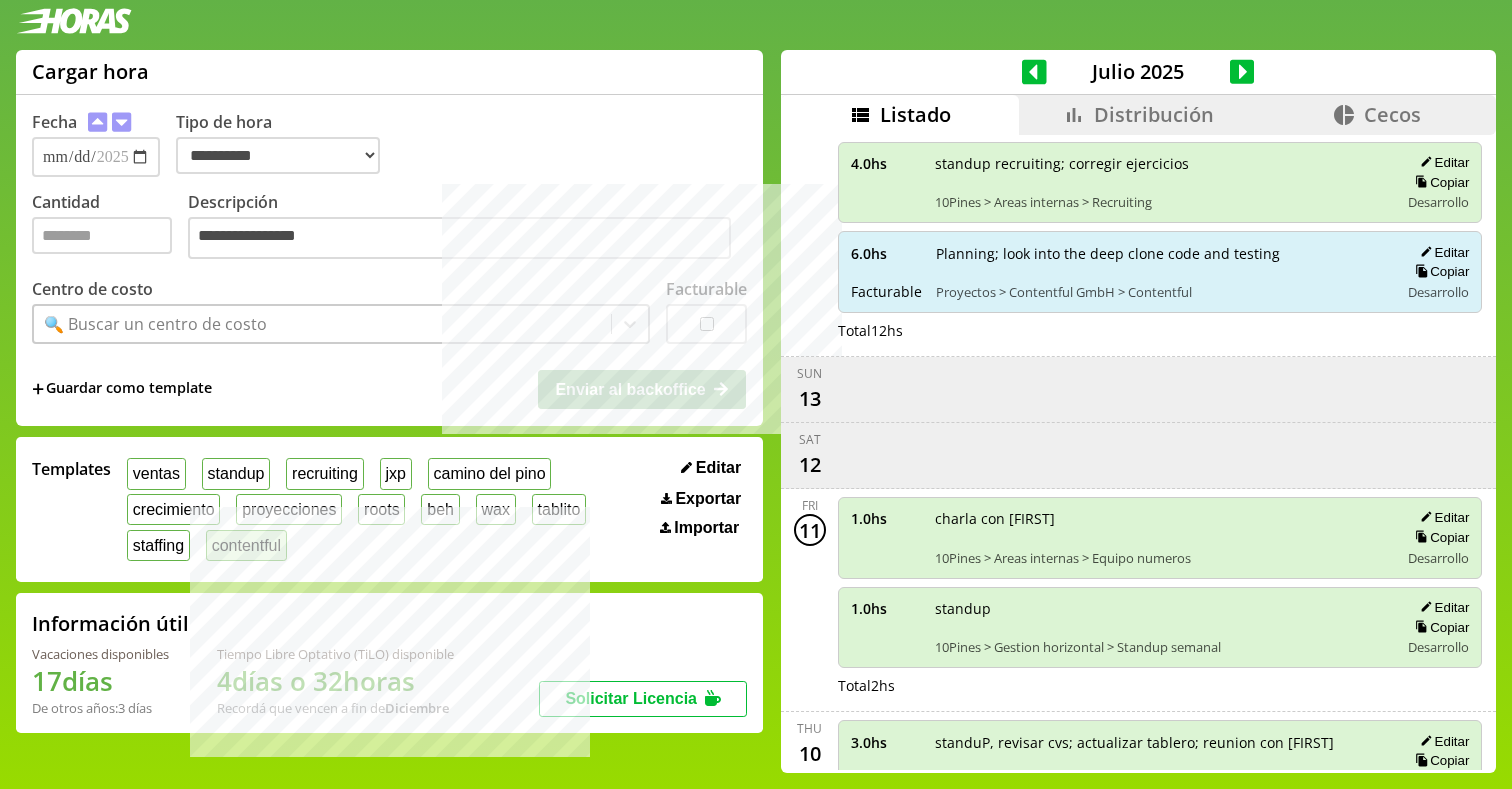 click on "contentful" at bounding box center (246, 545) 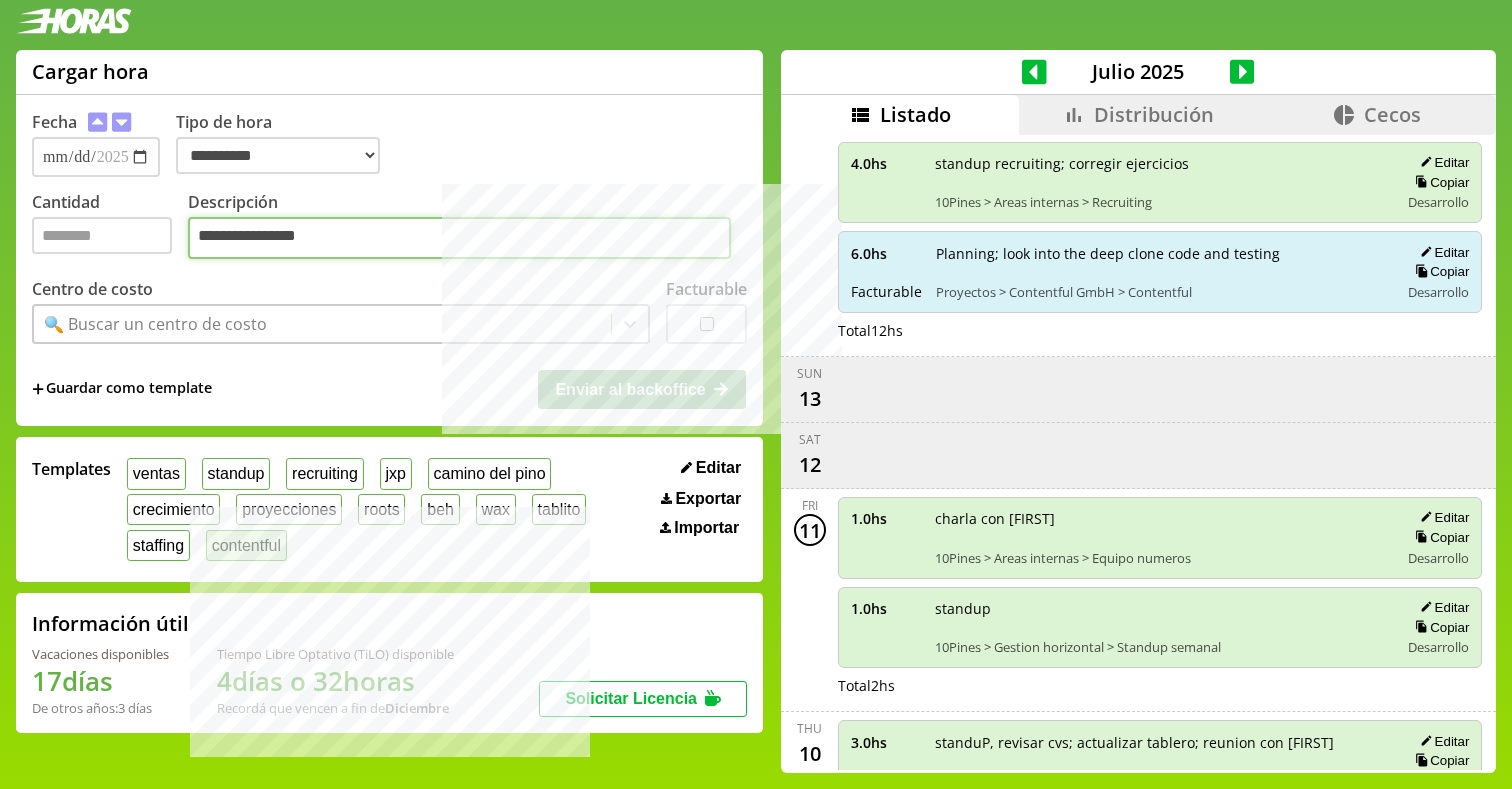 type on "*" 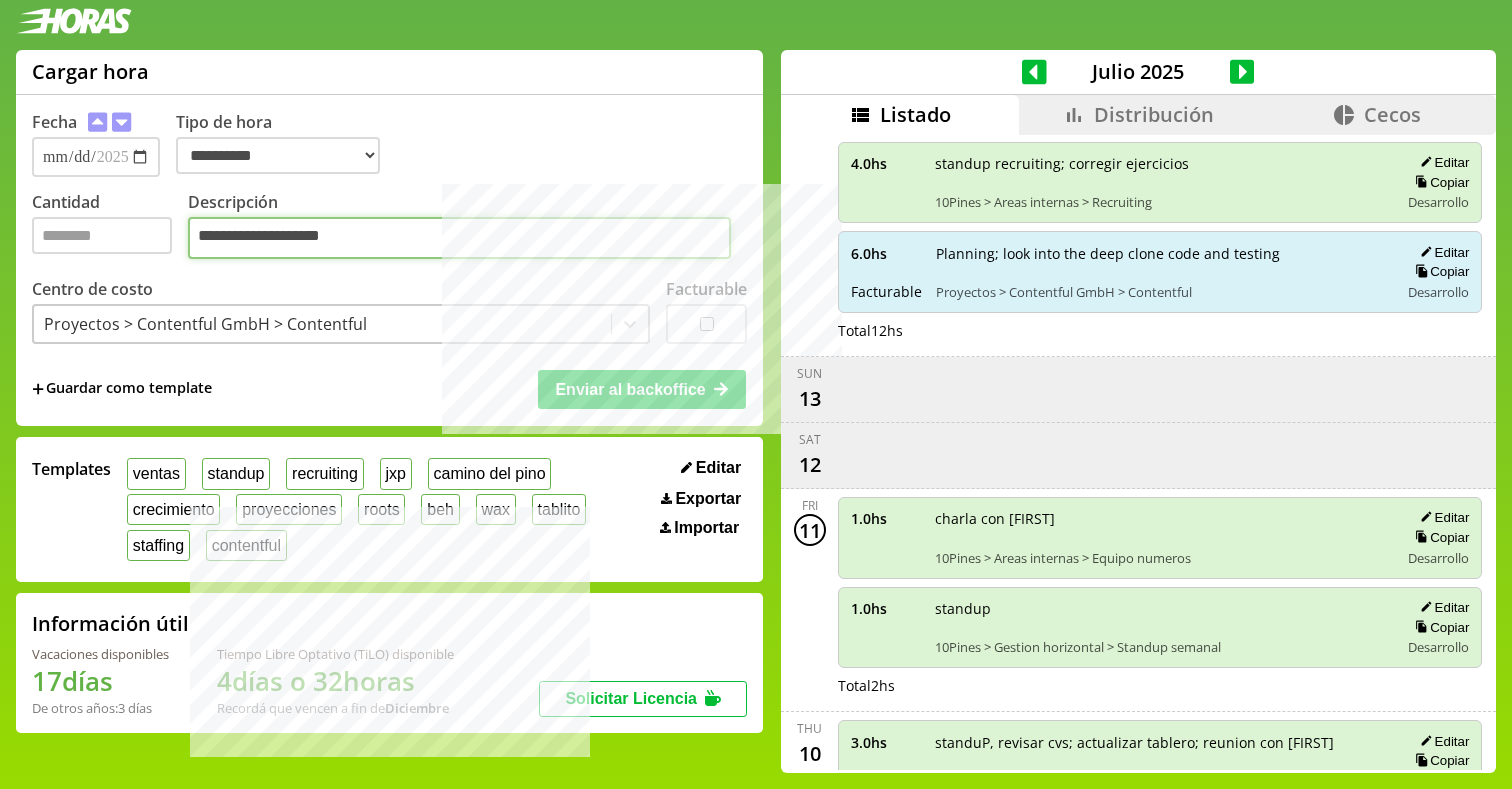 type on "**********" 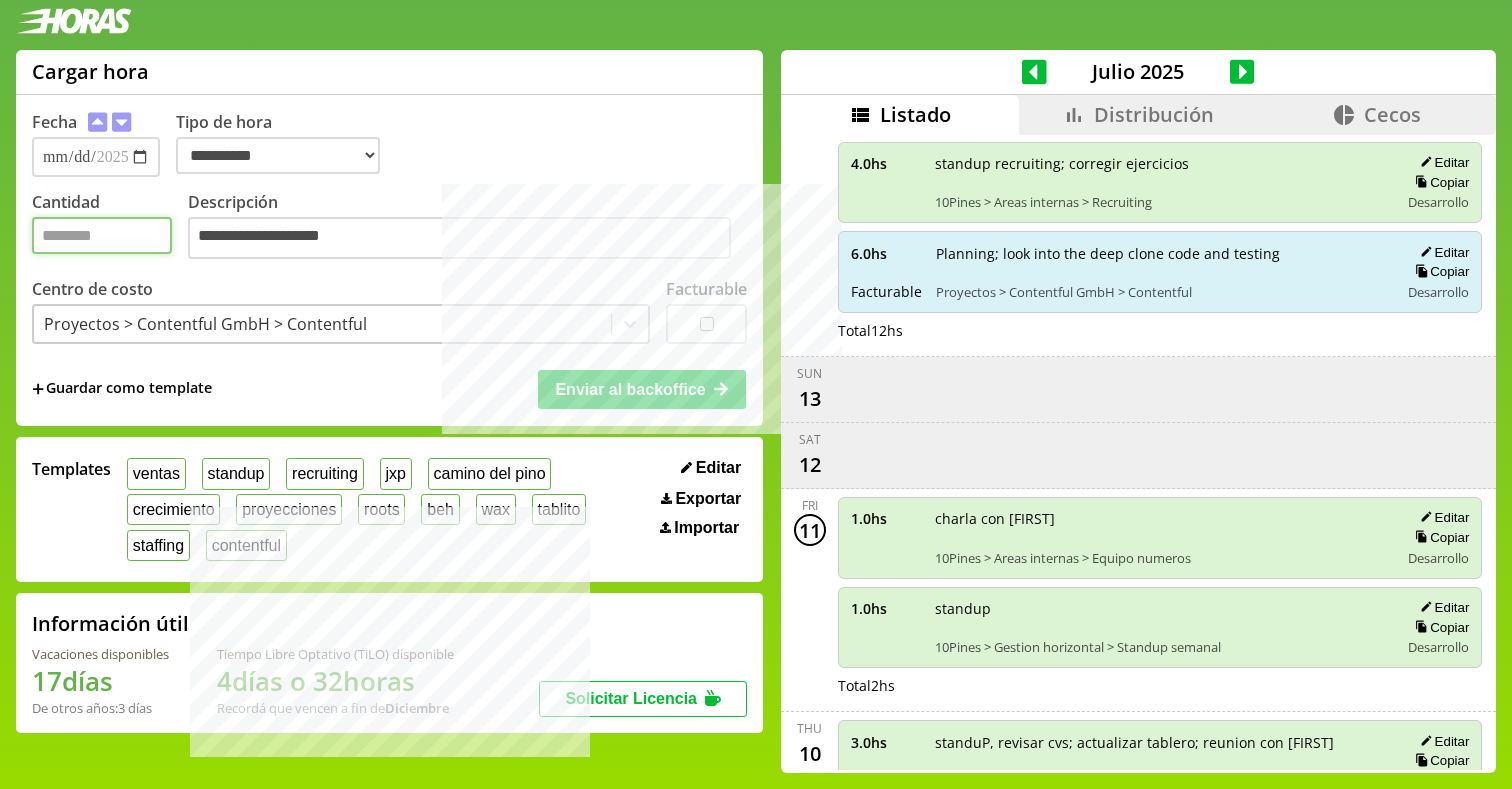 click on "*" at bounding box center [102, 235] 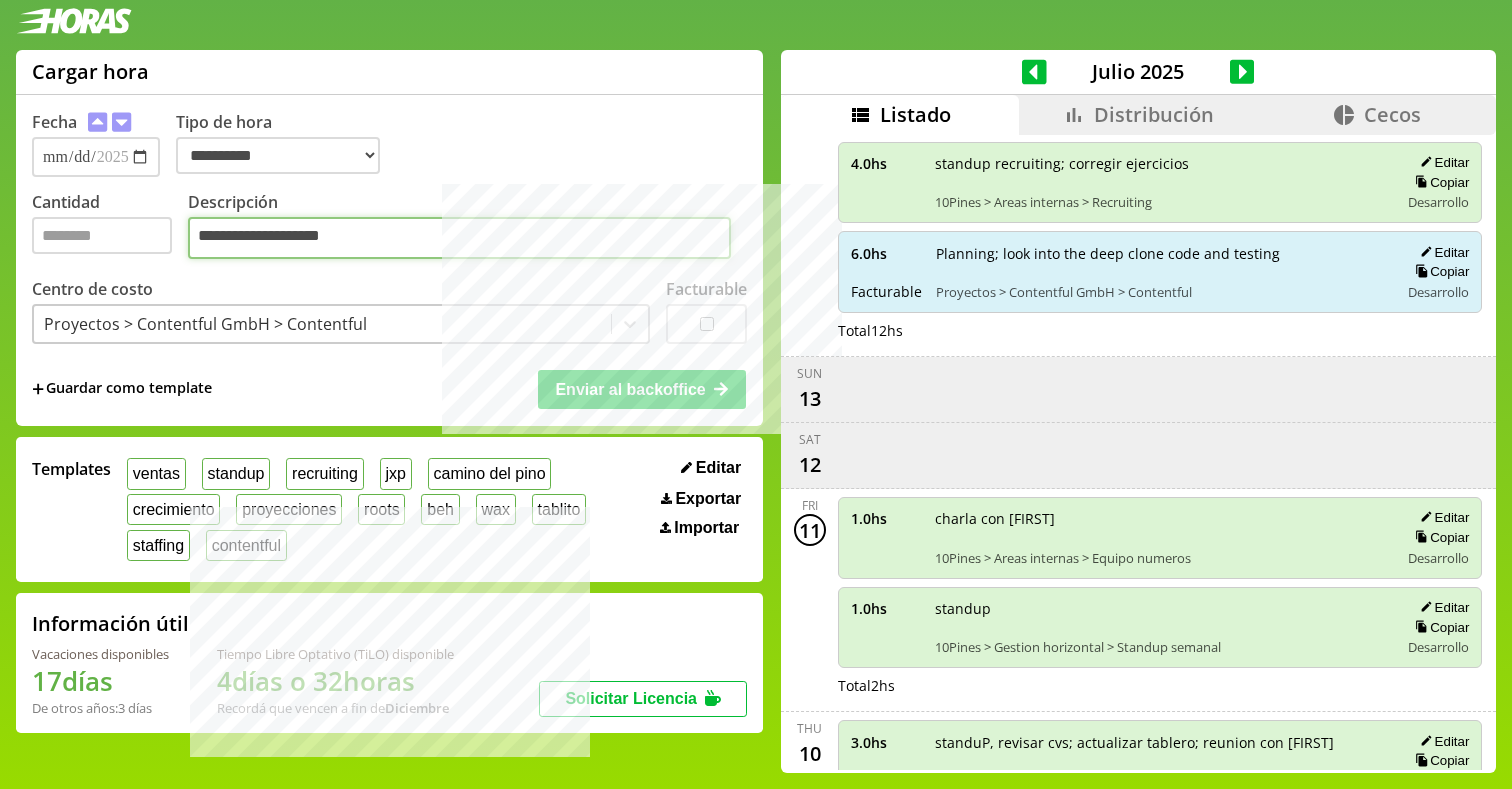 click on "**********" at bounding box center (459, 238) 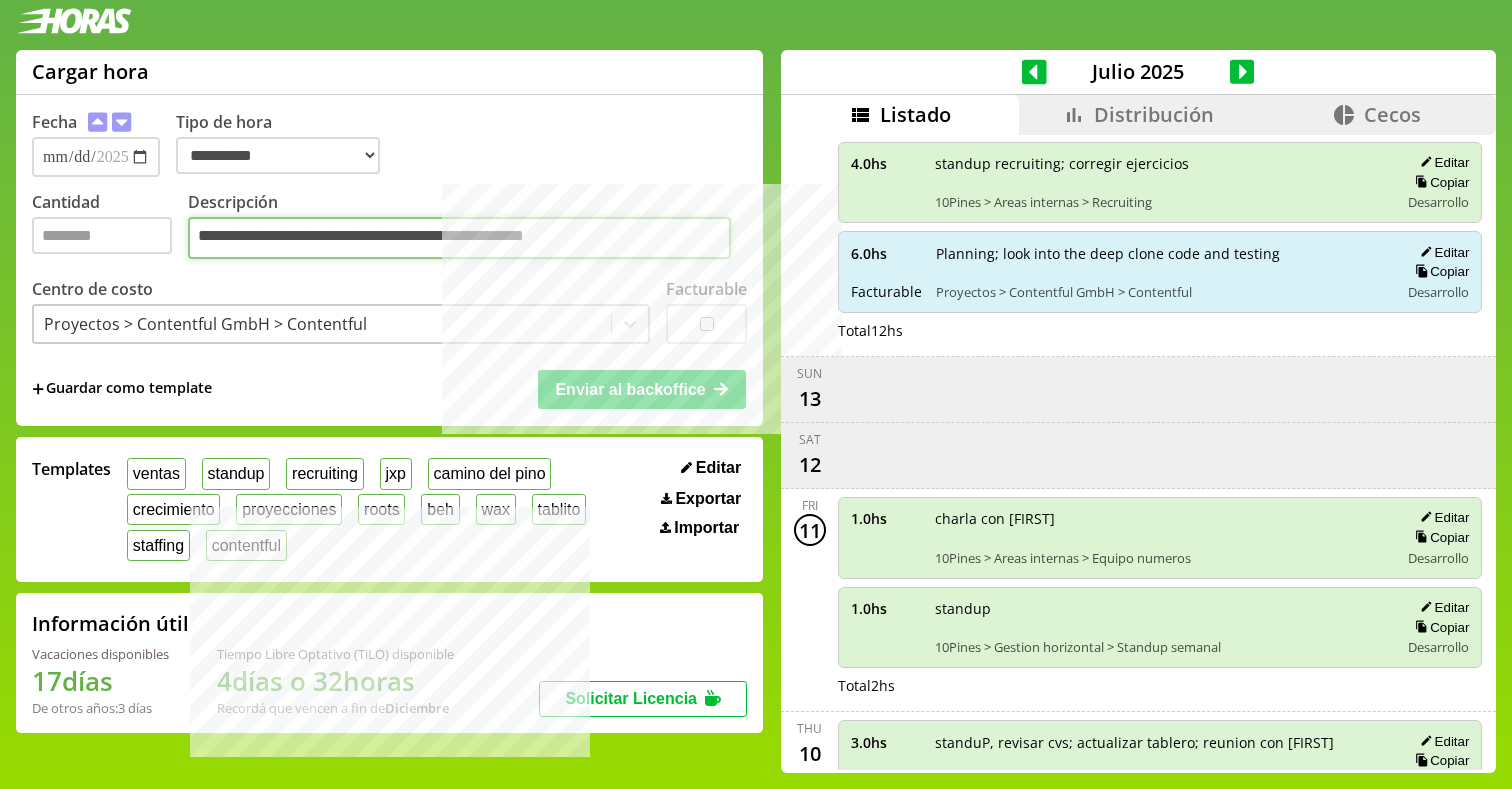 click on "**********" at bounding box center [459, 238] 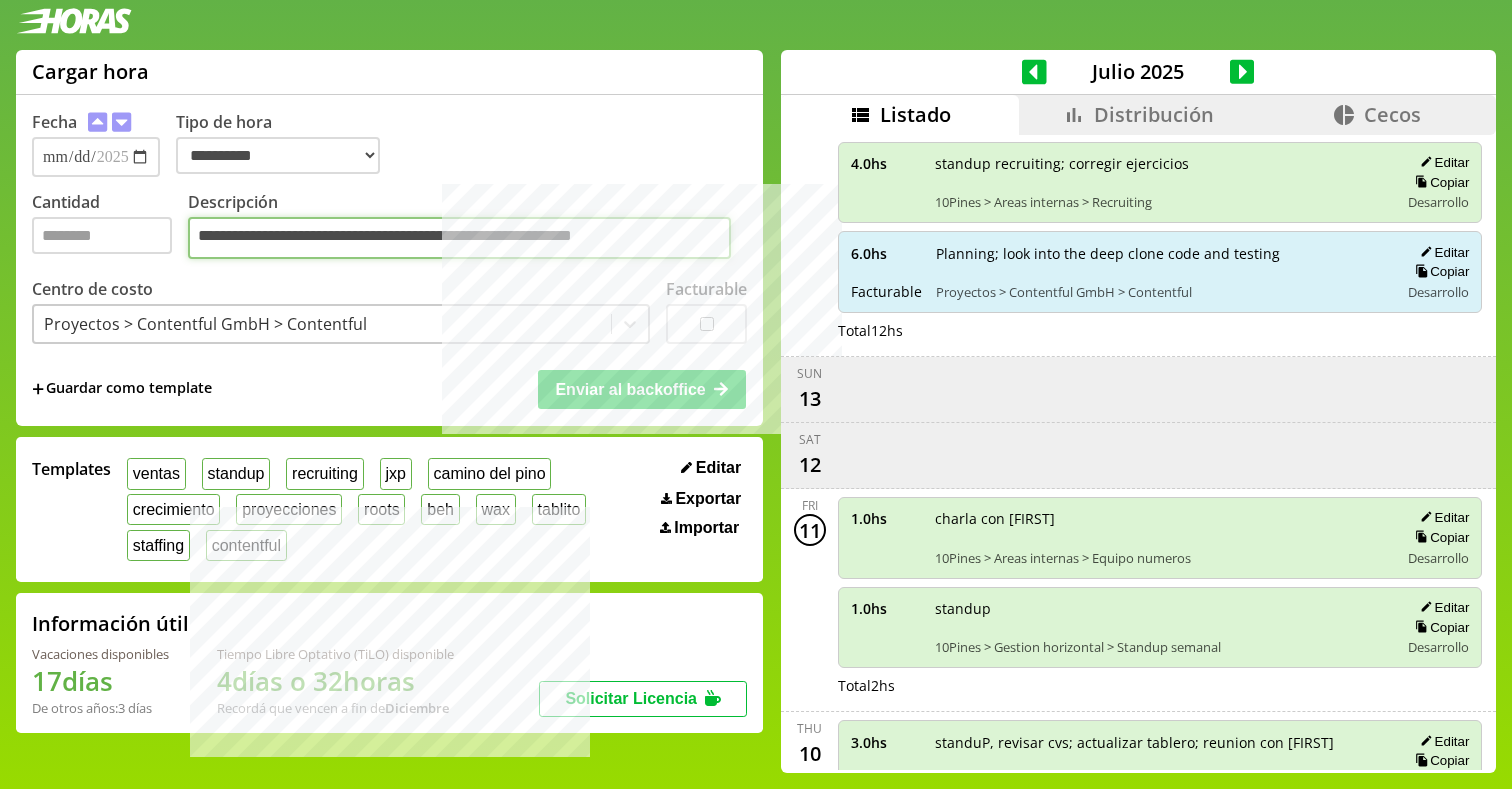 type on "**********" 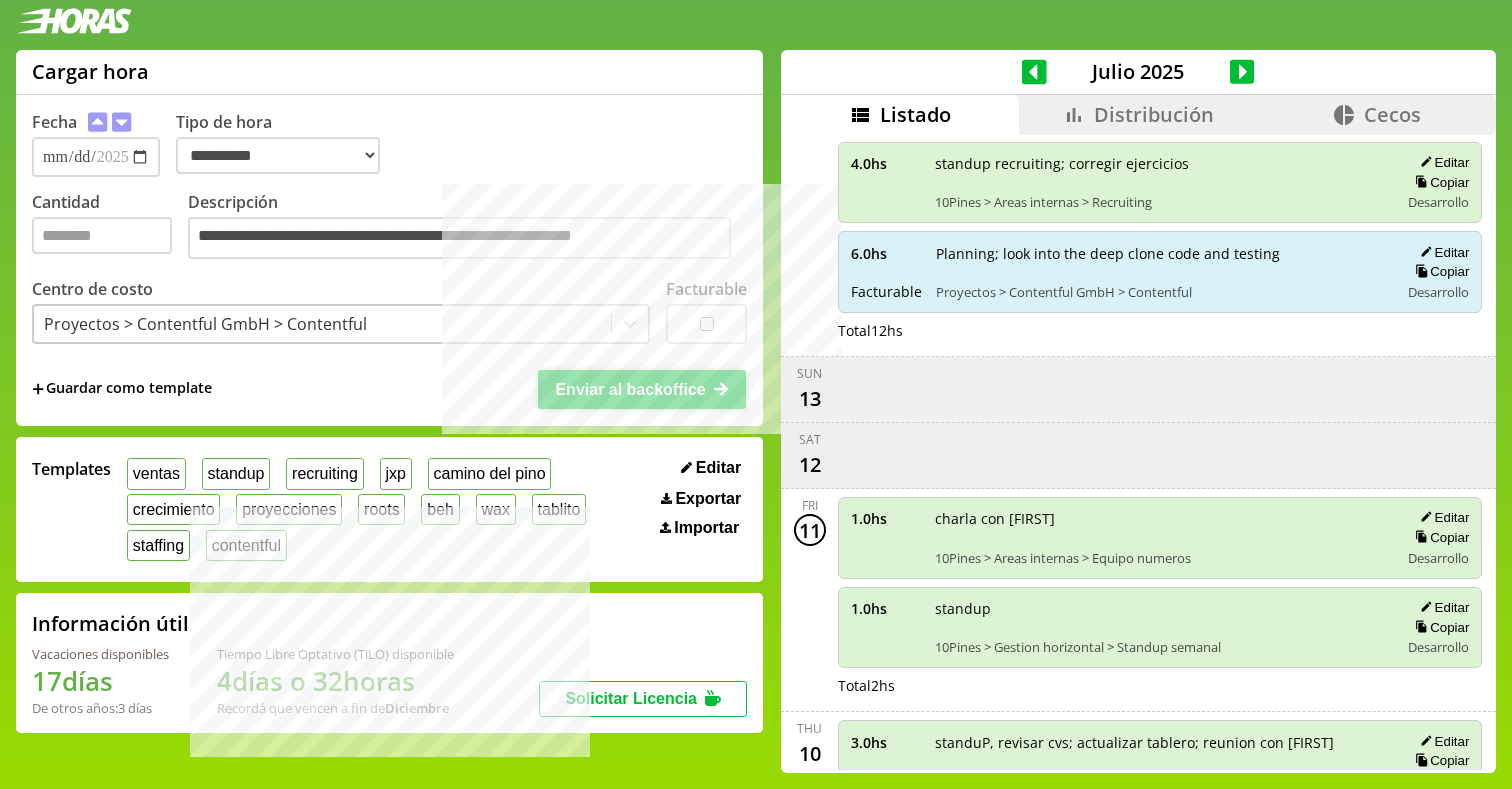 click on "Enviar al backoffice" at bounding box center (642, 389) 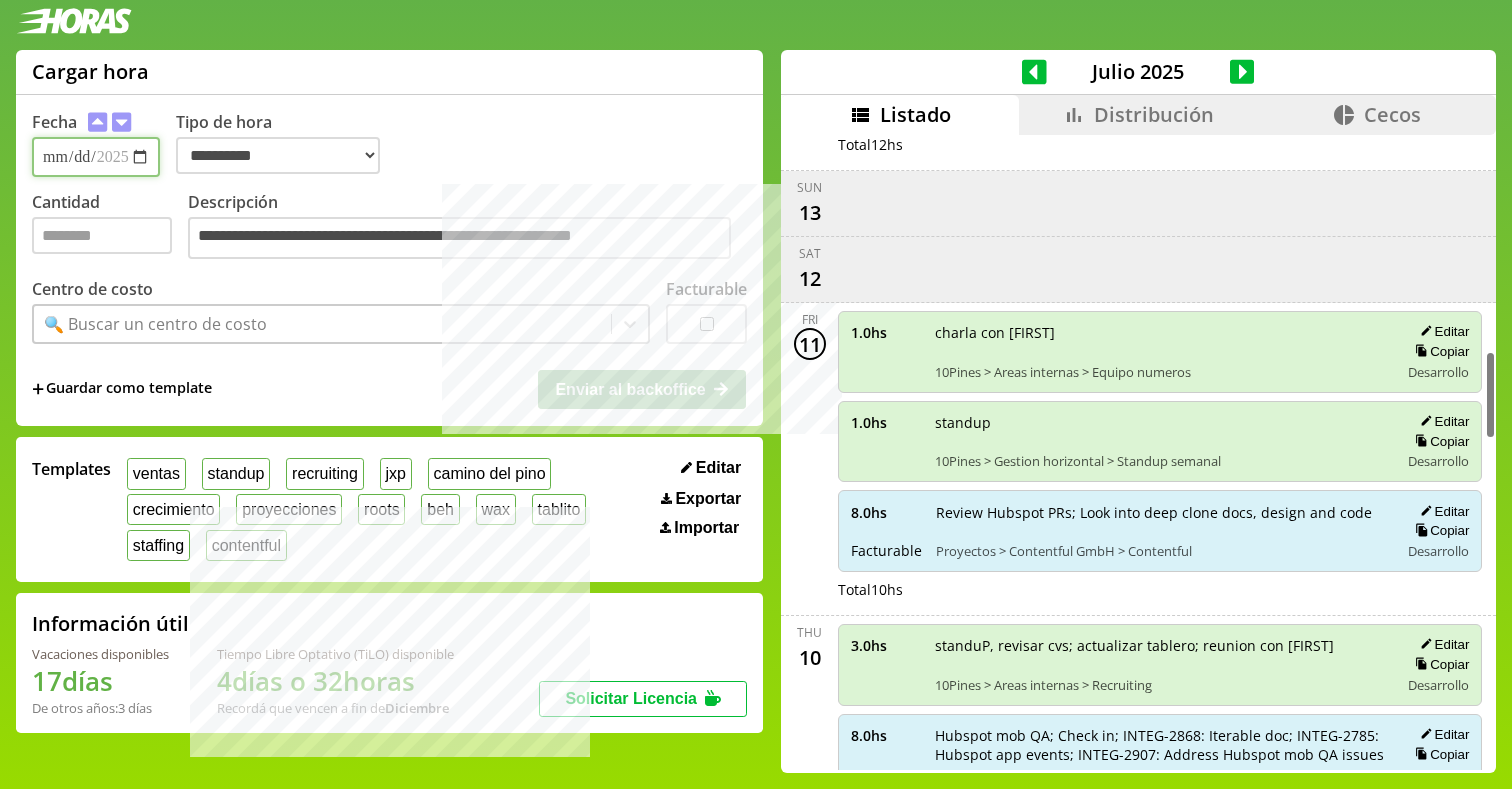 scroll, scrollTop: 1453, scrollLeft: 0, axis: vertical 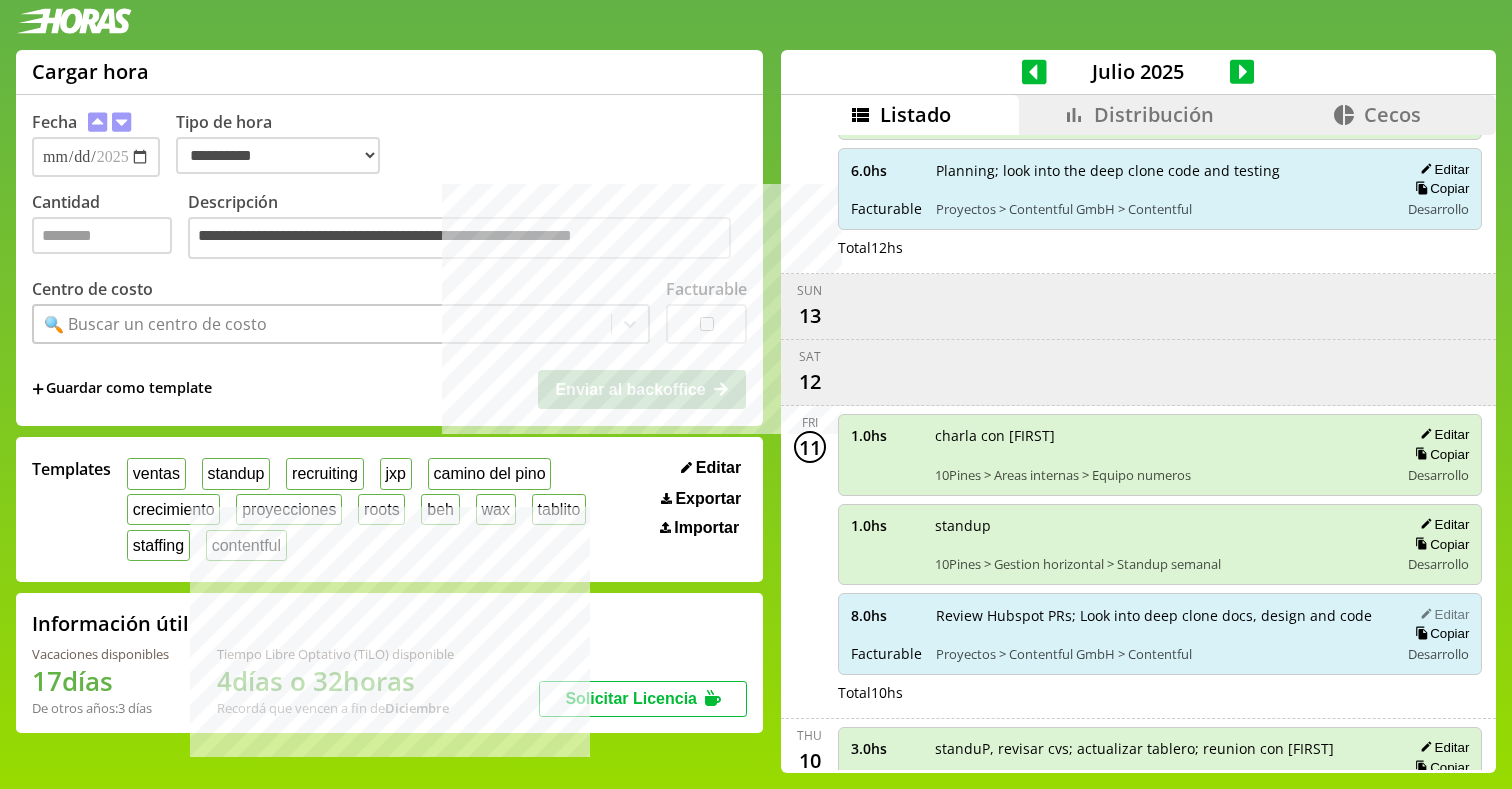 click on "Editar" at bounding box center [1441, 614] 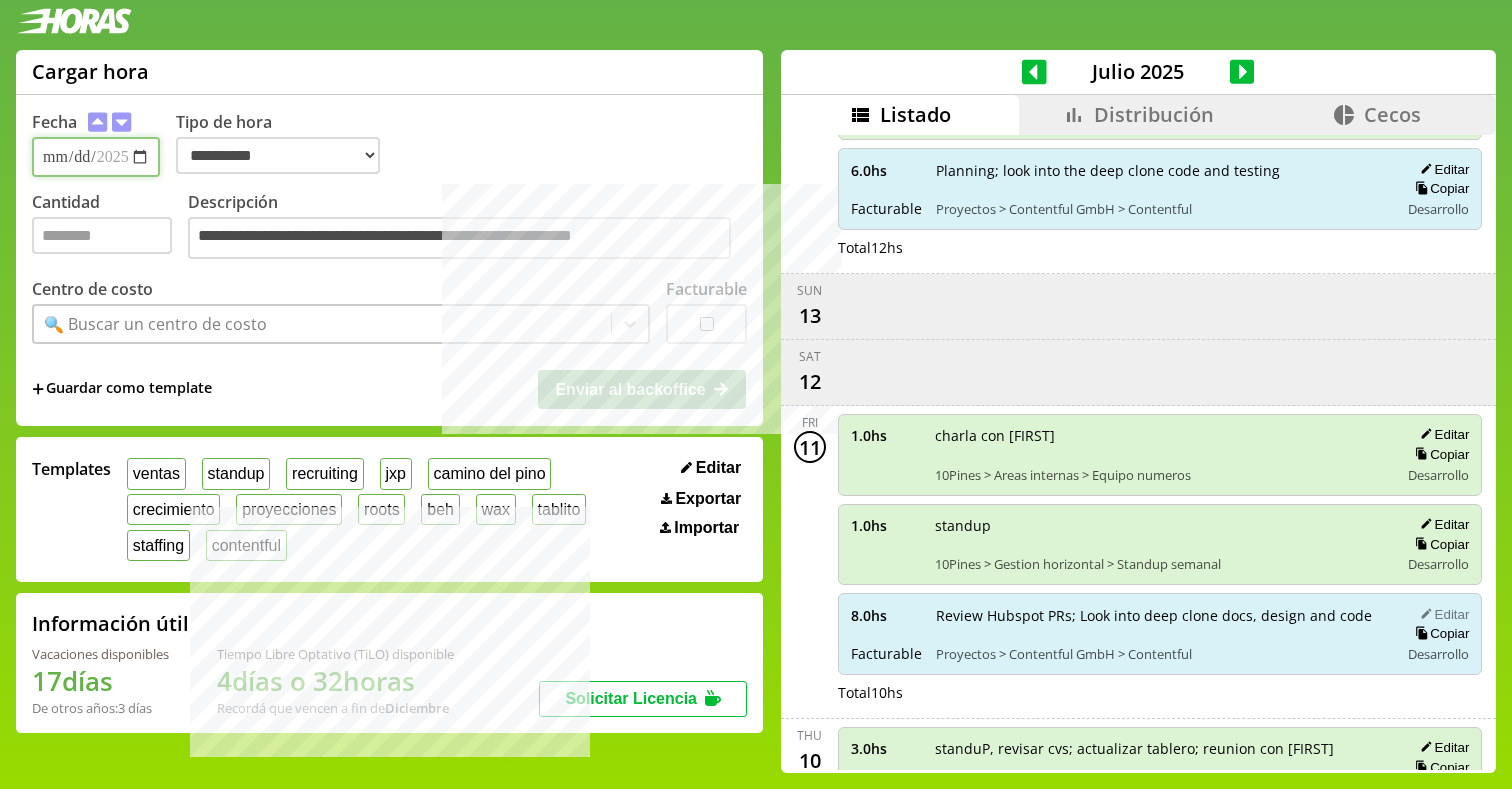 type on "*" 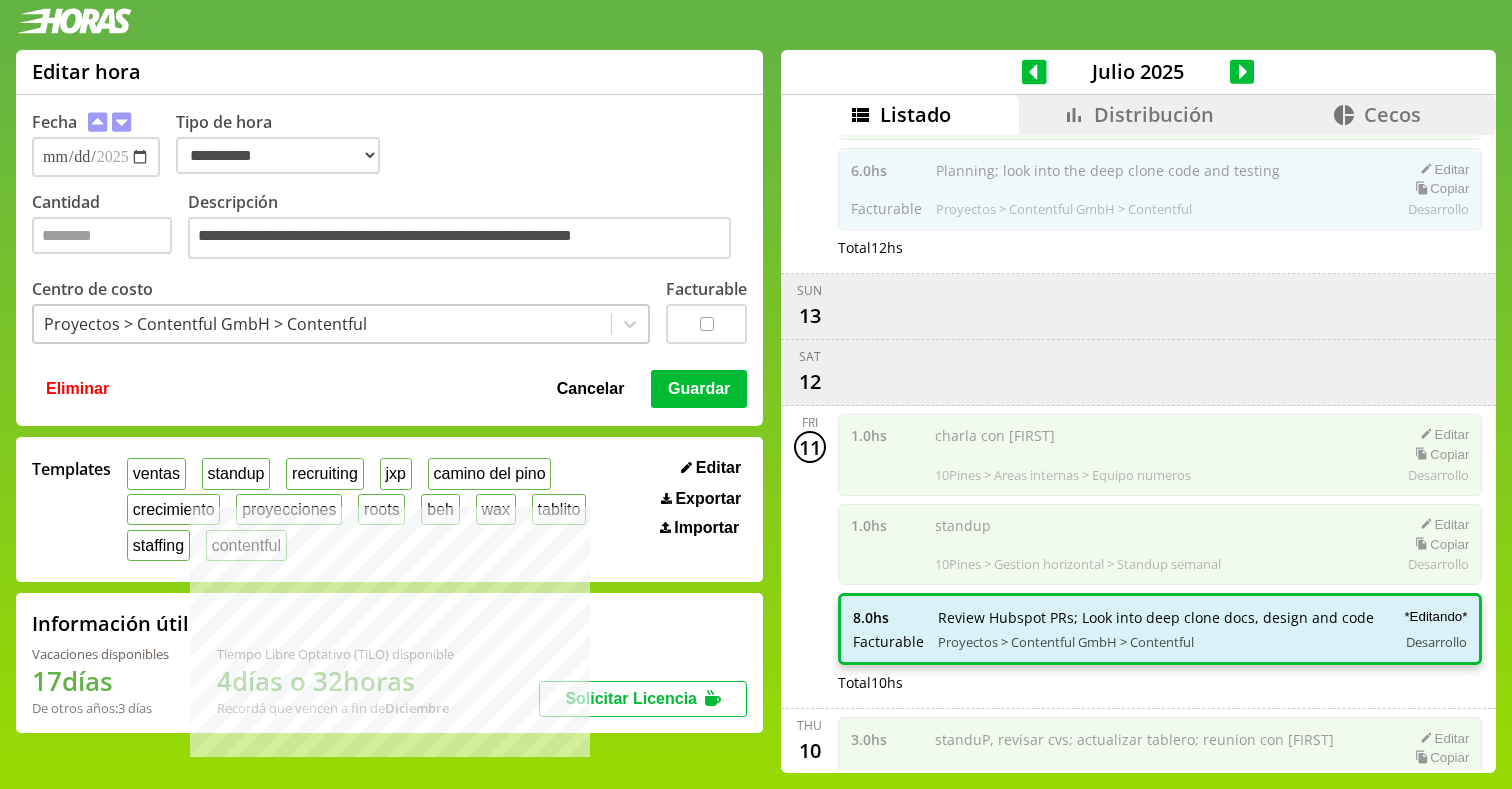 click on "Cancelar" at bounding box center [591, 389] 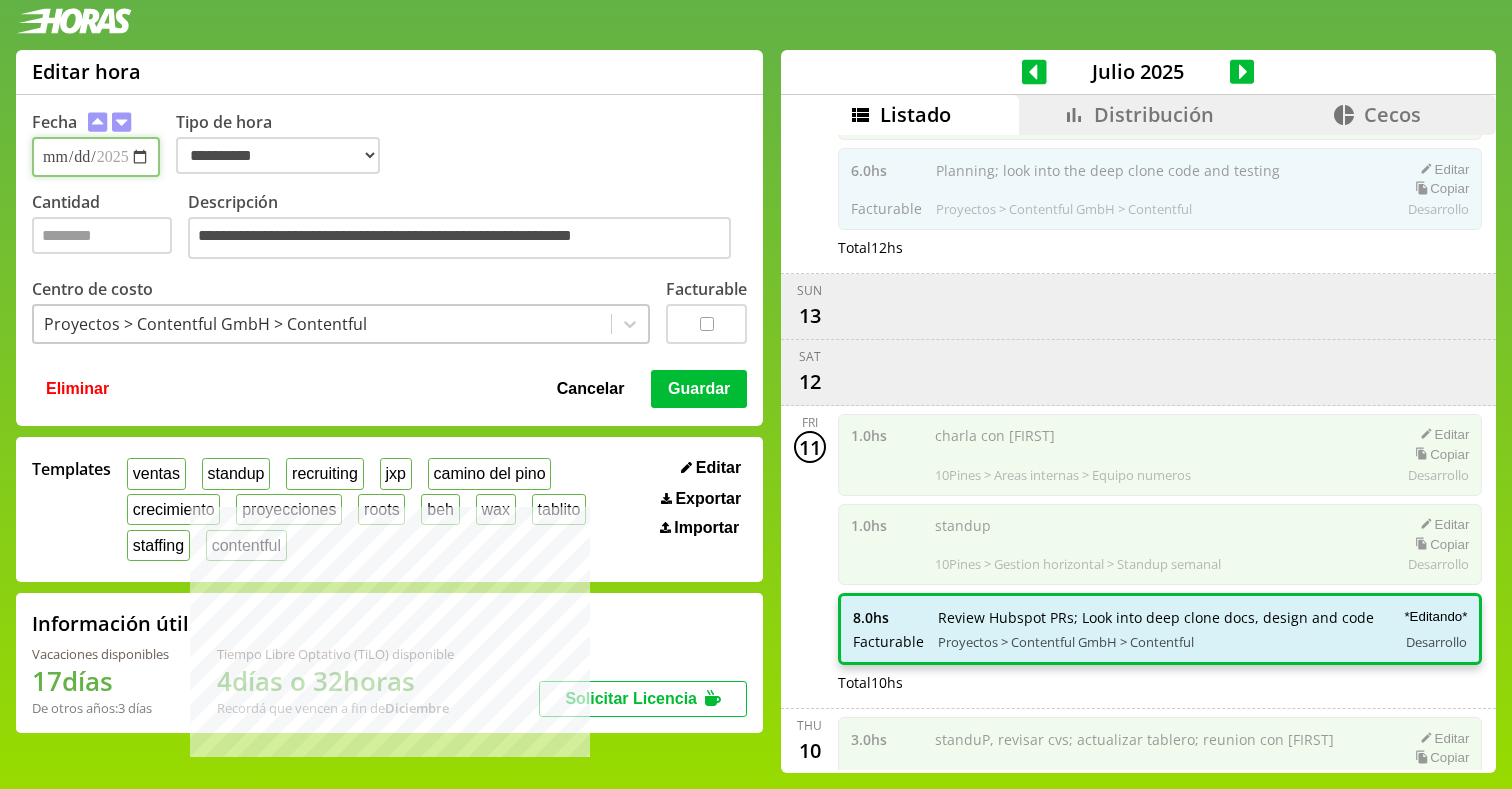 type 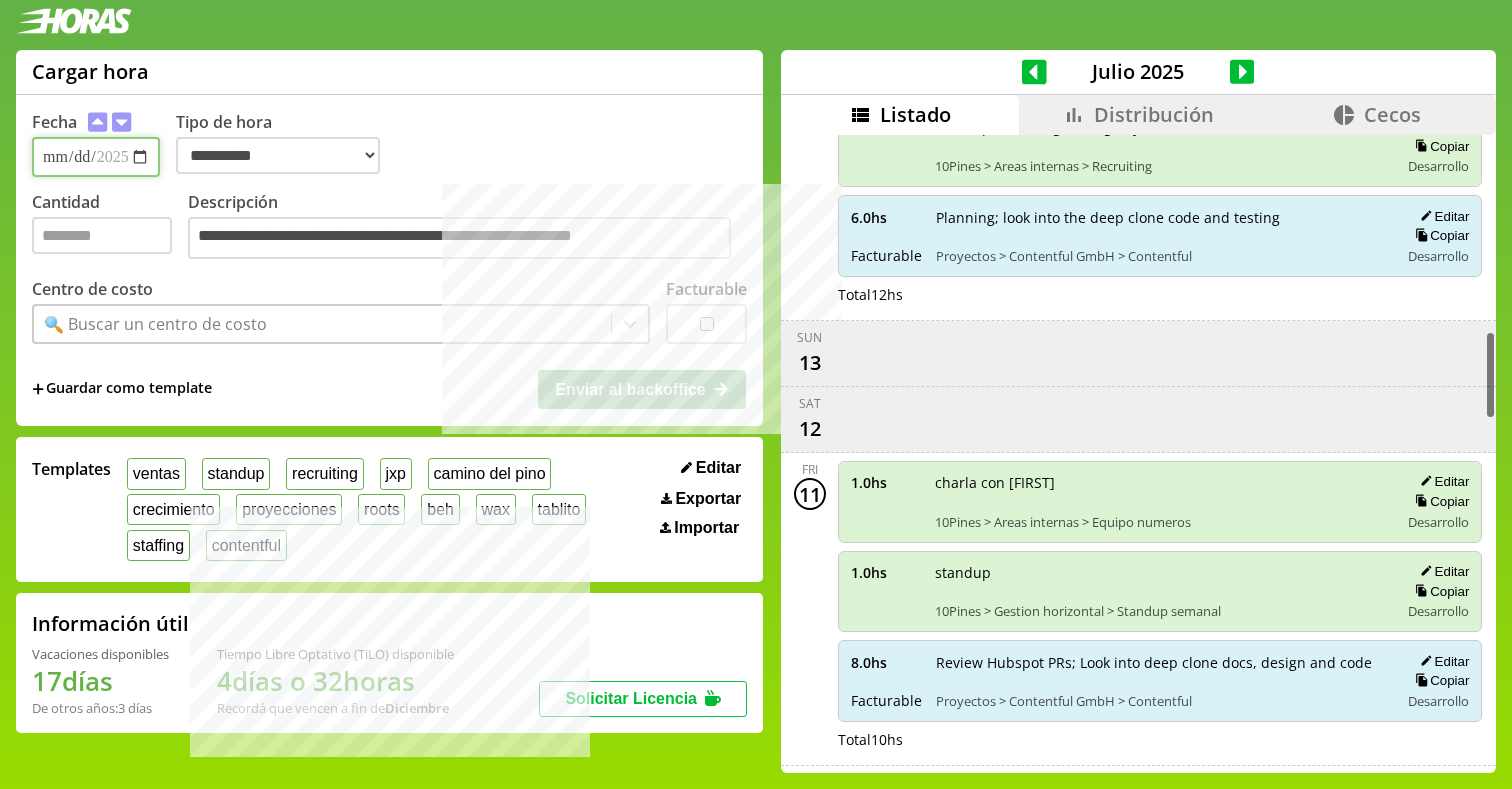 scroll, scrollTop: 1373, scrollLeft: 0, axis: vertical 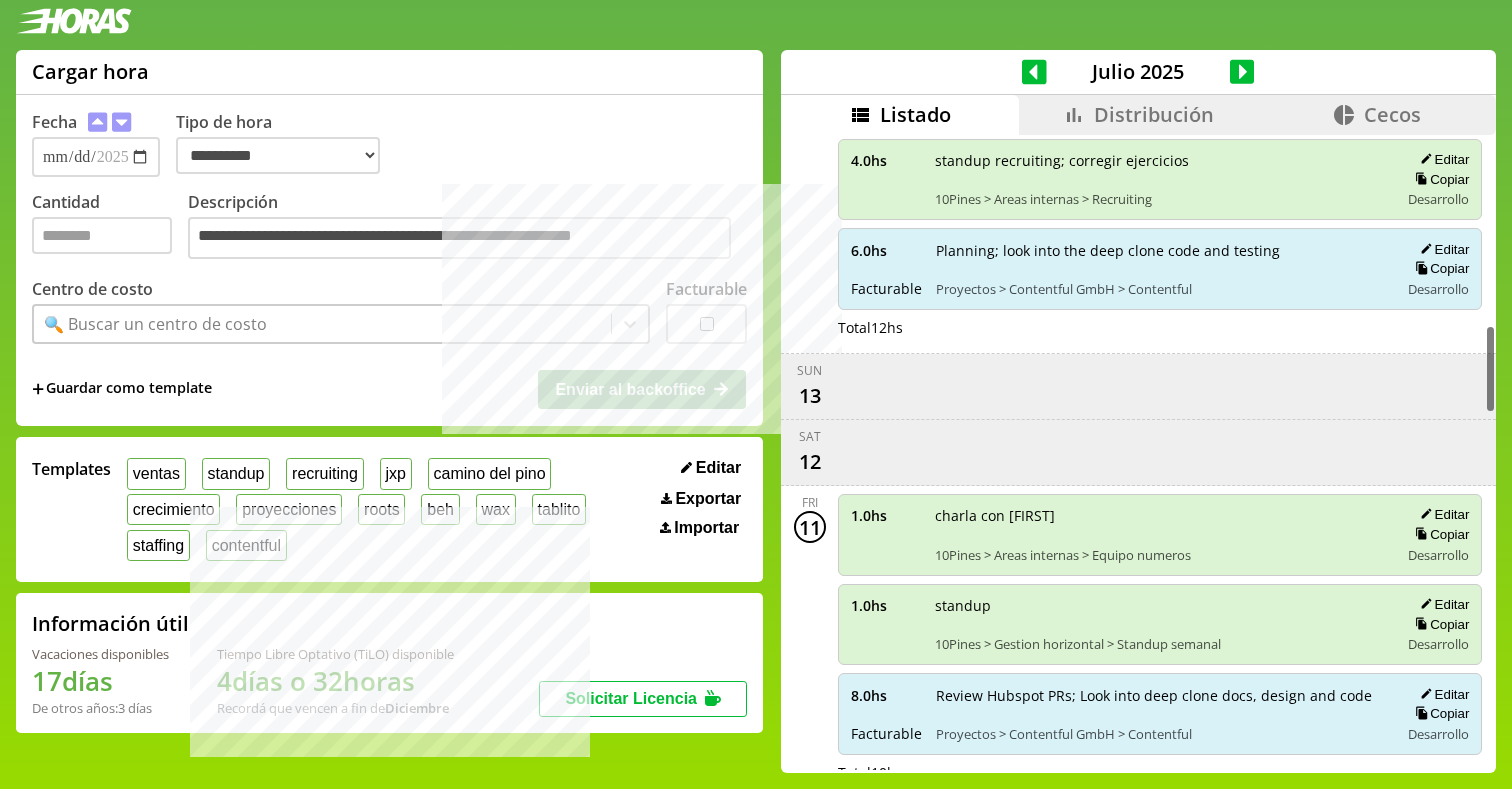 click on "Julio   2025" at bounding box center [1138, 72] 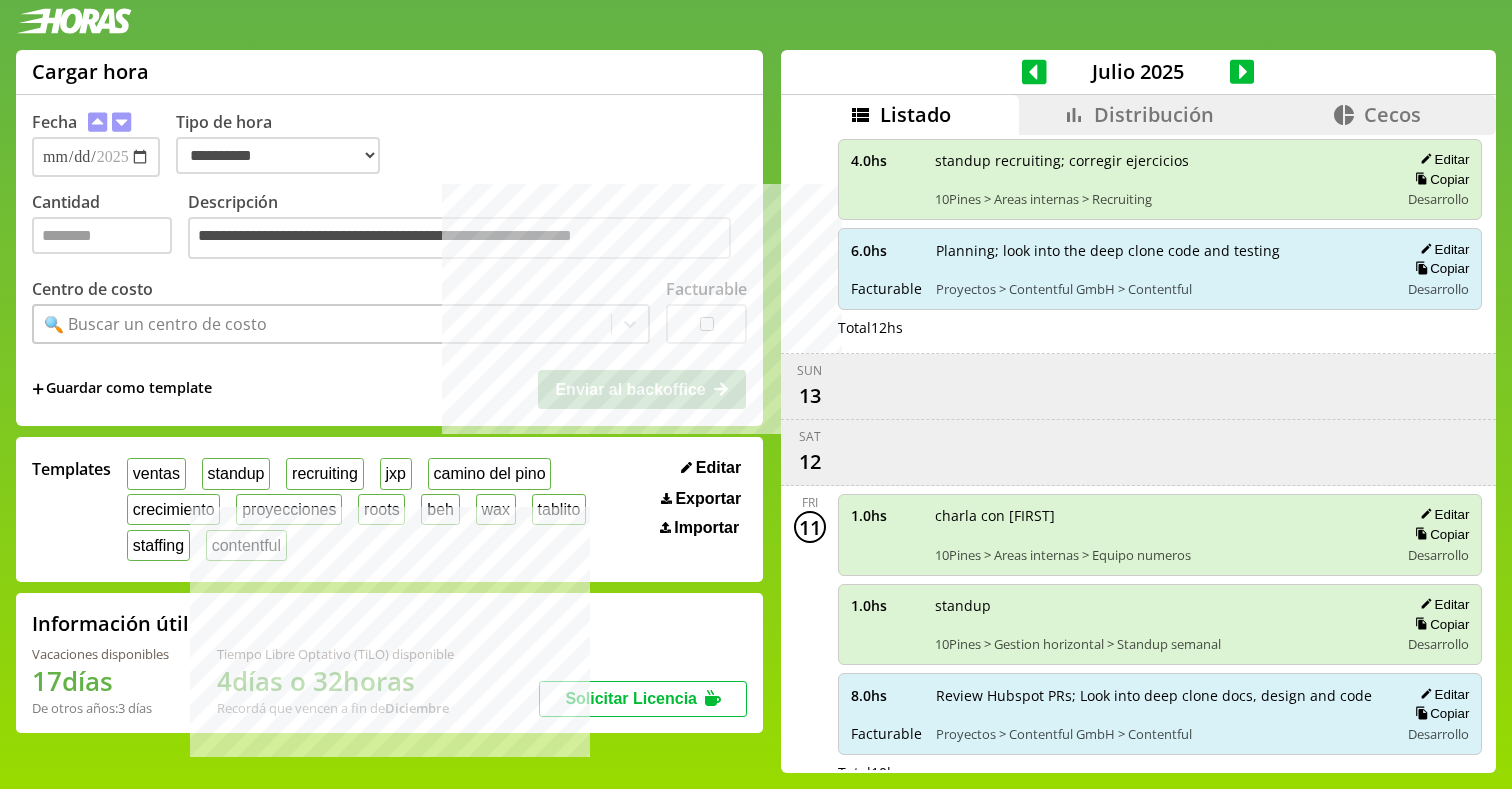 click on "Distribución" at bounding box center (1138, 115) 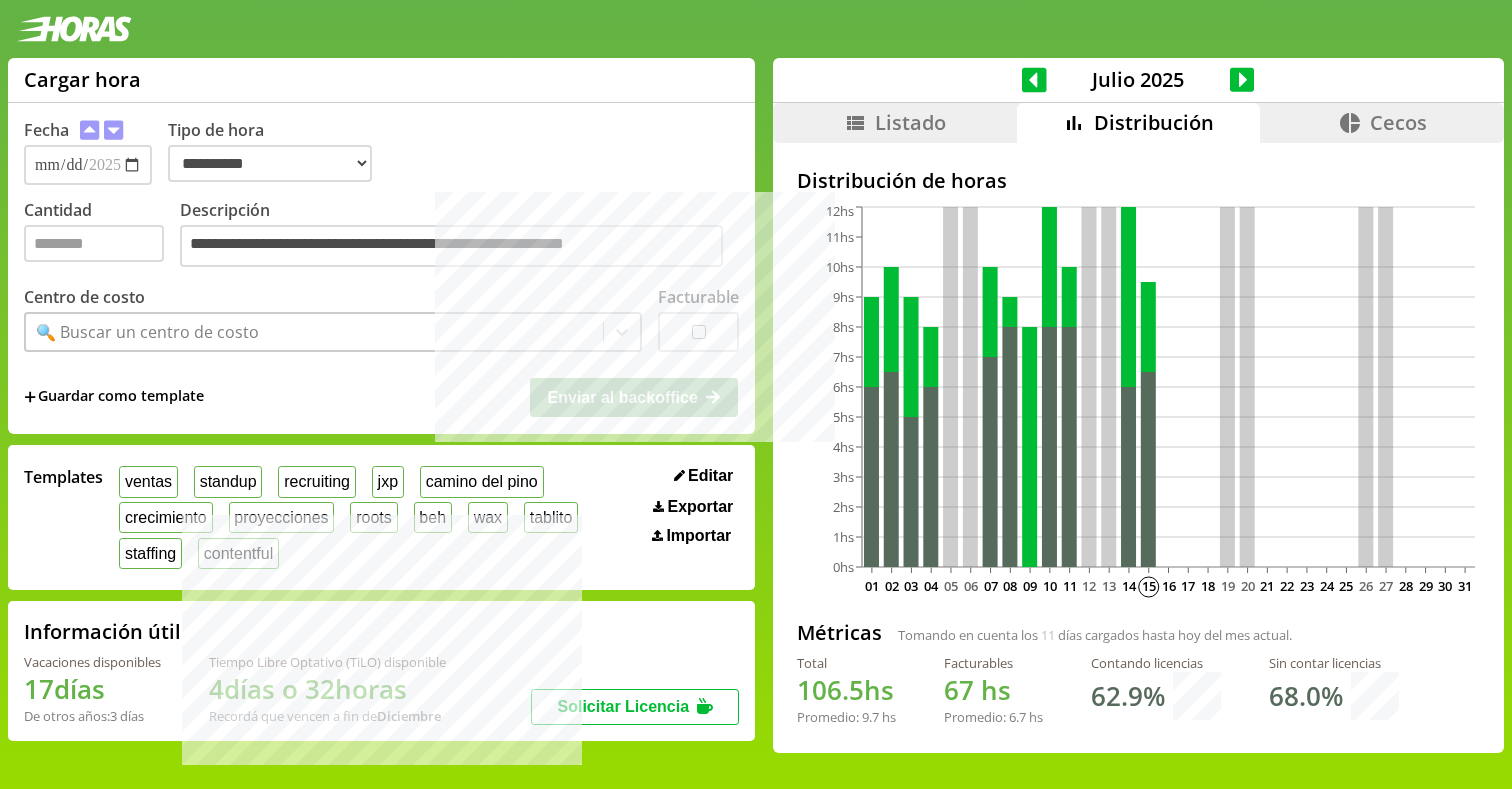click on "Listado" at bounding box center (895, 123) 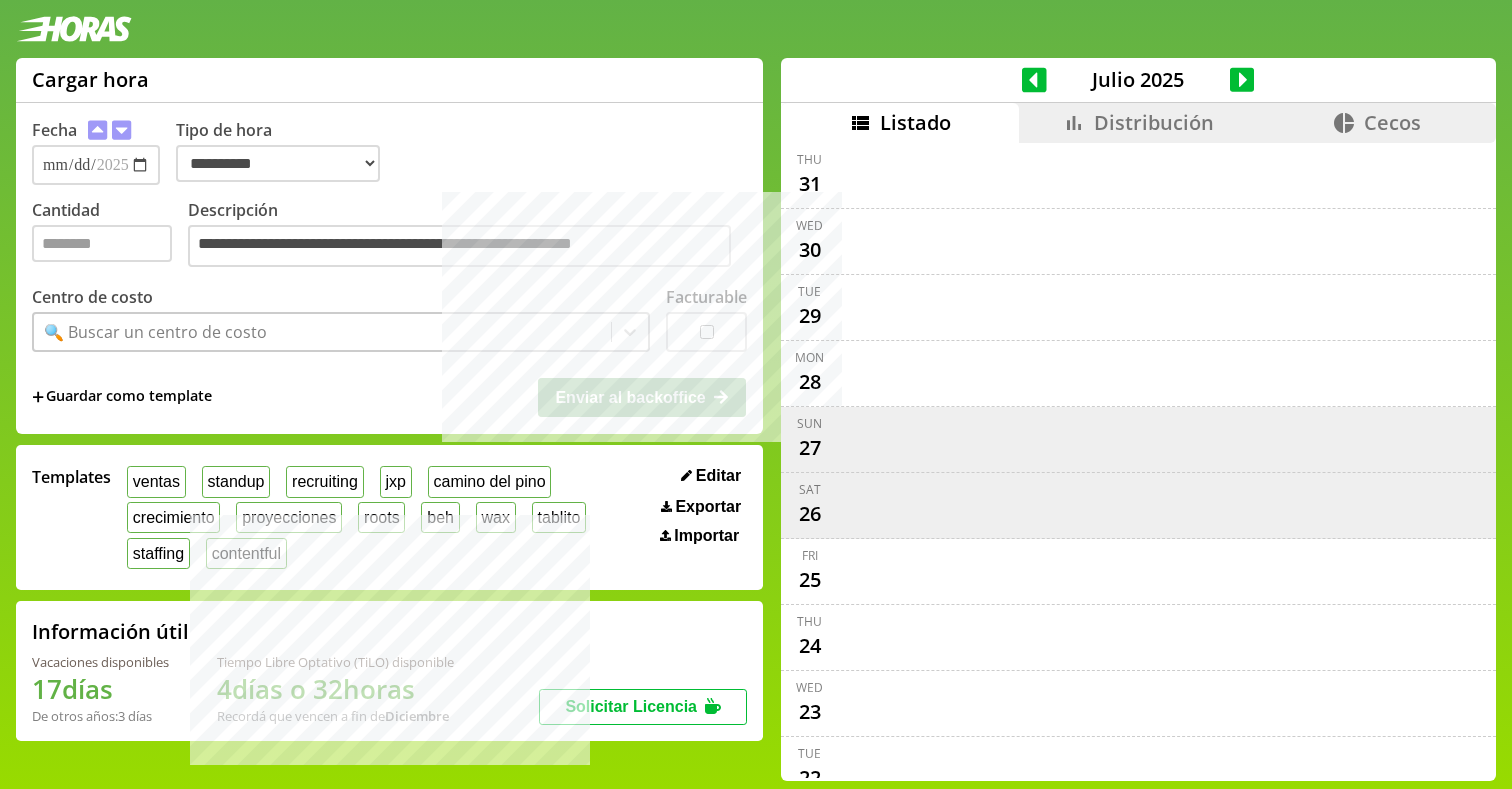 scroll, scrollTop: 1398, scrollLeft: 0, axis: vertical 